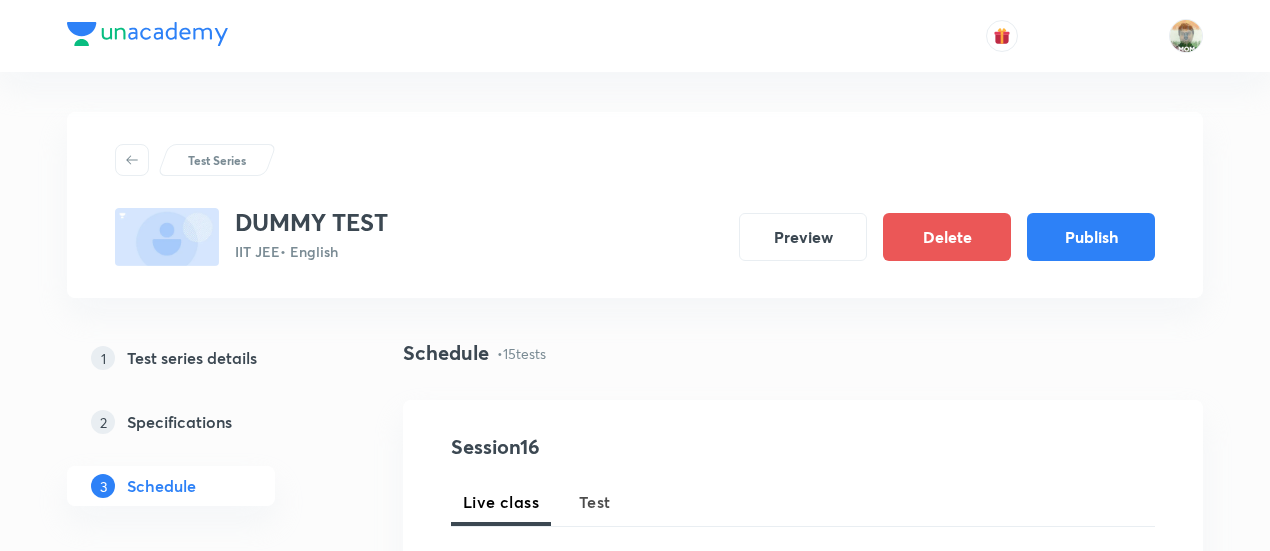 scroll, scrollTop: 0, scrollLeft: 0, axis: both 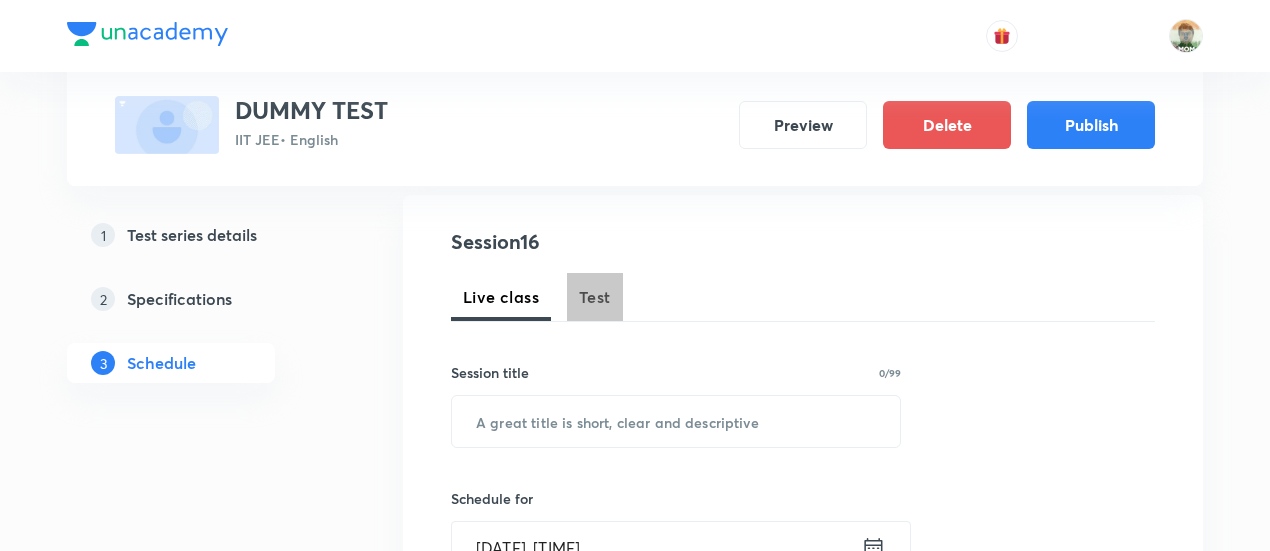 click on "Test" at bounding box center [595, 297] 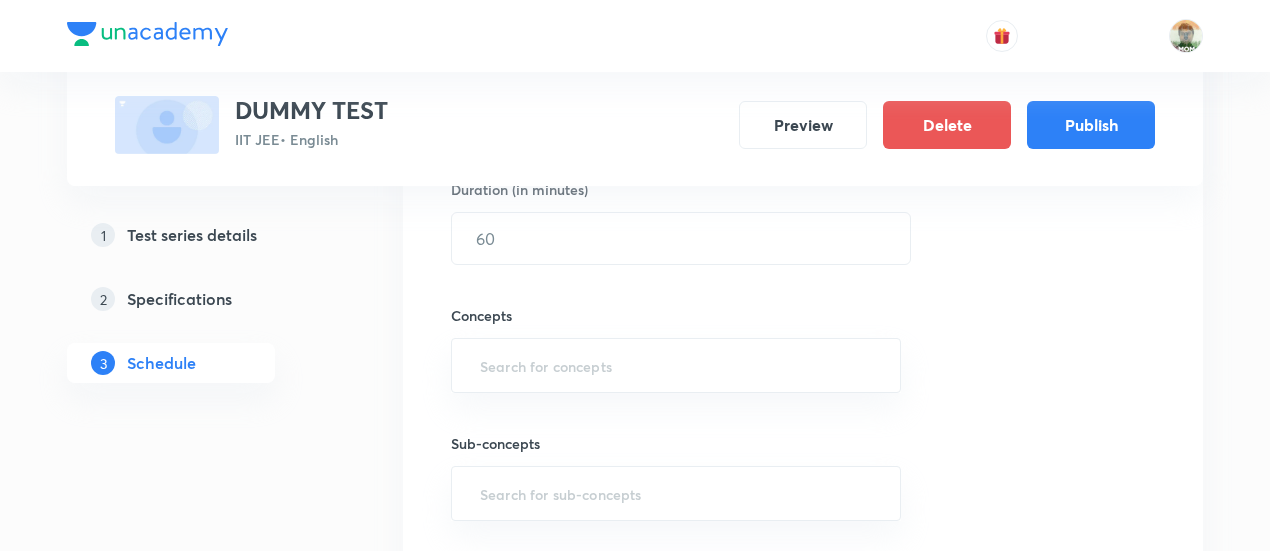 scroll, scrollTop: 646, scrollLeft: 0, axis: vertical 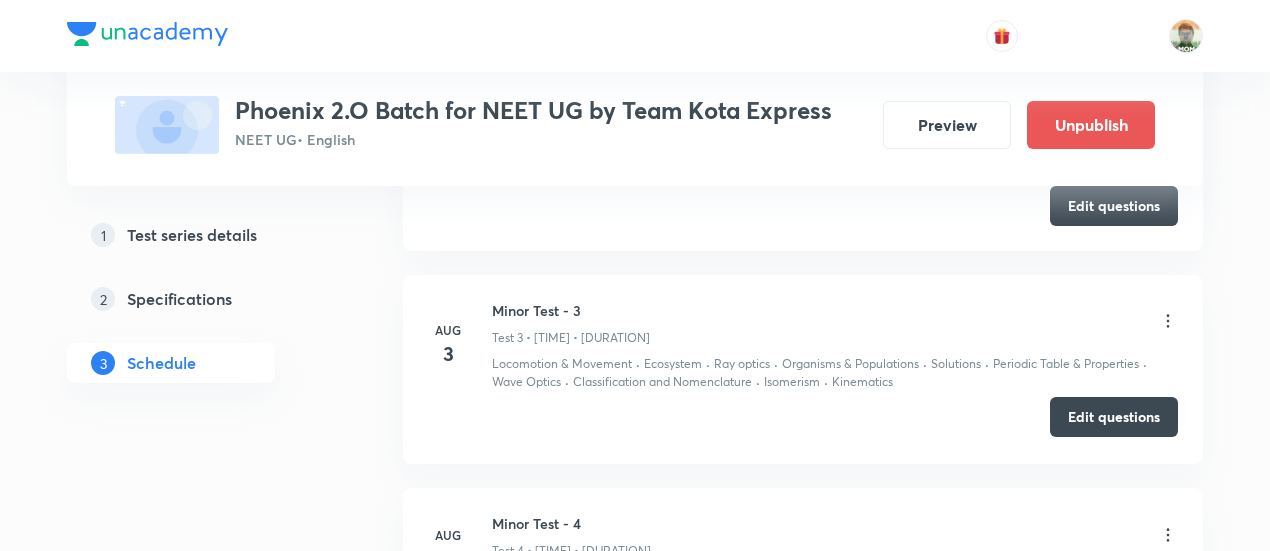 click on "Edit questions" at bounding box center (1114, 417) 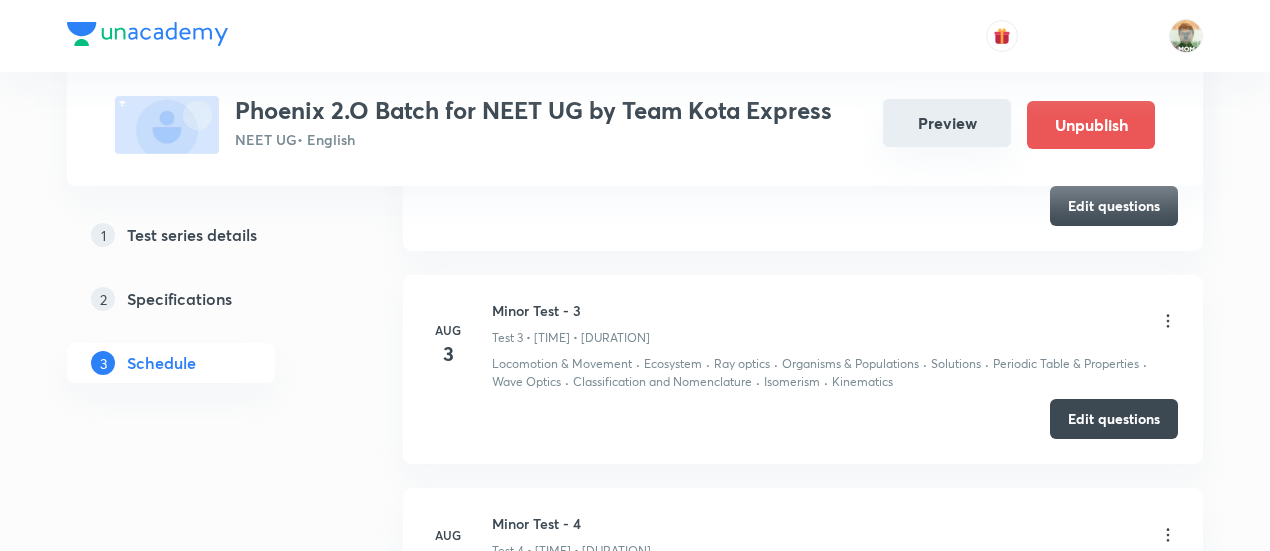 click on "Preview" at bounding box center (947, 123) 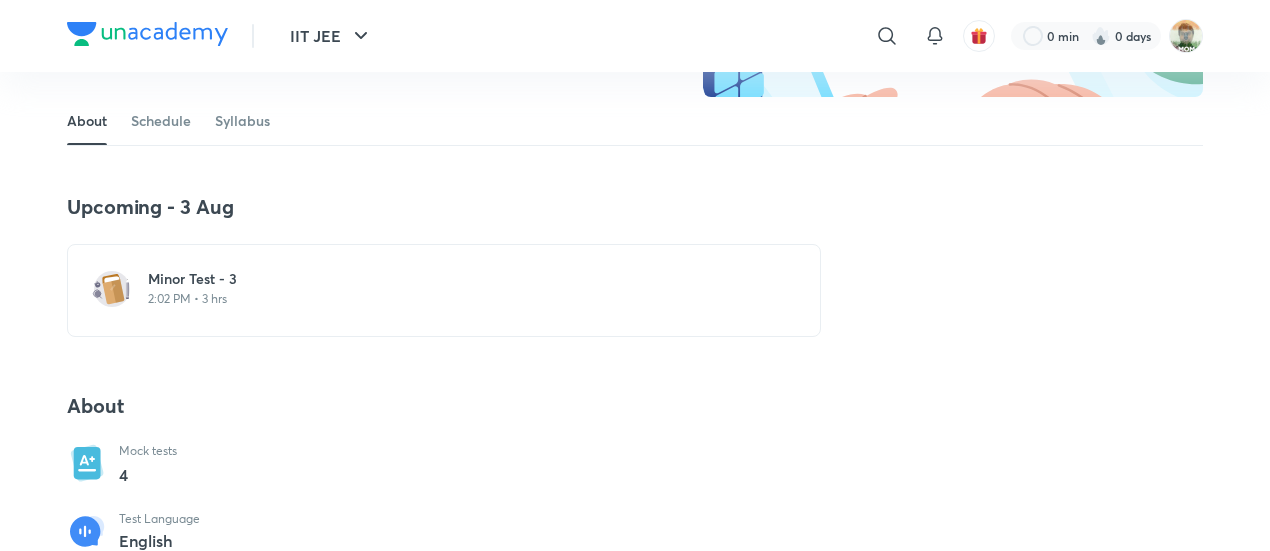 scroll, scrollTop: 307, scrollLeft: 0, axis: vertical 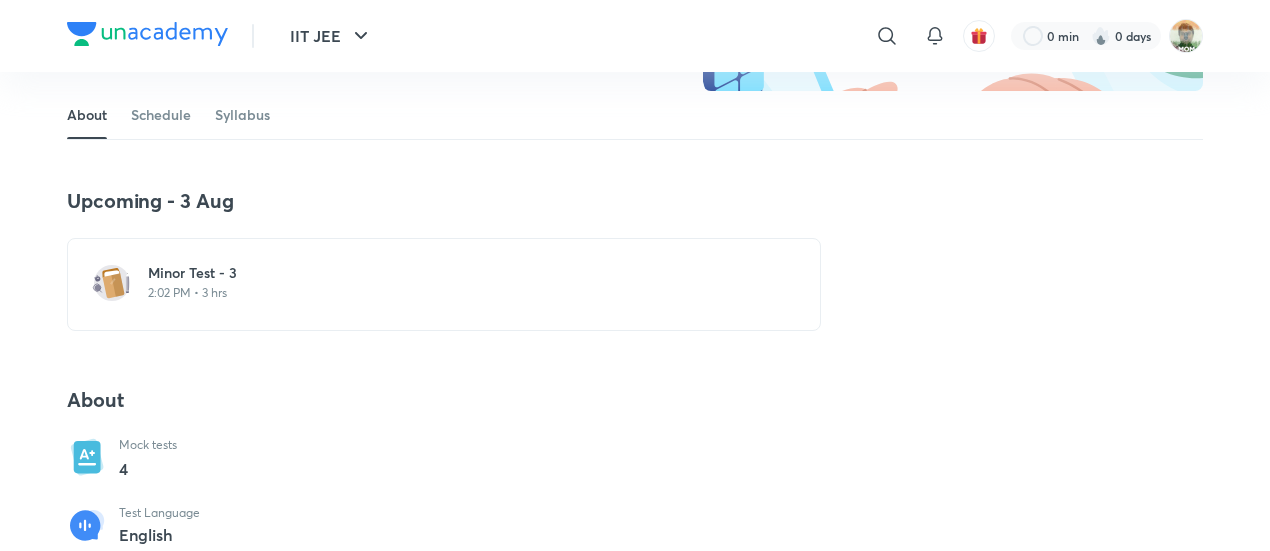 click on "2:02 PM • 3 hrs" at bounding box center (456, 293) 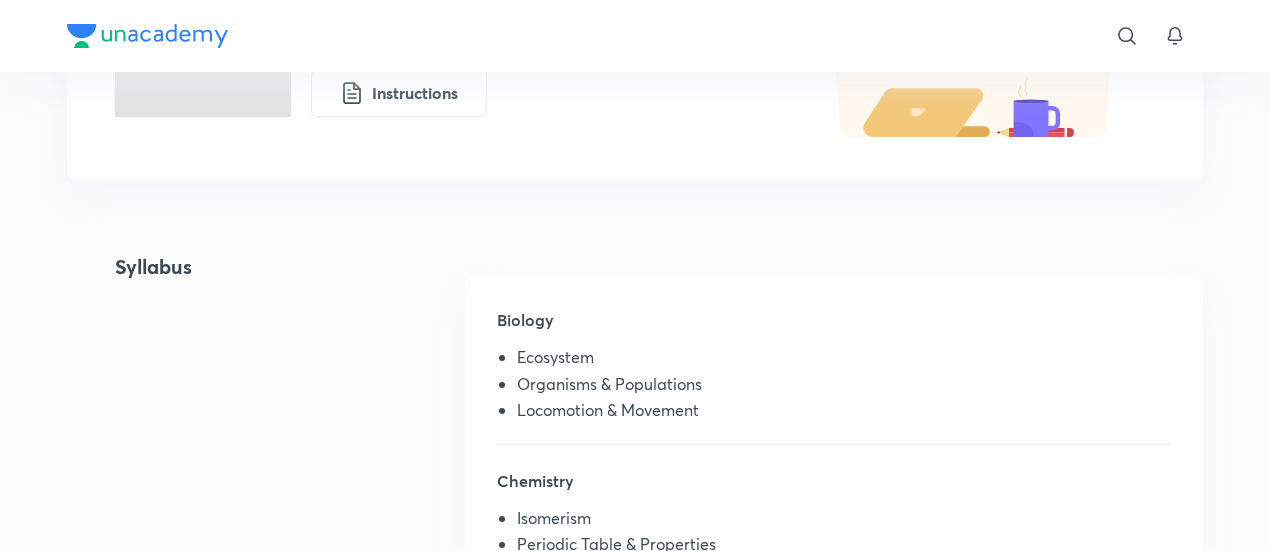 scroll, scrollTop: 0, scrollLeft: 0, axis: both 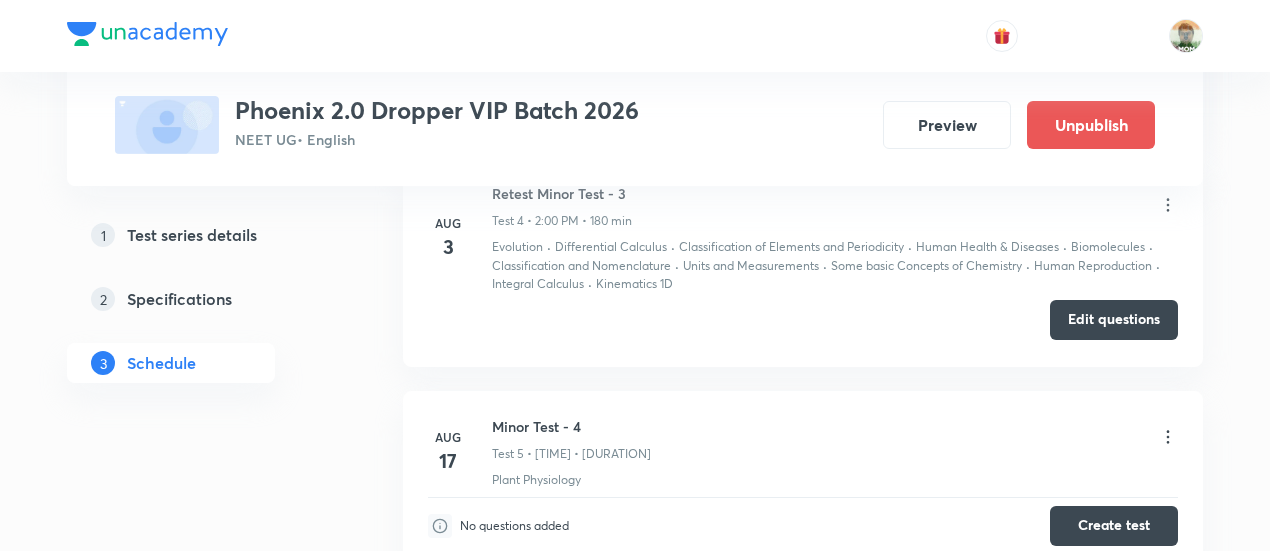 click on "Edit questions" at bounding box center (1114, 320) 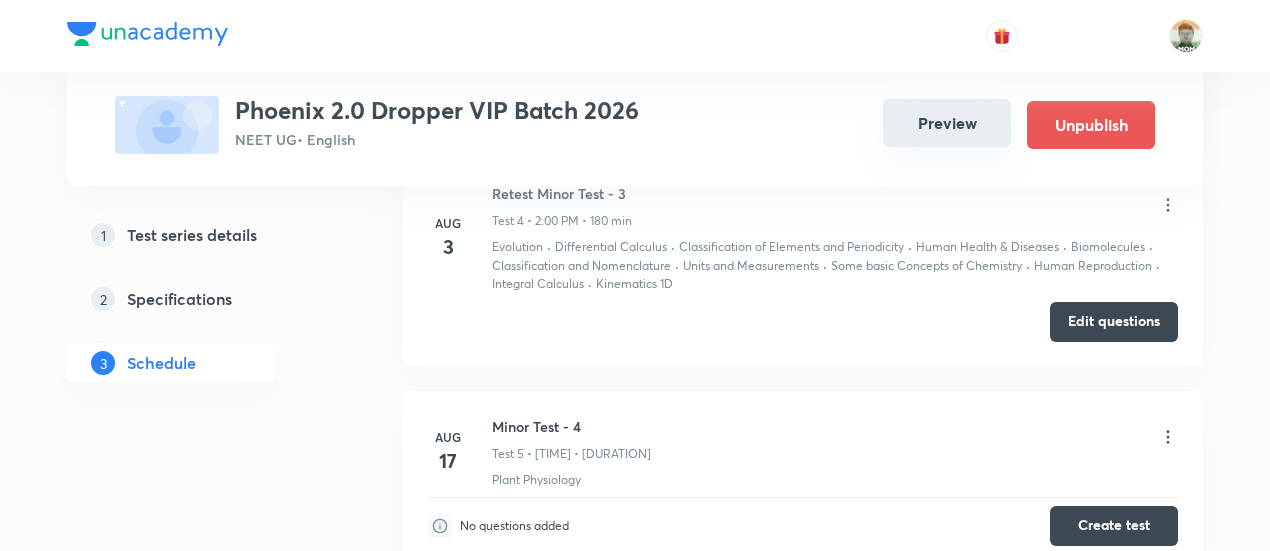 click on "Preview" at bounding box center (947, 123) 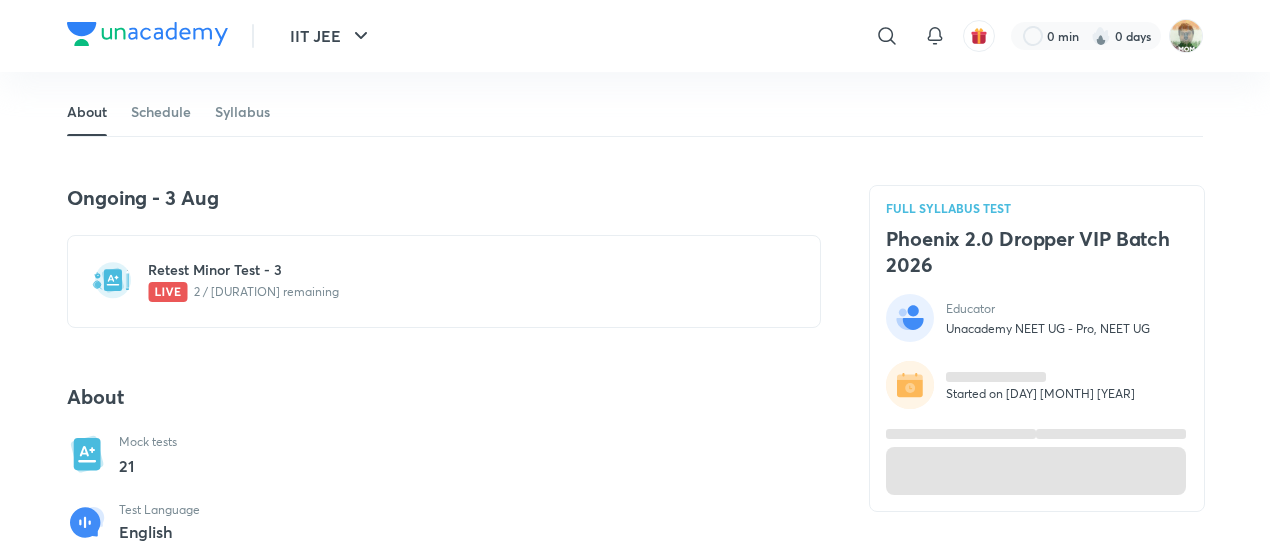 scroll, scrollTop: 505, scrollLeft: 0, axis: vertical 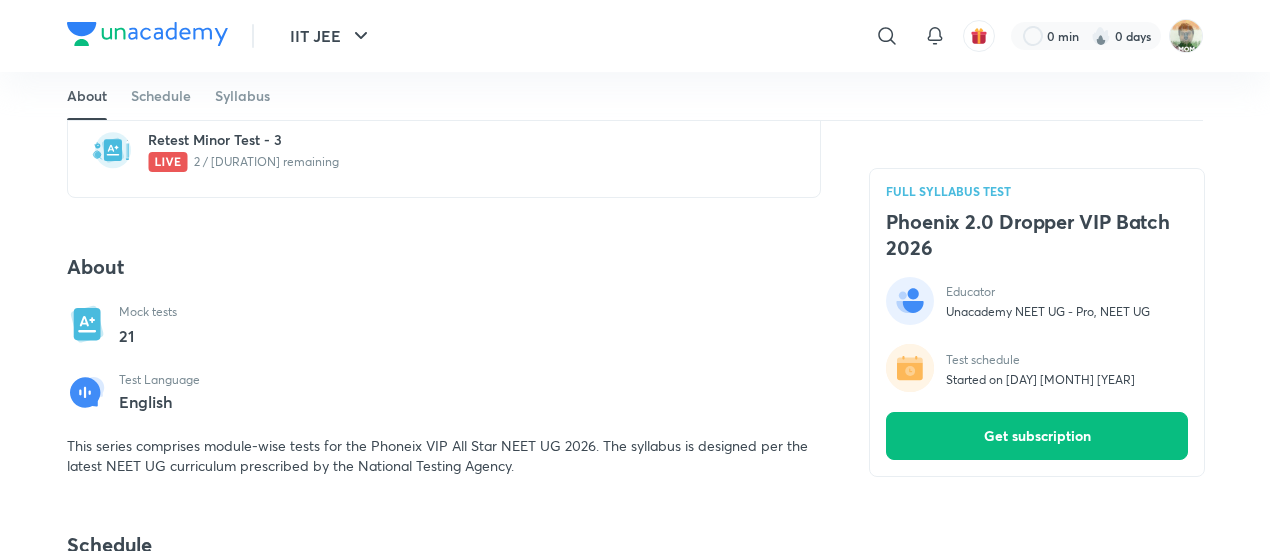 click on "Retest Minor Test - 3" at bounding box center (456, 140) 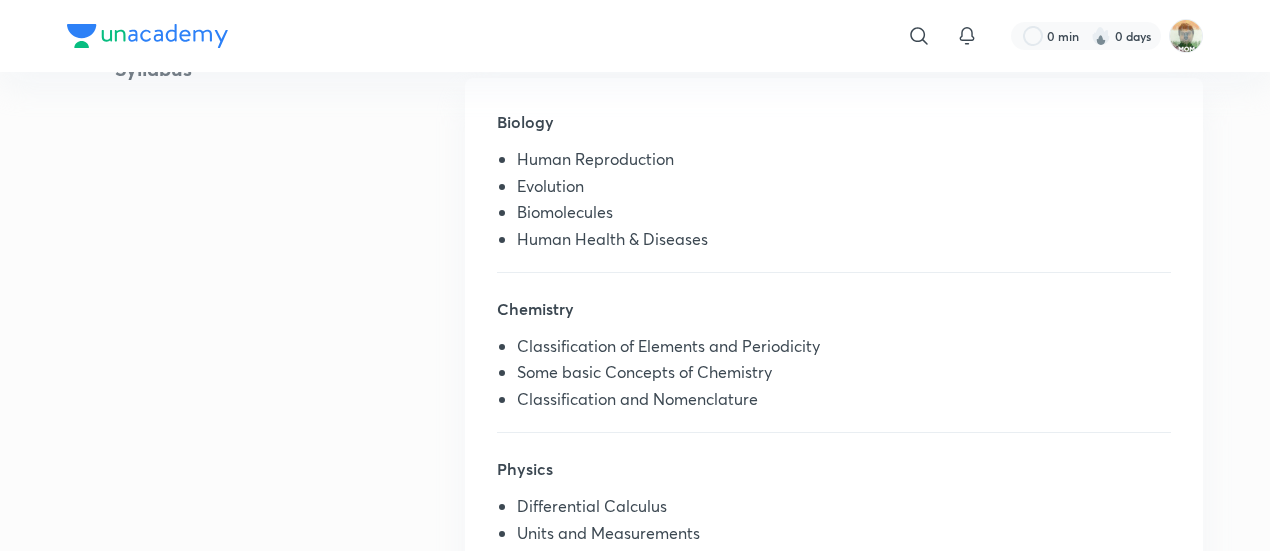 scroll, scrollTop: 0, scrollLeft: 0, axis: both 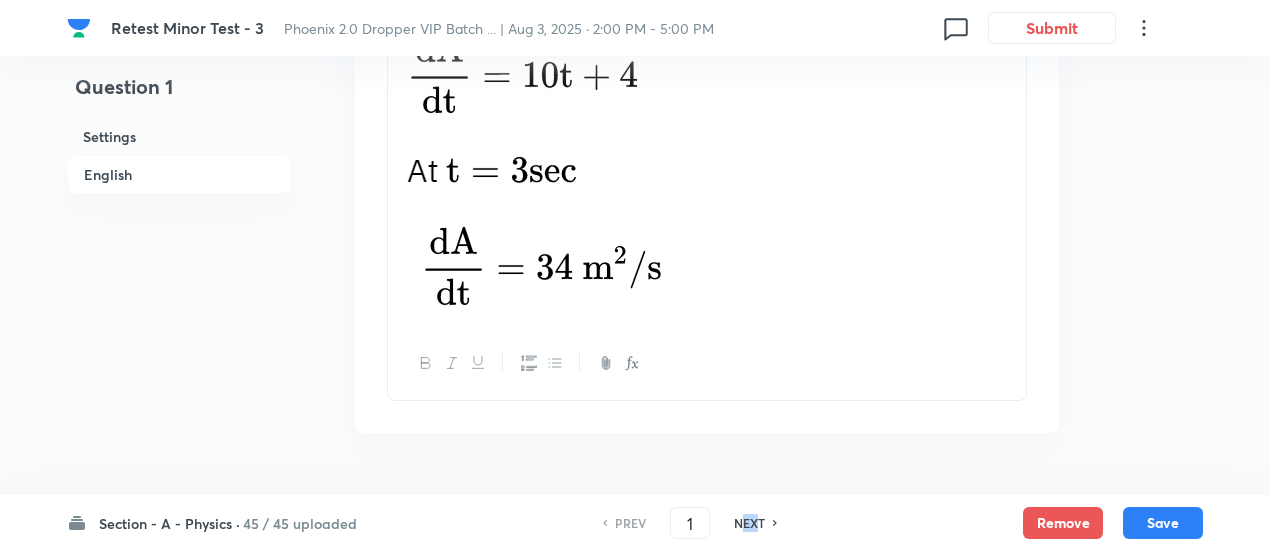 drag, startPoint x: 754, startPoint y: 533, endPoint x: 744, endPoint y: 513, distance: 22.36068 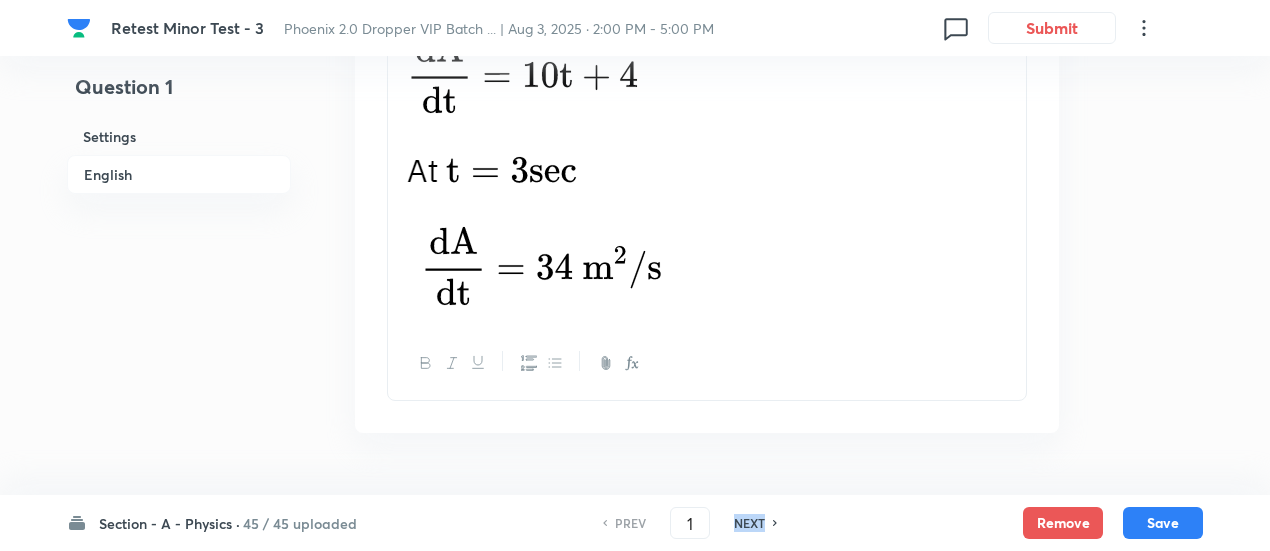 click on "PREV 1 ​ NEXT" at bounding box center [690, 523] 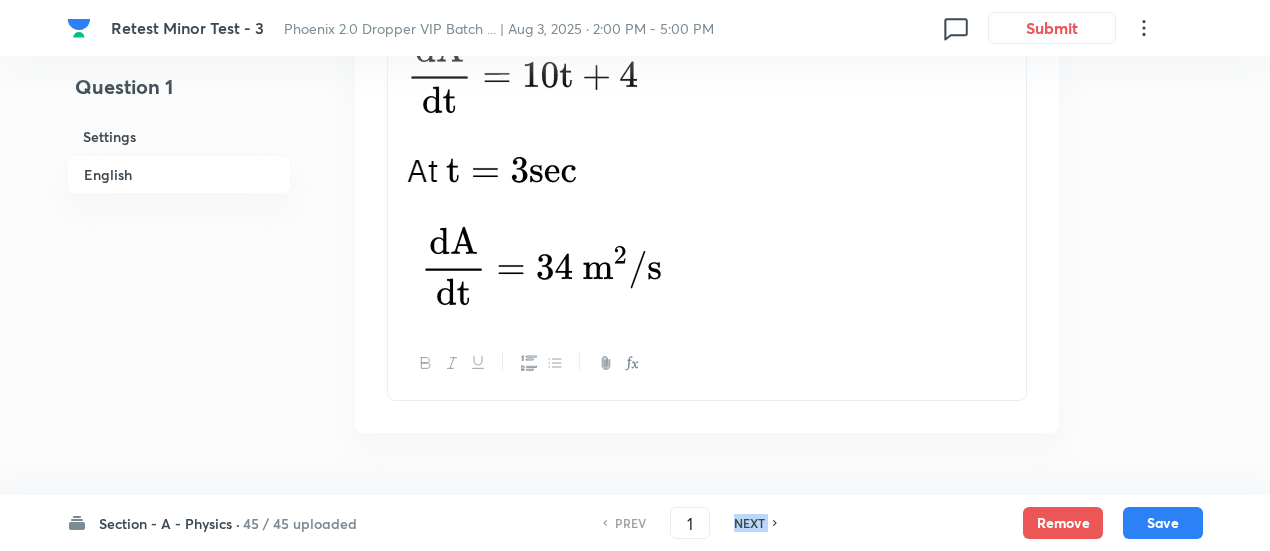 click on "PREV 1 ​ NEXT" at bounding box center (690, 523) 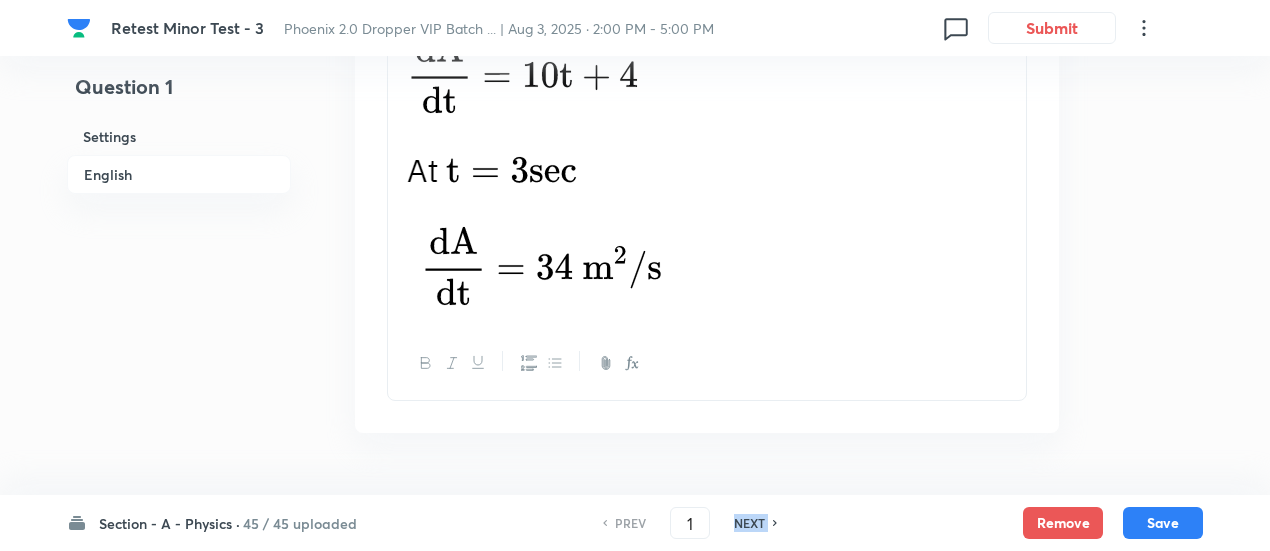 click on "NEXT" at bounding box center (749, 523) 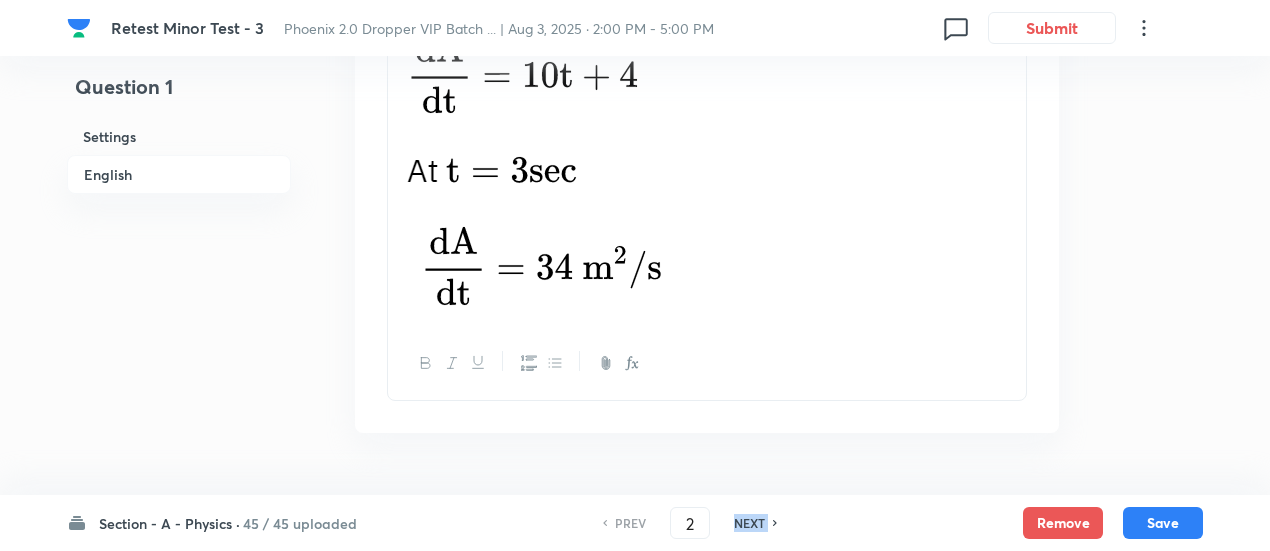 checkbox on "false" 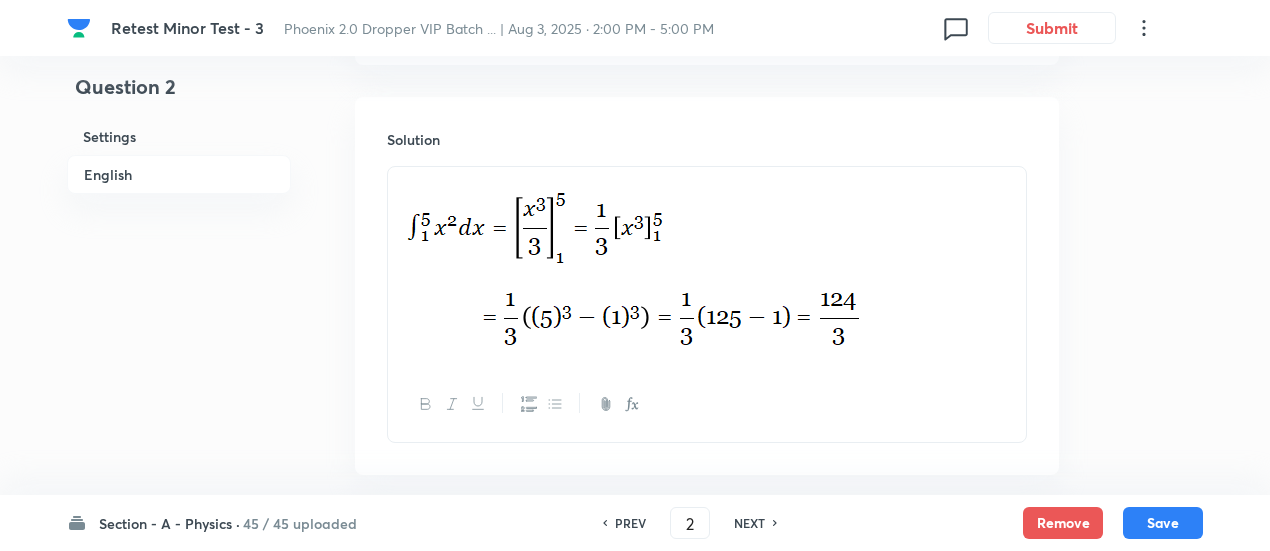 click on "NEXT" at bounding box center (749, 523) 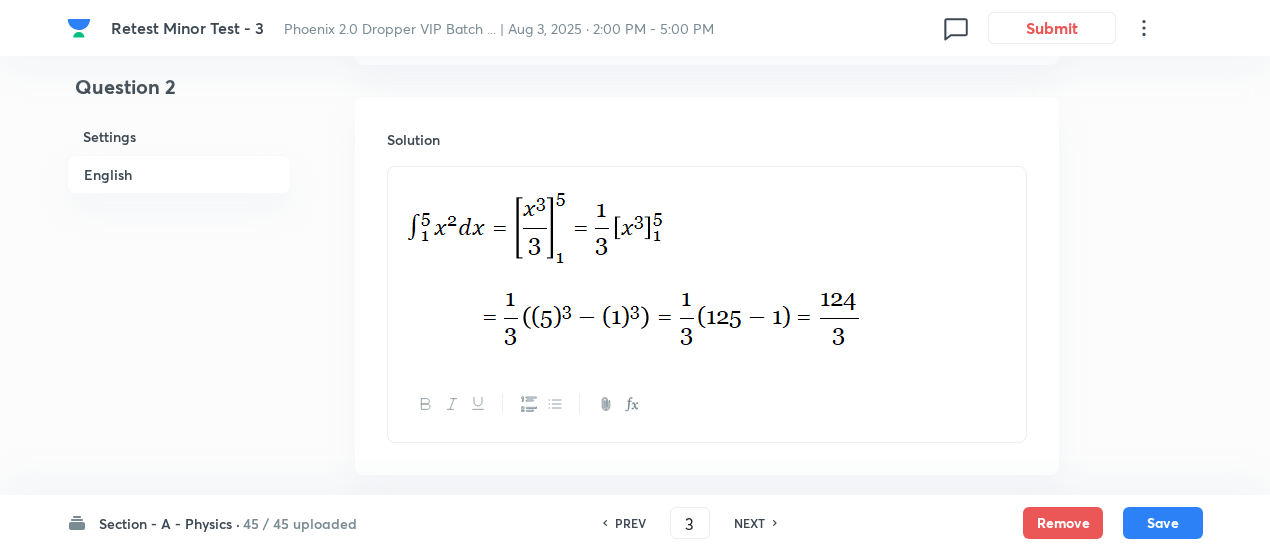 checkbox on "false" 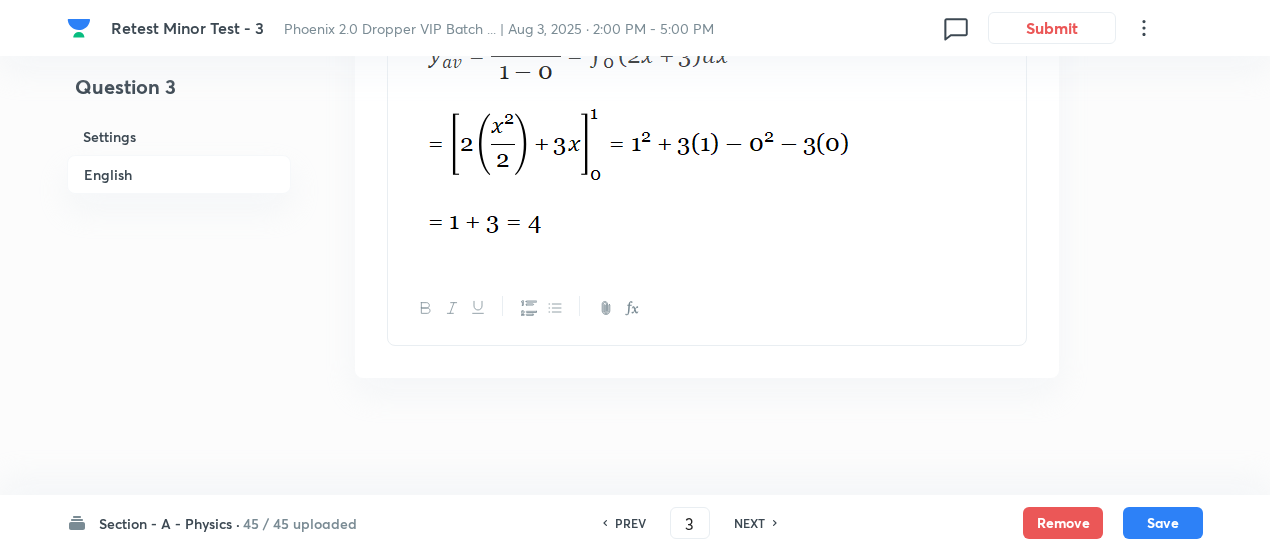 click on "NEXT" at bounding box center (749, 523) 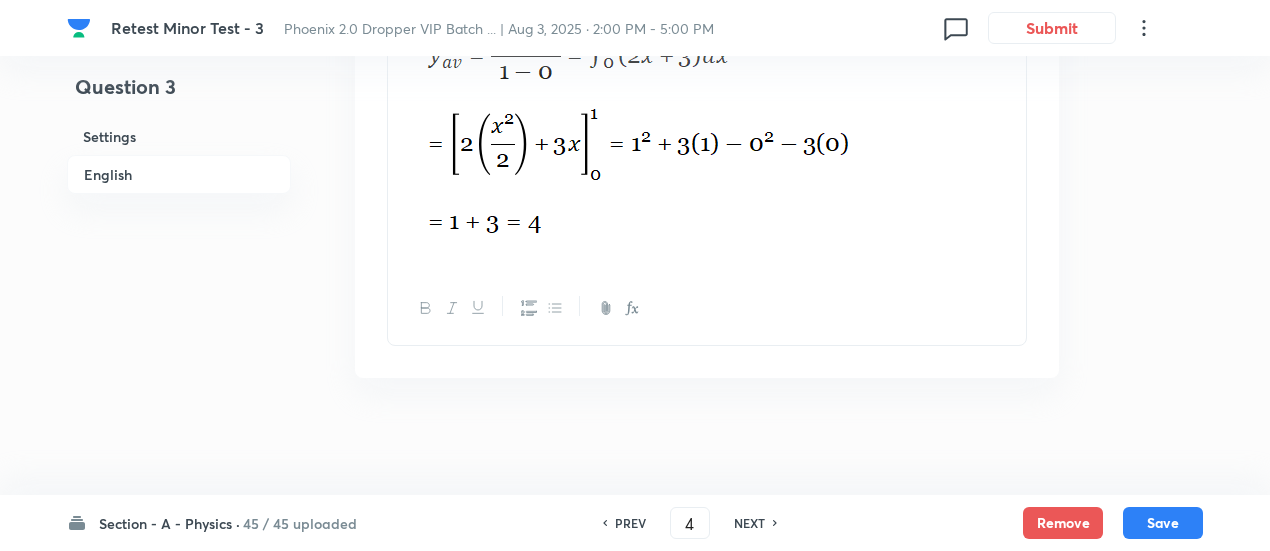 checkbox on "false" 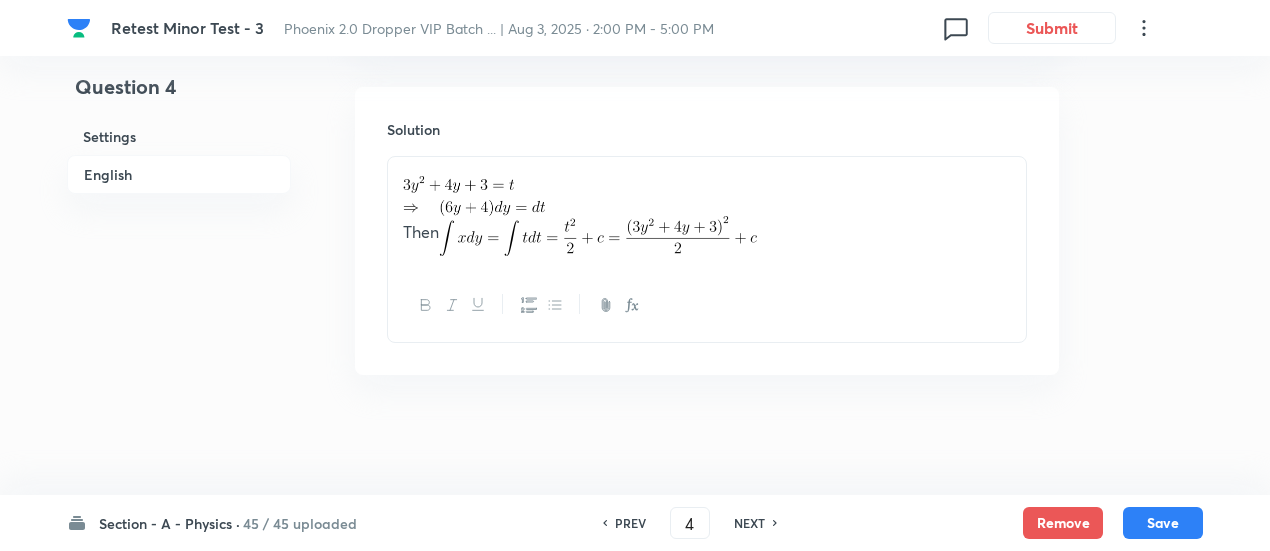 checkbox on "true" 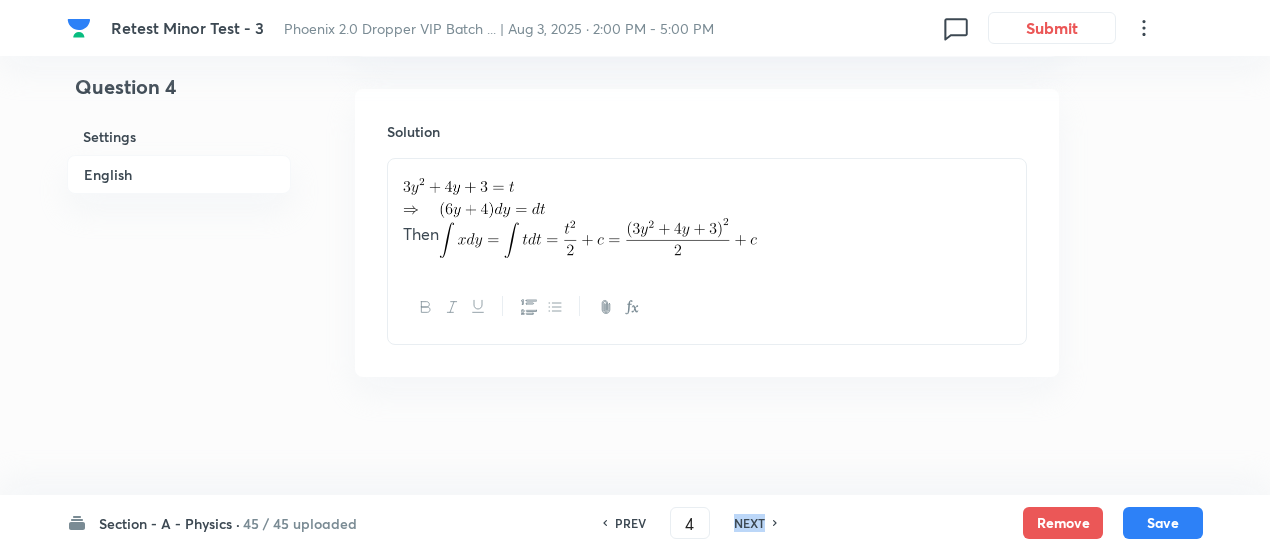 click on "NEXT" at bounding box center [749, 523] 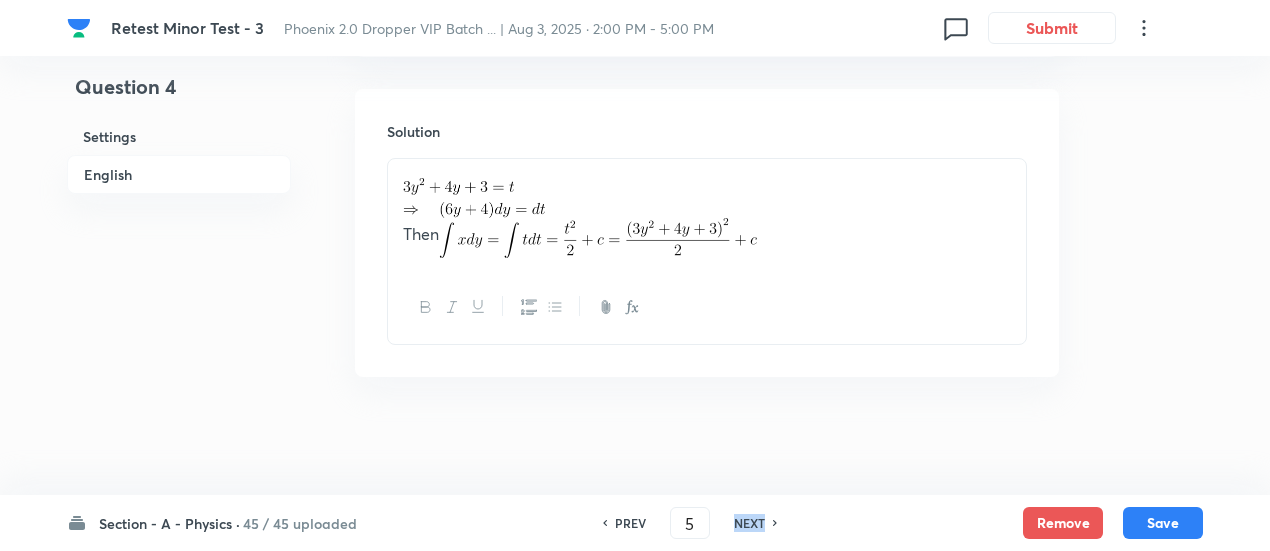 checkbox on "false" 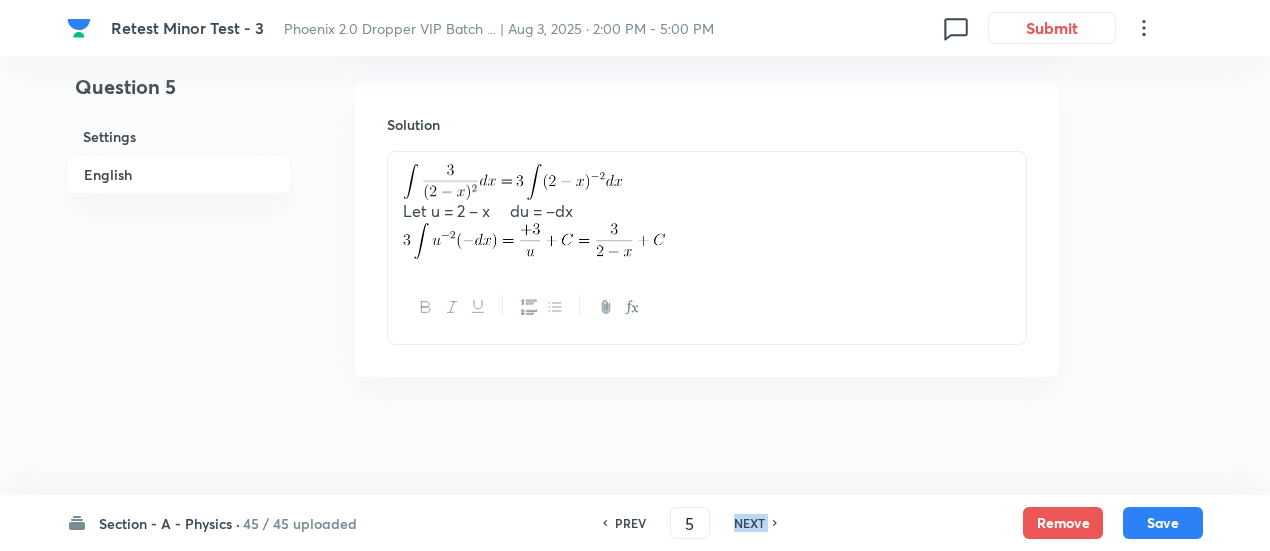 click on "NEXT" at bounding box center [749, 523] 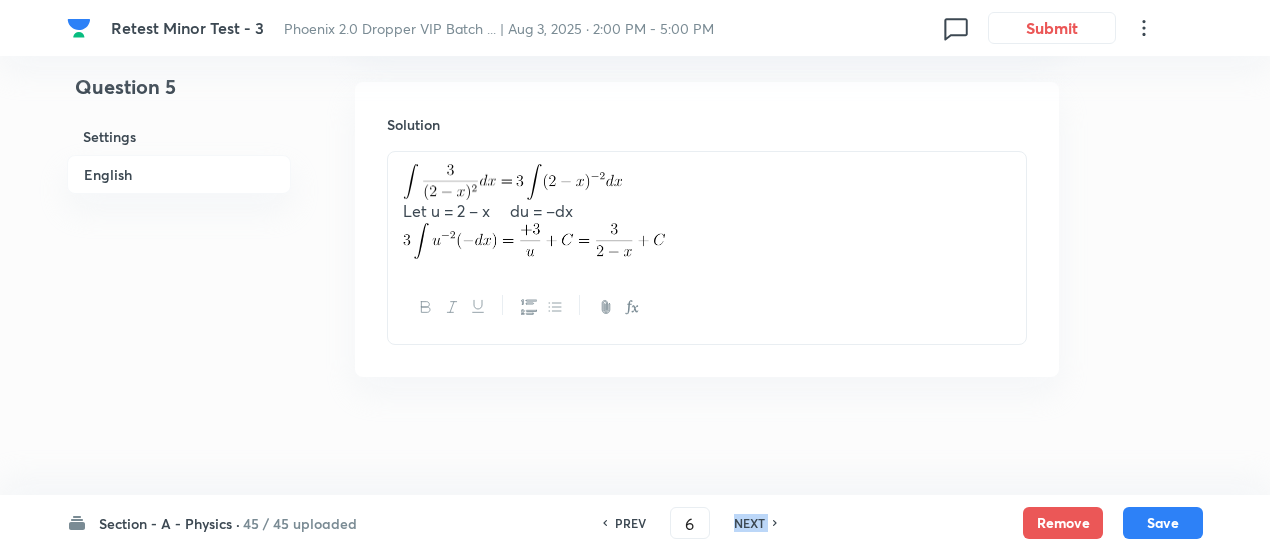 checkbox on "false" 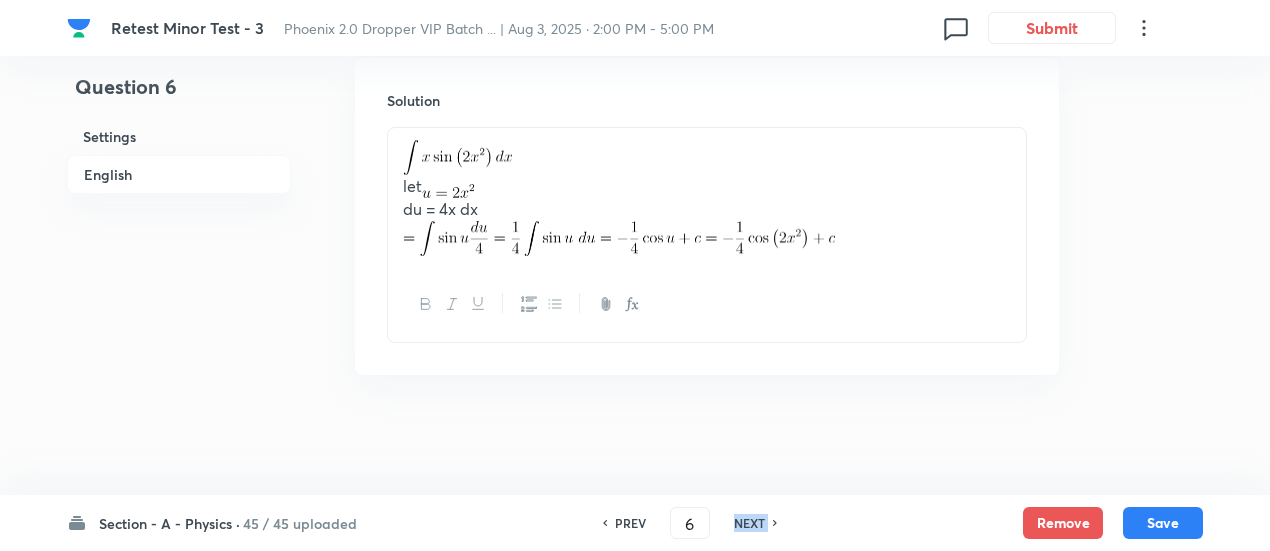 scroll, scrollTop: 2183, scrollLeft: 0, axis: vertical 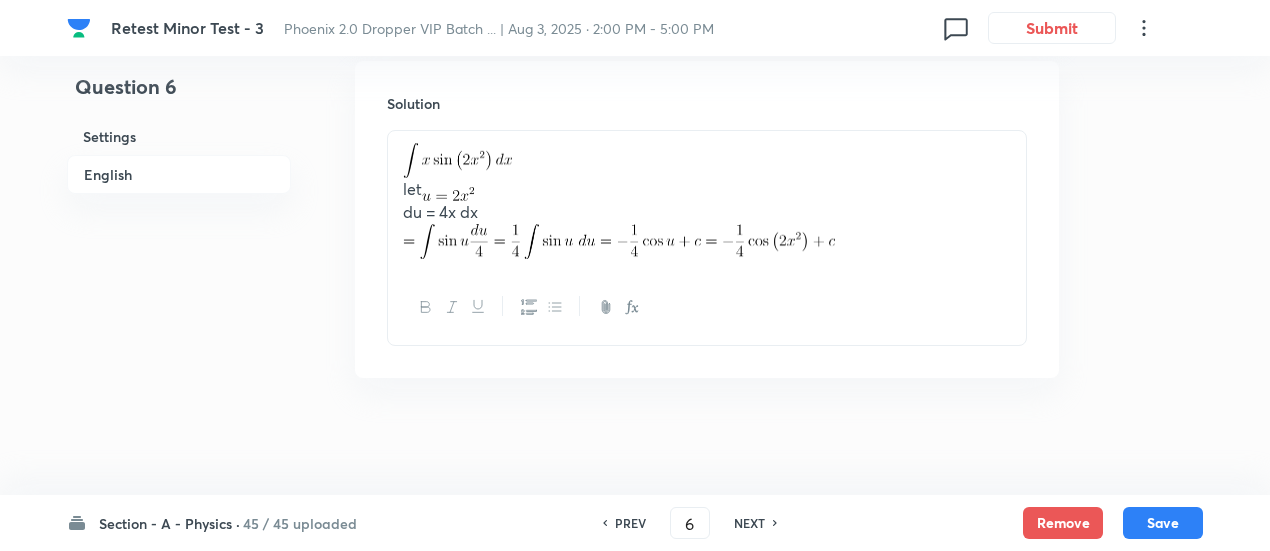 checkbox on "true" 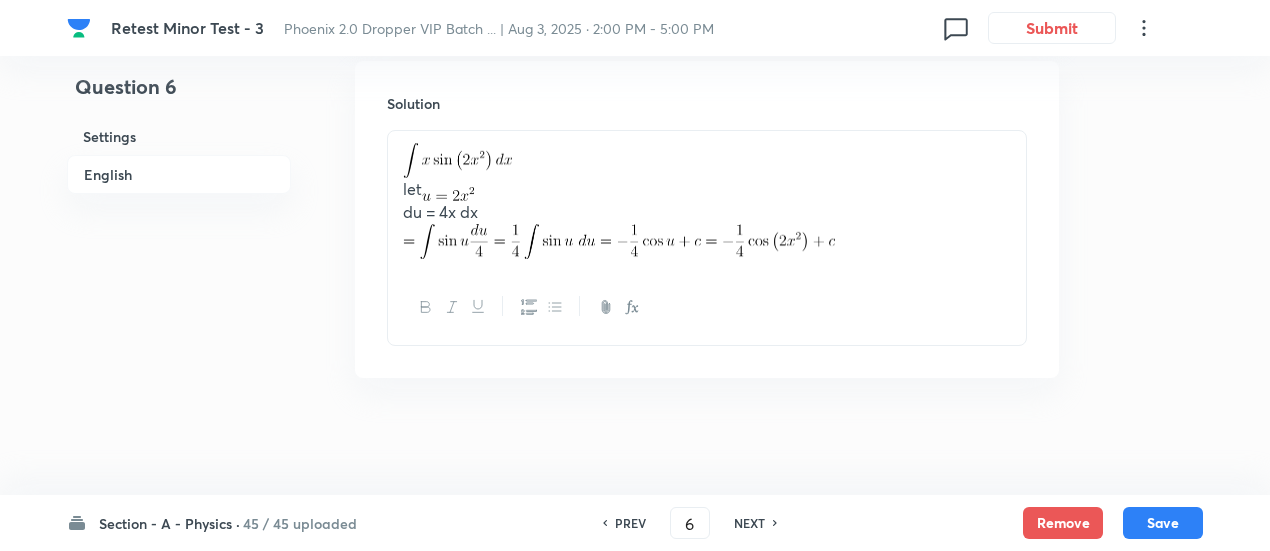 click on "NEXT" at bounding box center (749, 523) 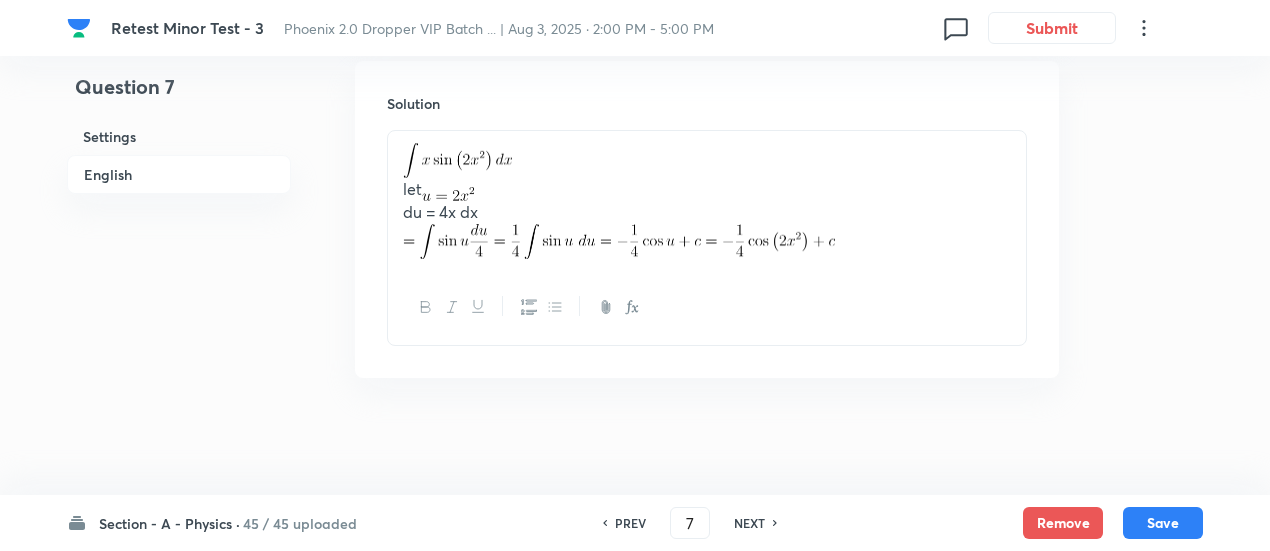 checkbox on "false" 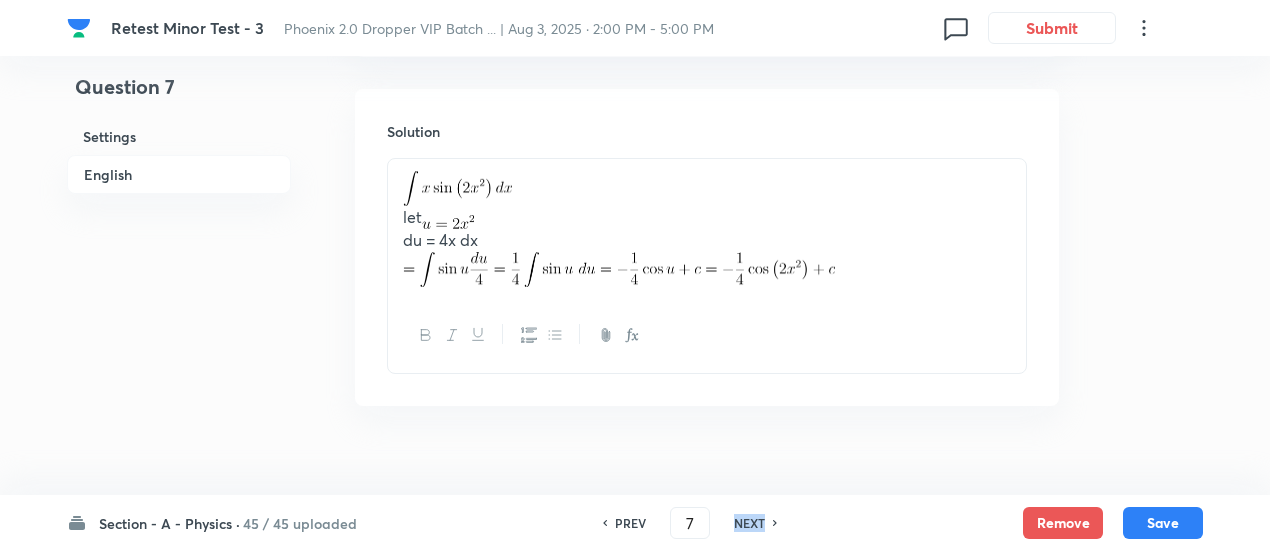 click on "NEXT" at bounding box center [749, 523] 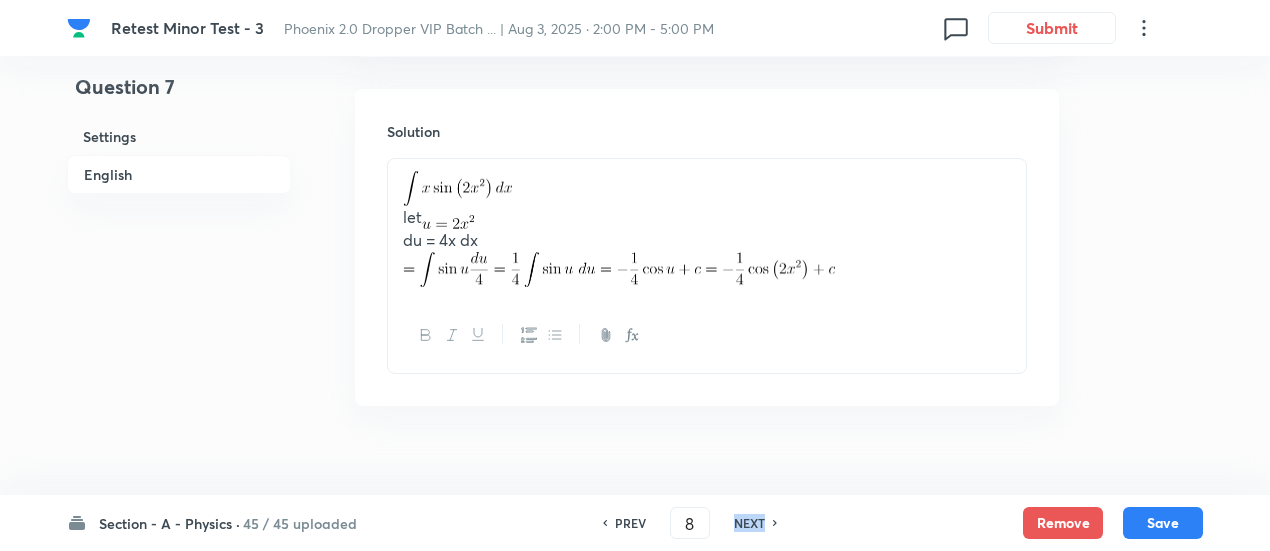 checkbox on "true" 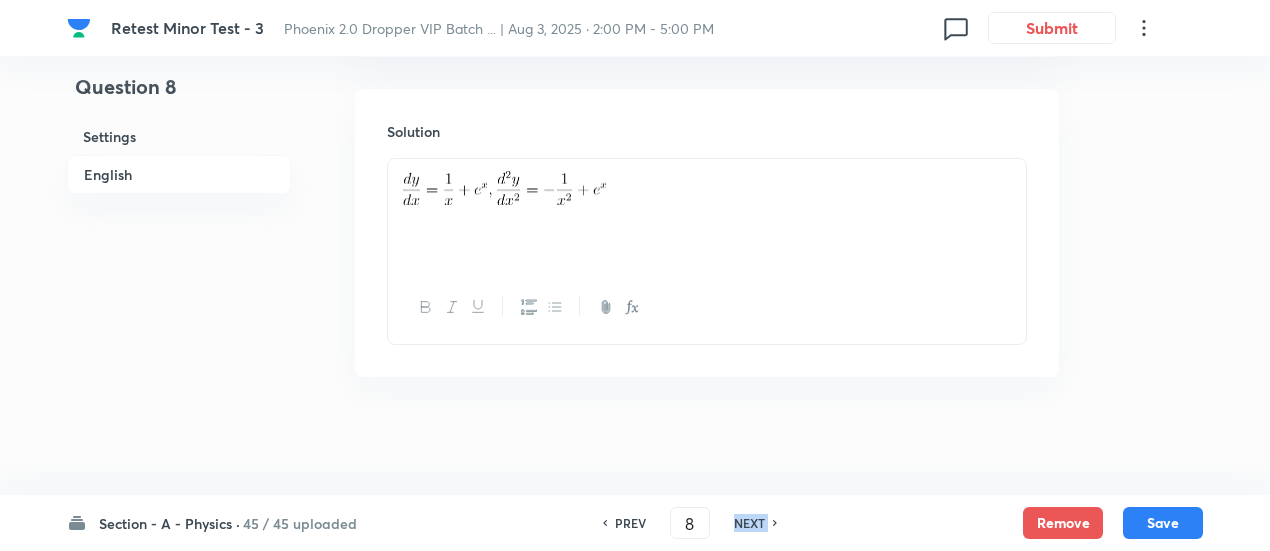 click on "NEXT" at bounding box center (749, 523) 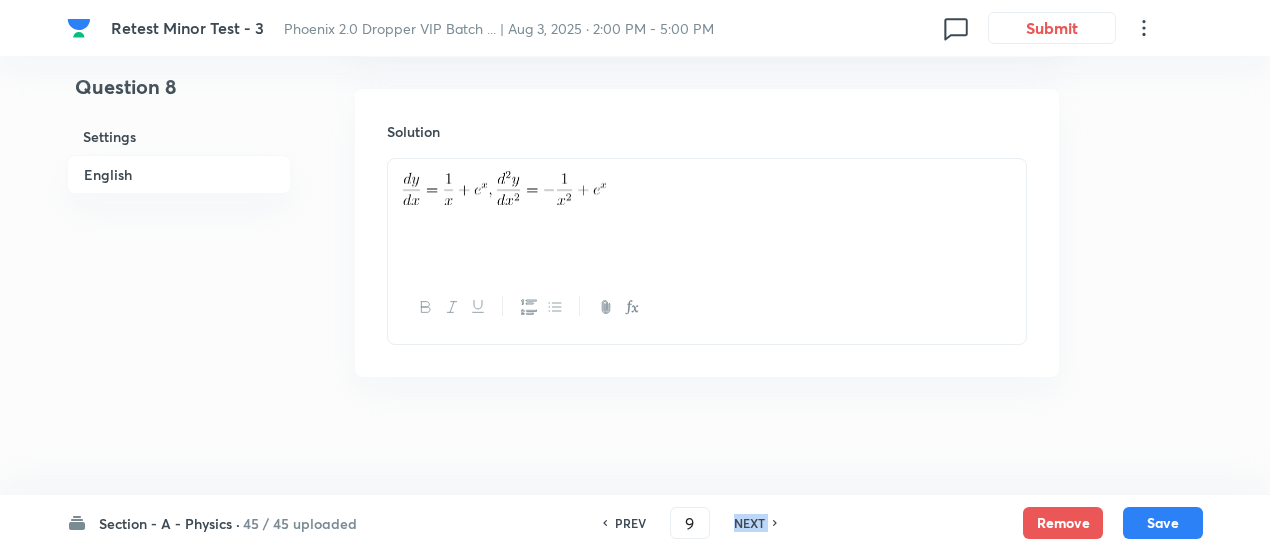 checkbox on "false" 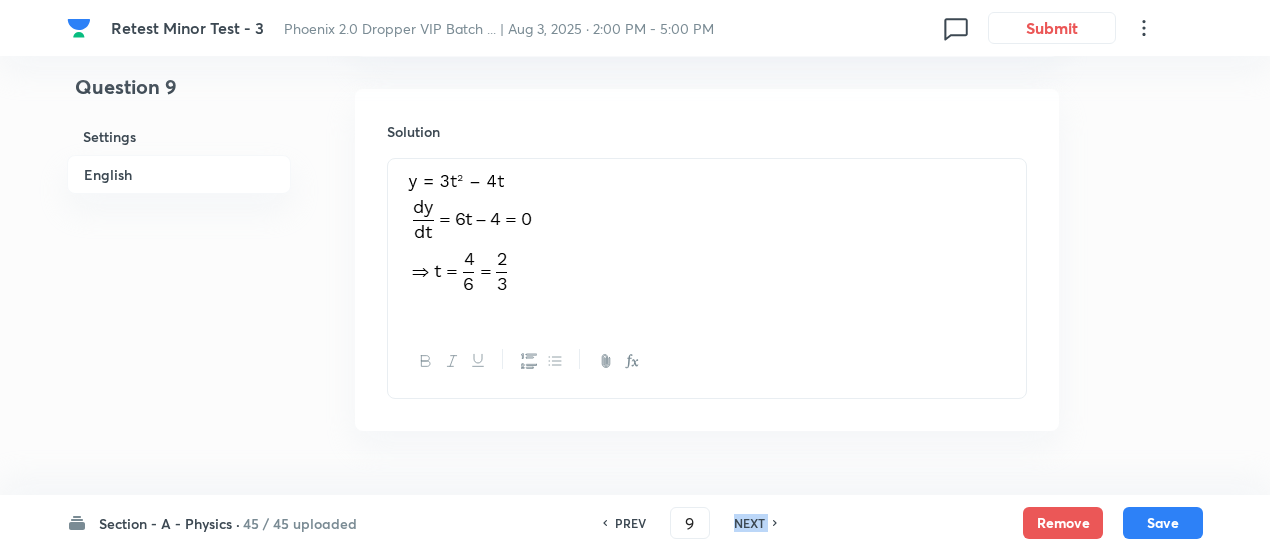 click on "NEXT" at bounding box center [749, 523] 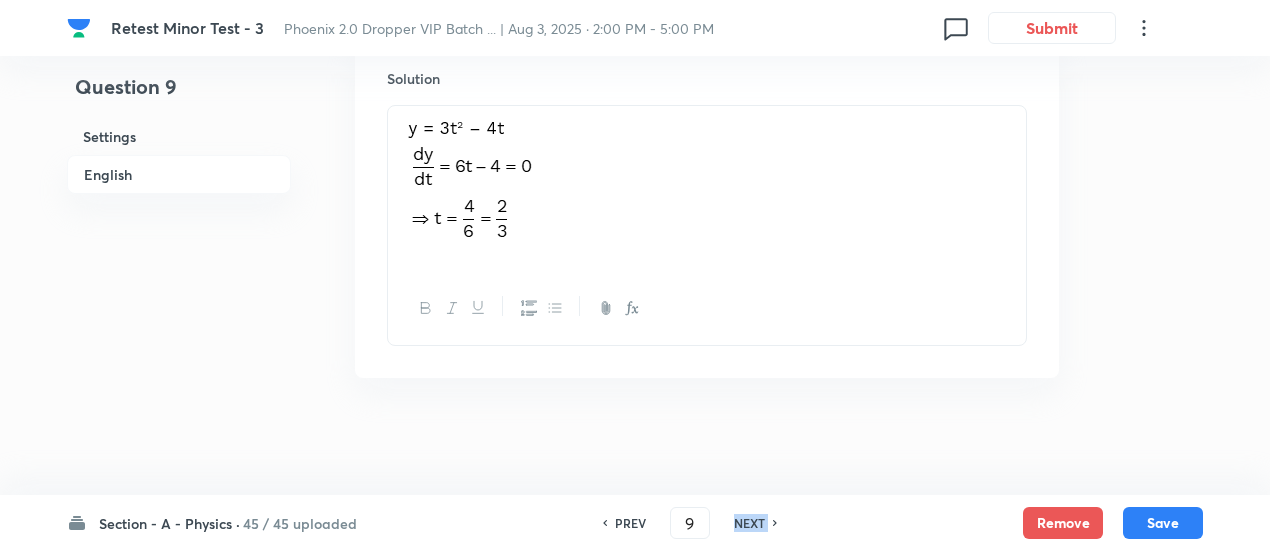 type on "10" 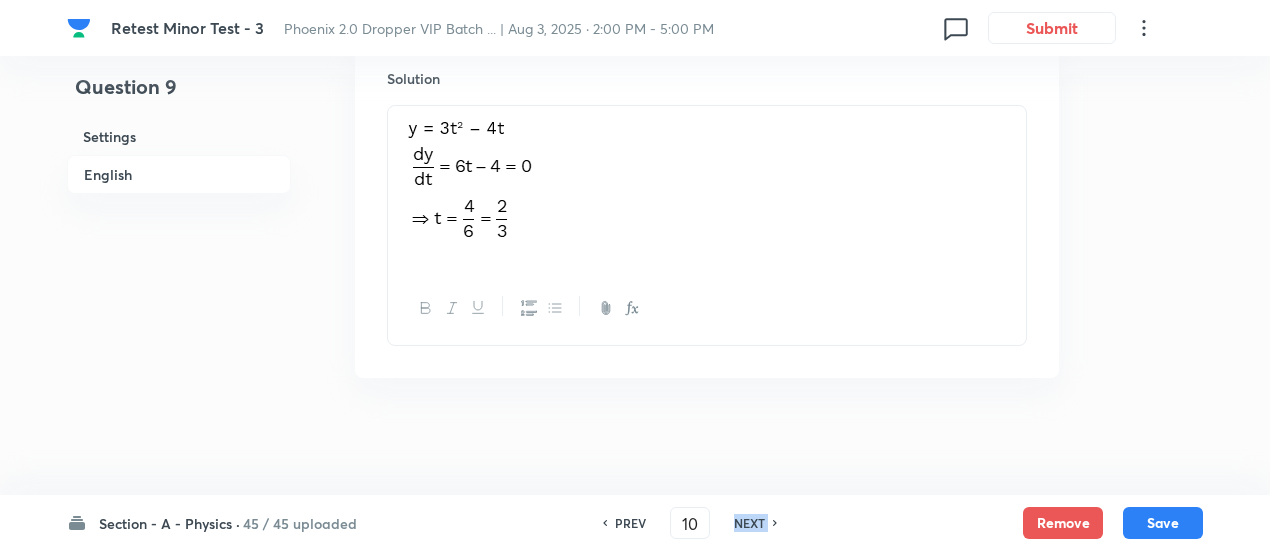 checkbox on "true" 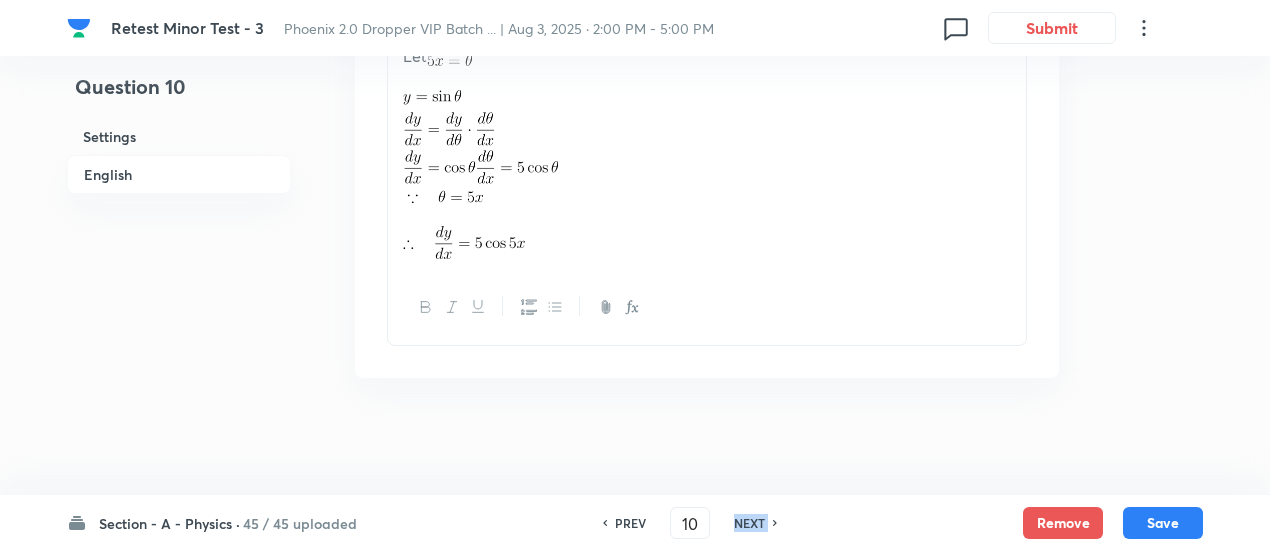click on "NEXT" at bounding box center [749, 523] 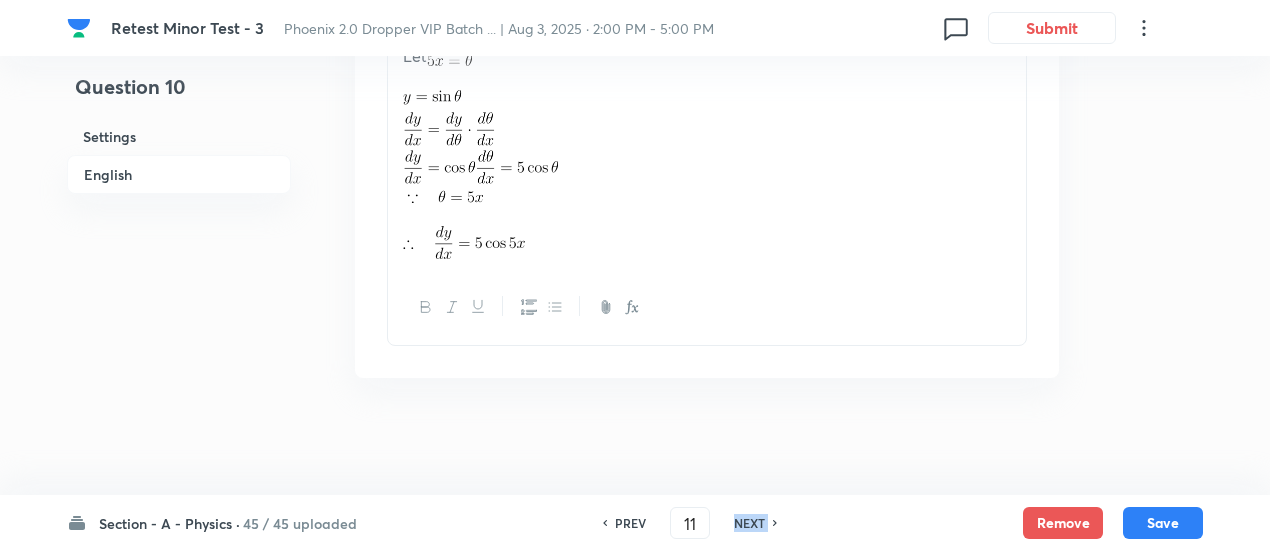 checkbox on "true" 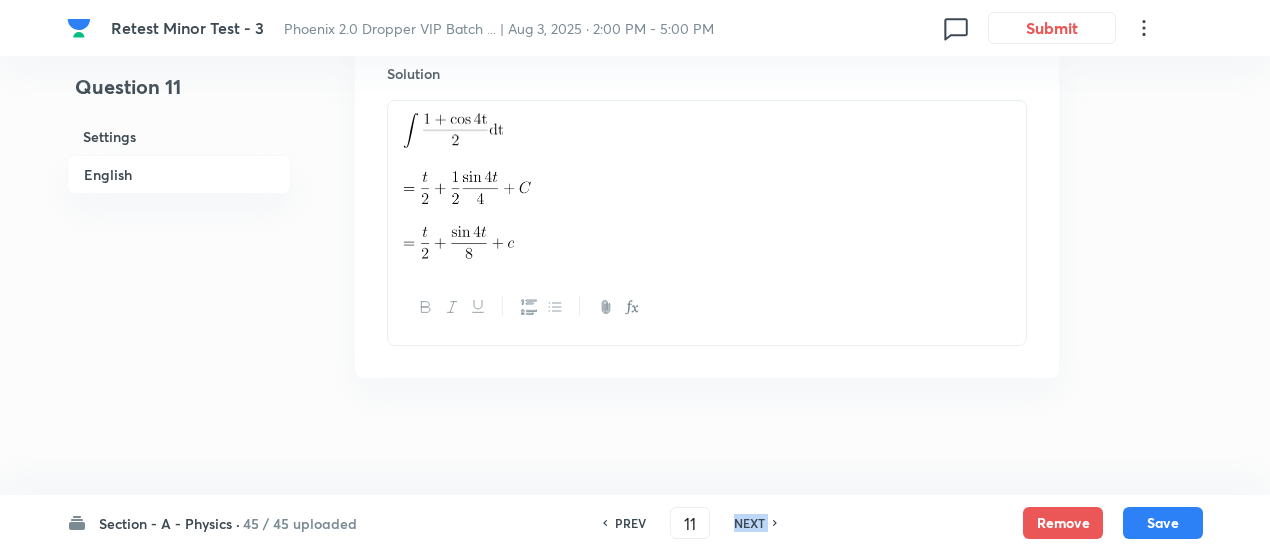click on "NEXT" at bounding box center [749, 523] 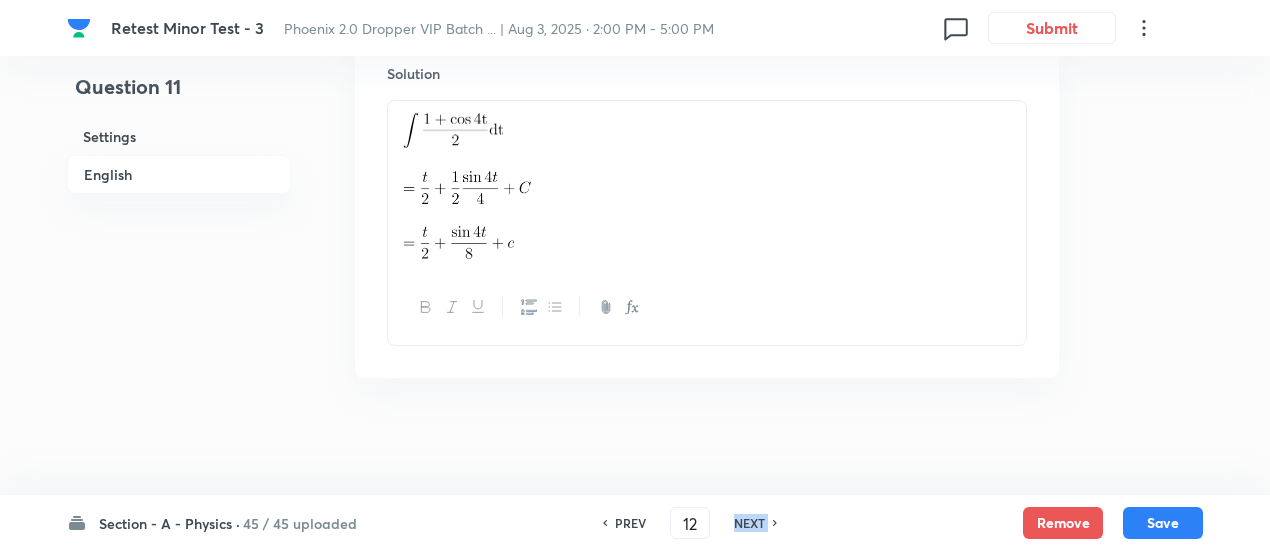 checkbox on "false" 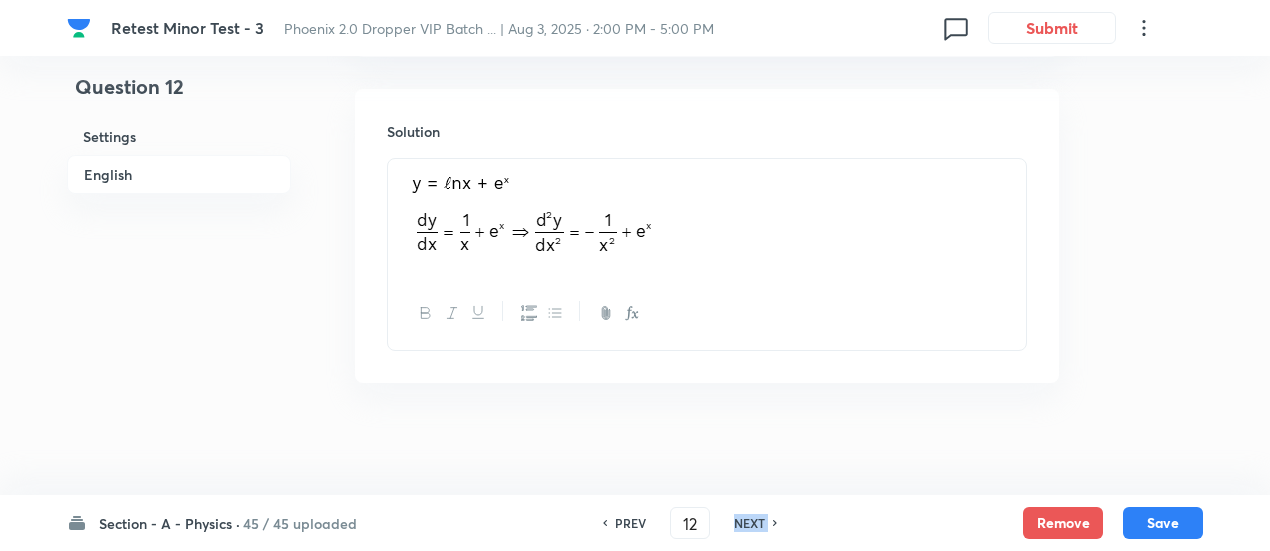 click on "NEXT" at bounding box center (749, 523) 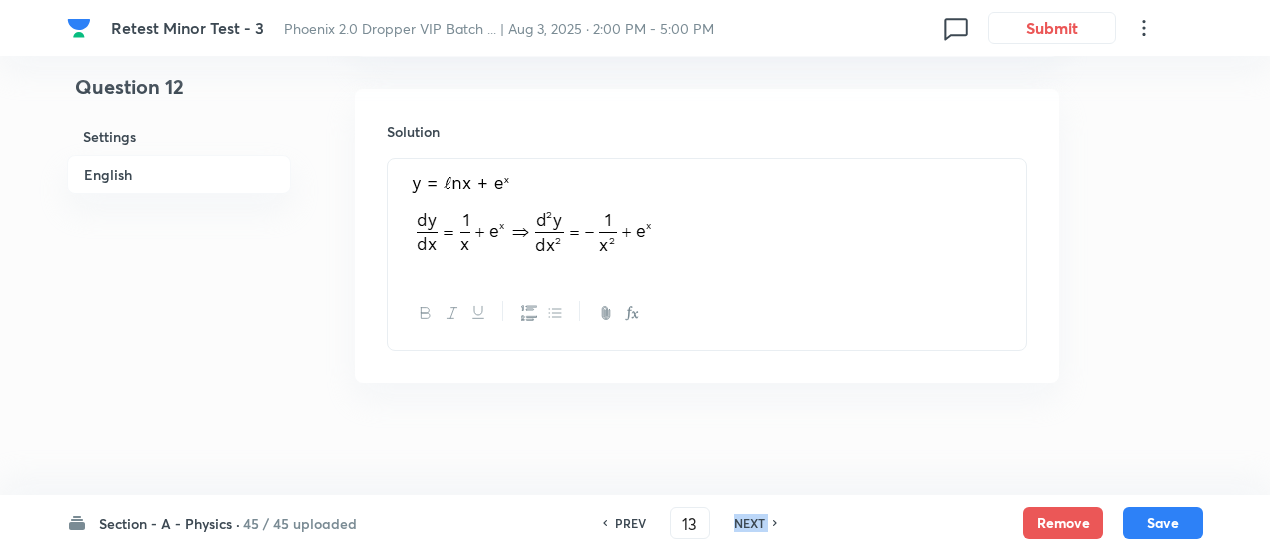 checkbox on "true" 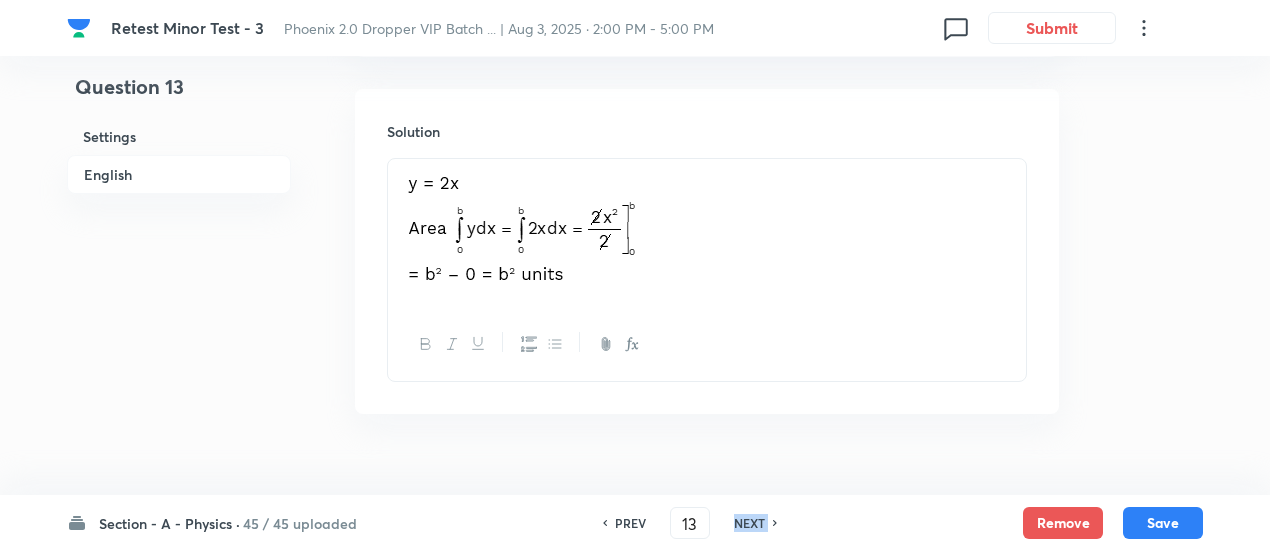 click on "NEXT" at bounding box center (749, 523) 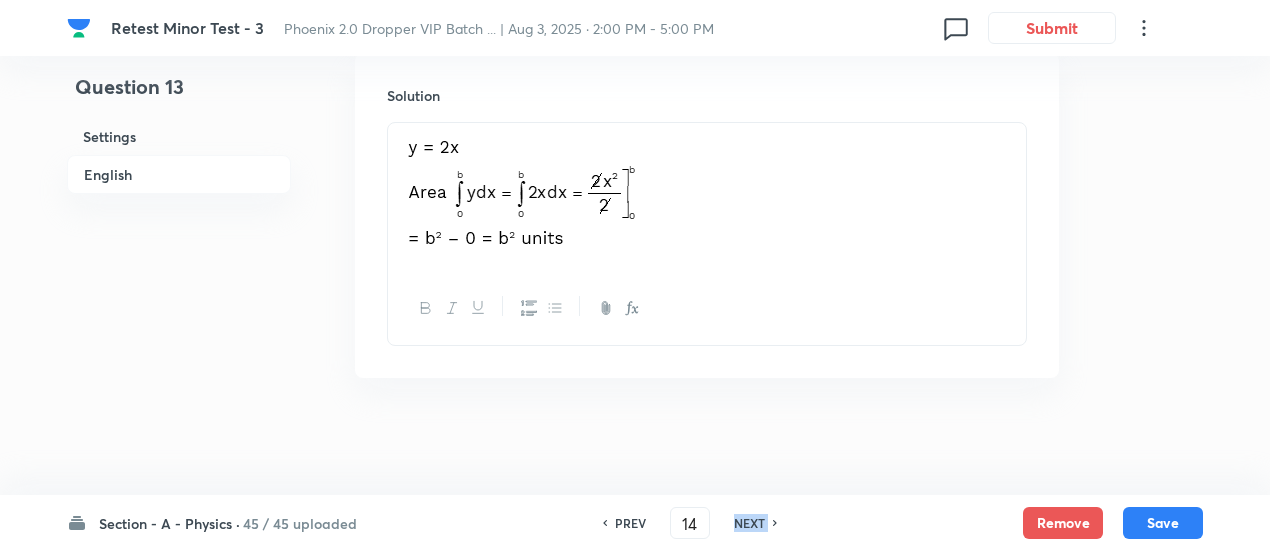 checkbox on "false" 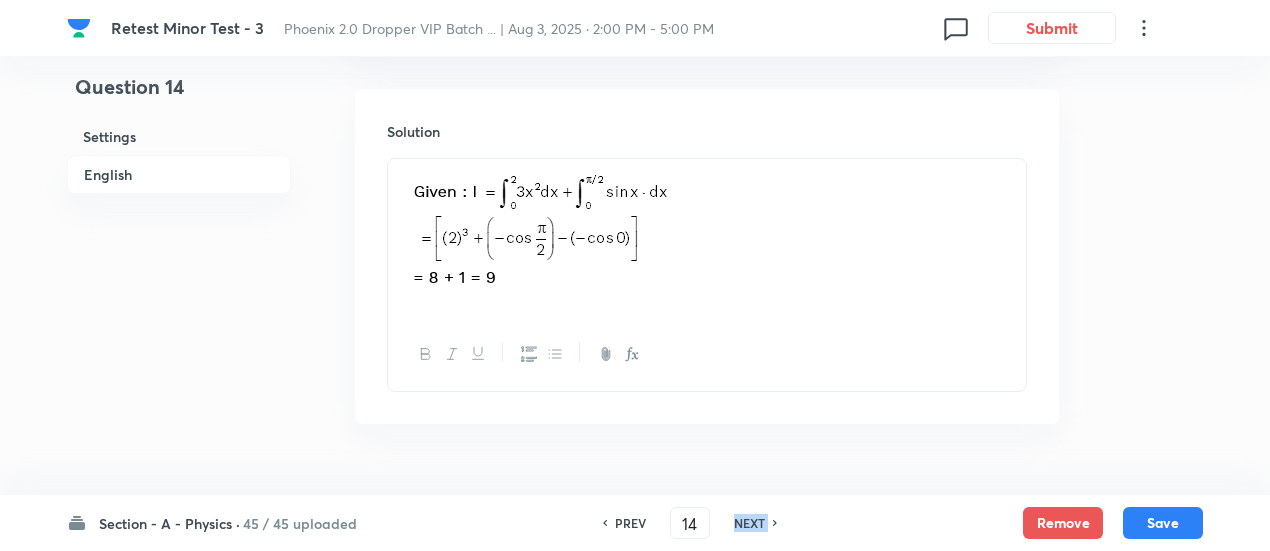 click on "NEXT" at bounding box center [749, 523] 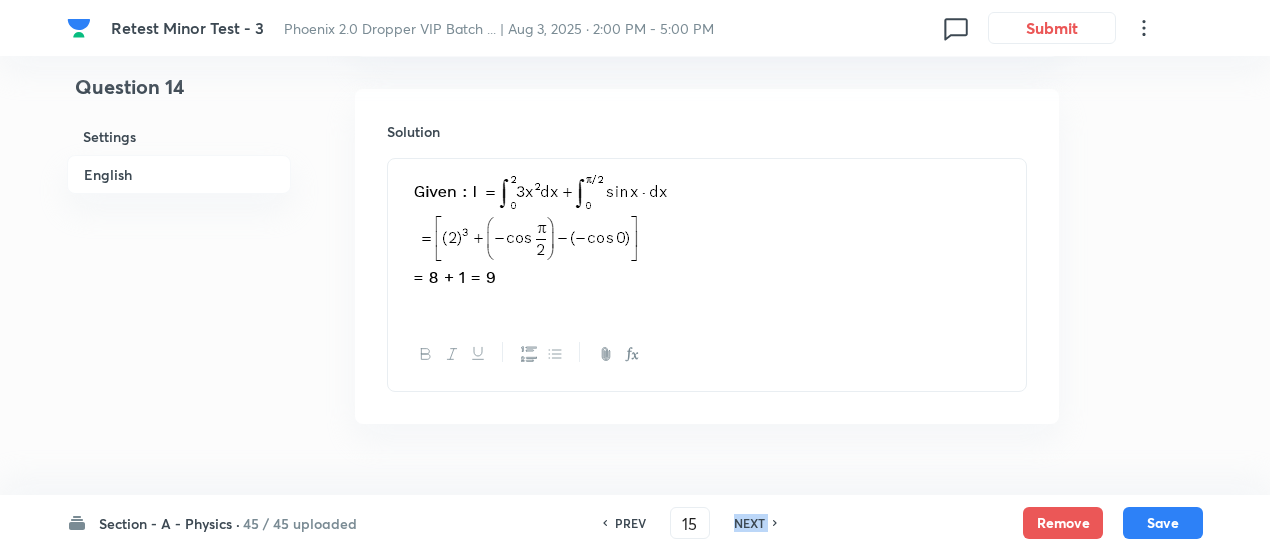 checkbox on "true" 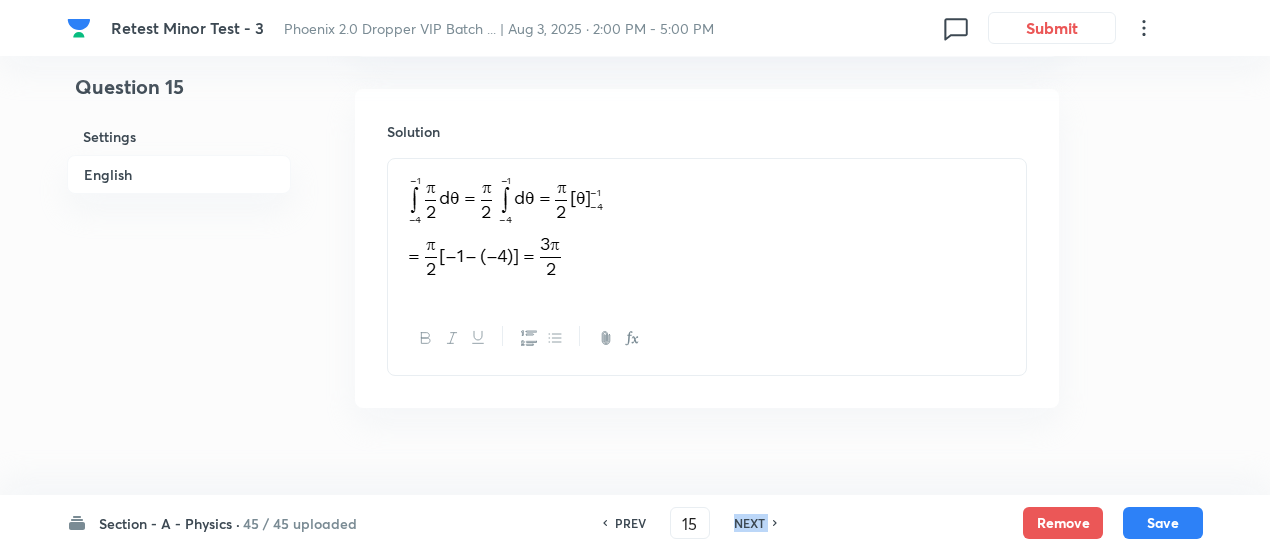 click on "NEXT" at bounding box center [749, 523] 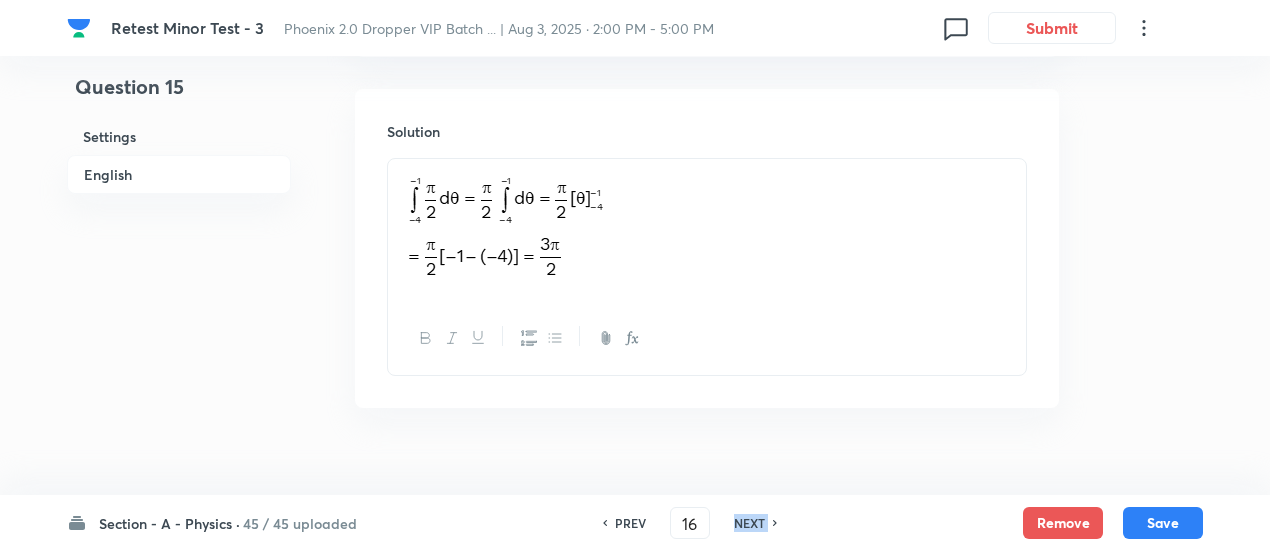checkbox on "true" 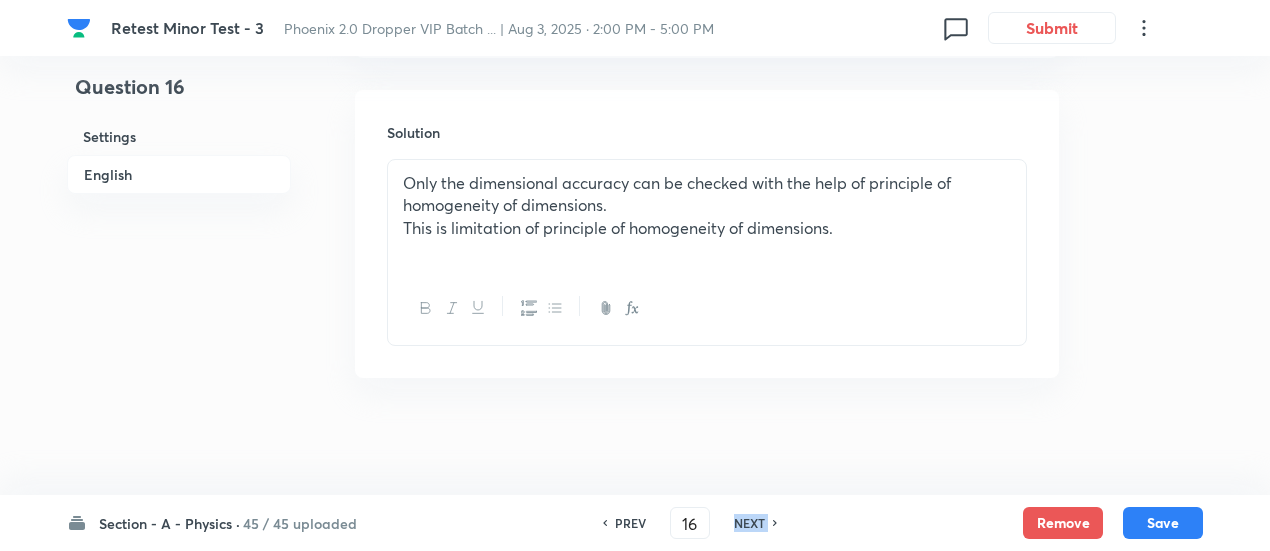 click on "NEXT" at bounding box center [749, 523] 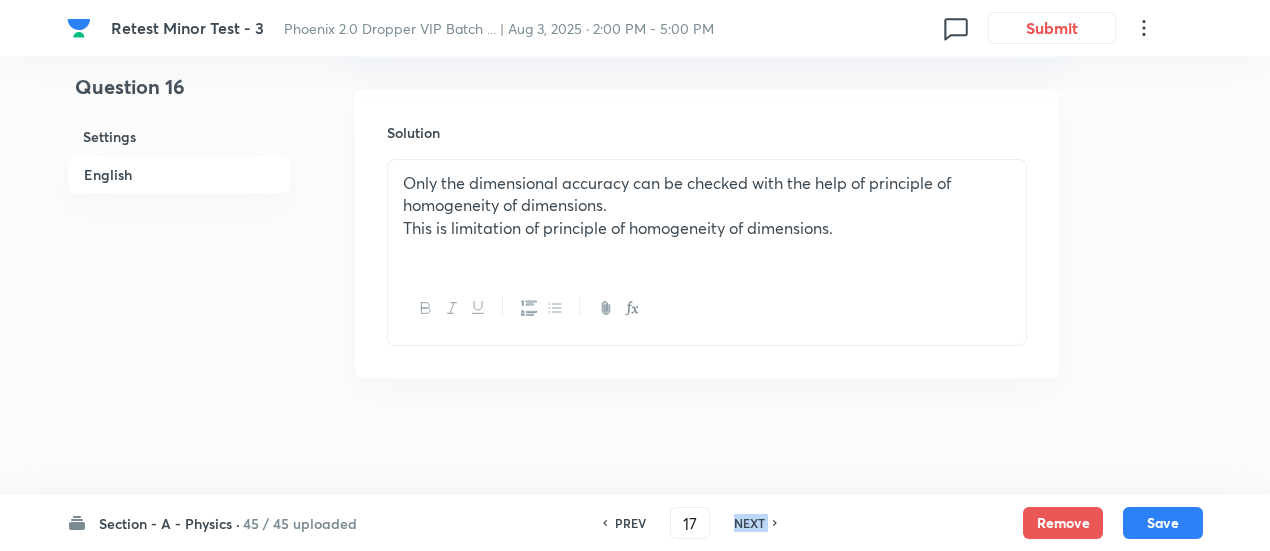 checkbox on "false" 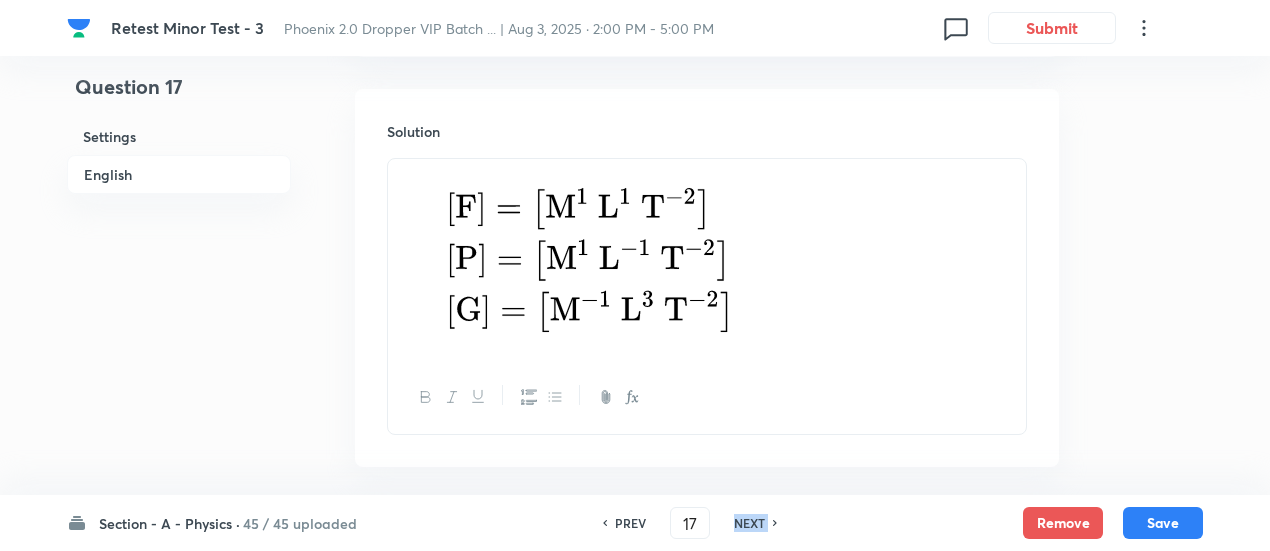 click on "NEXT" at bounding box center [749, 523] 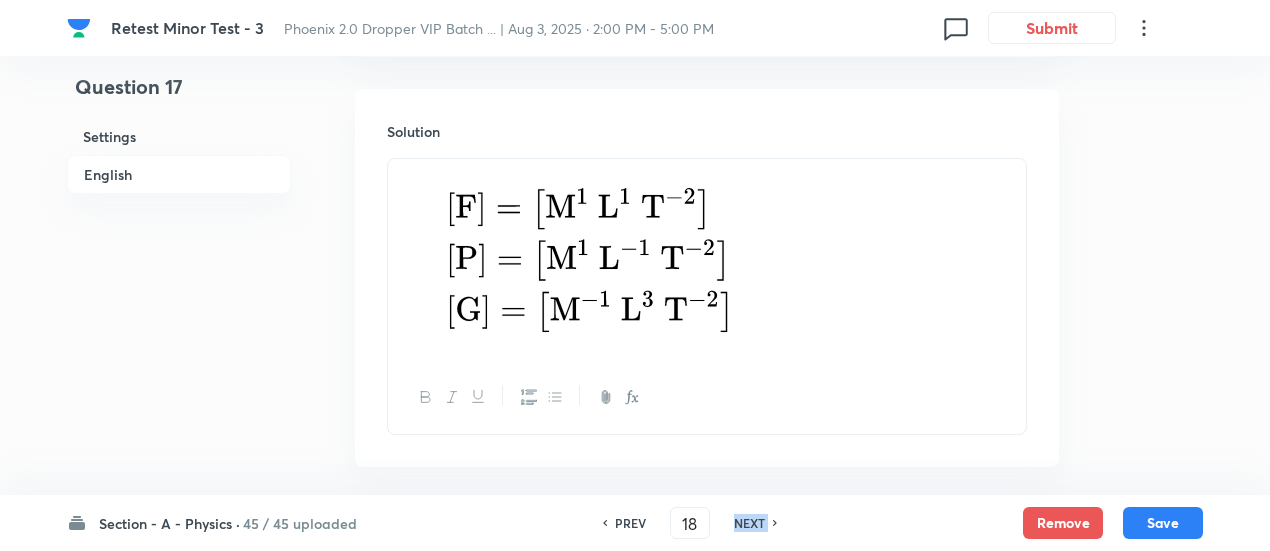 checkbox on "false" 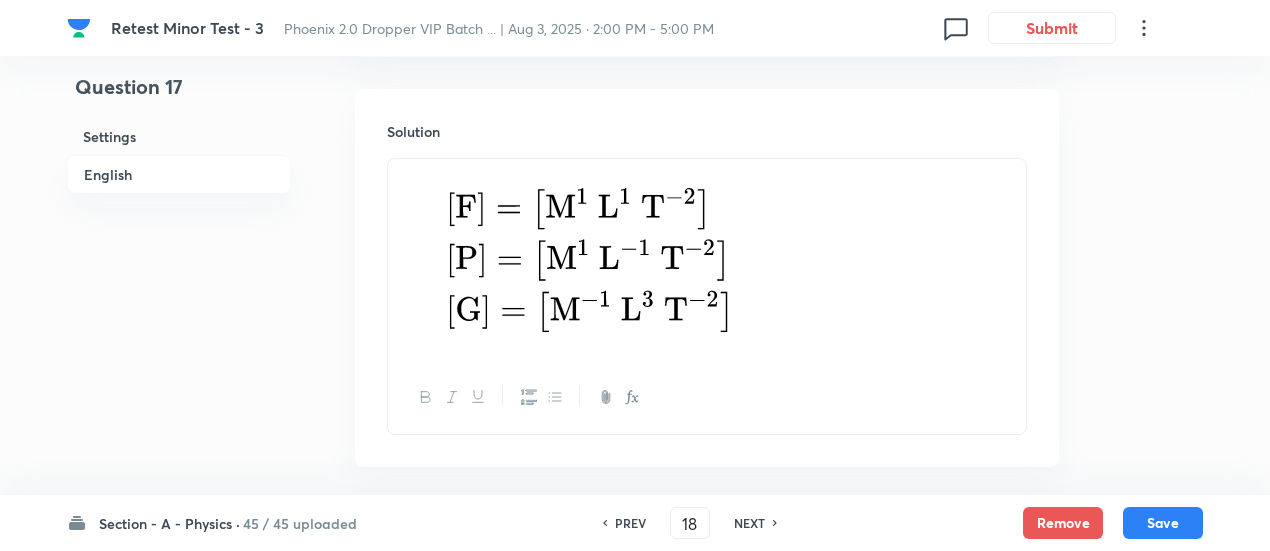 checkbox on "true" 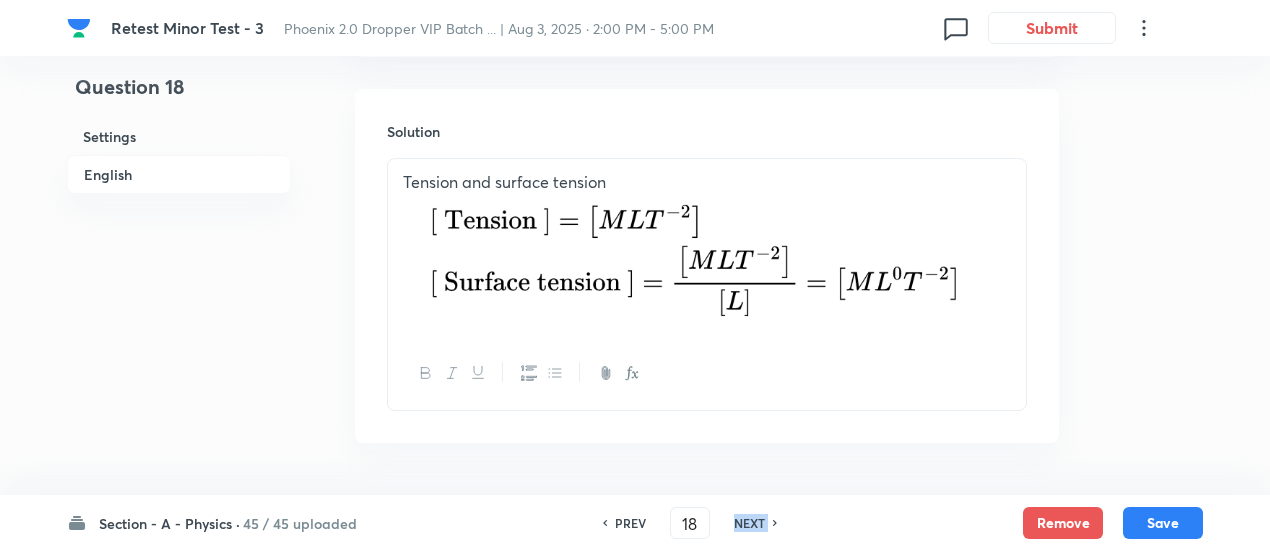 click on "NEXT" at bounding box center (749, 523) 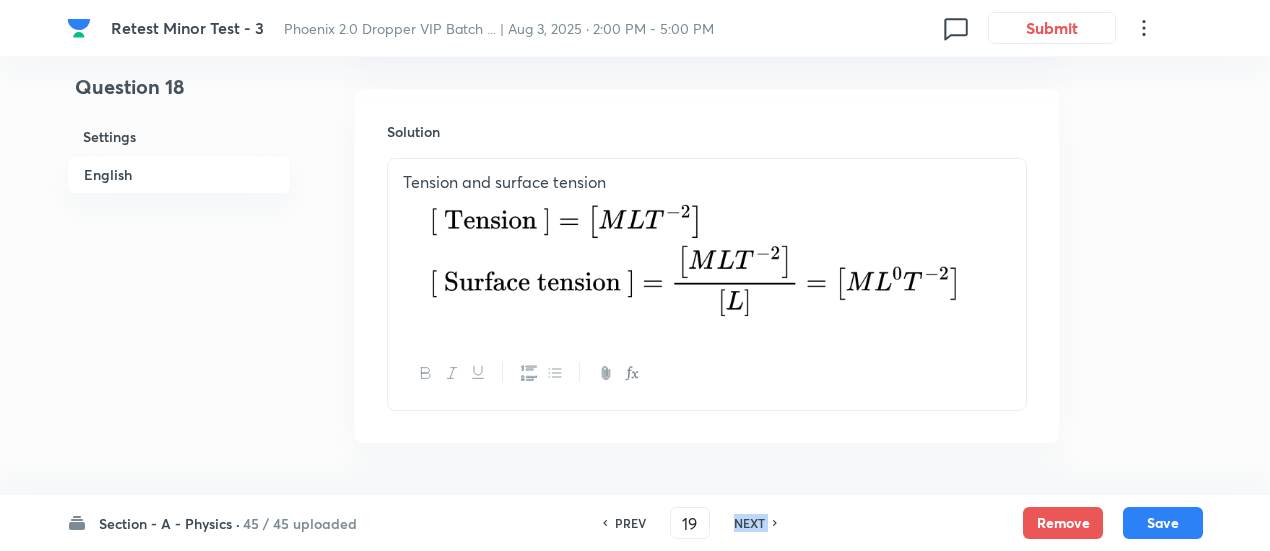 checkbox on "false" 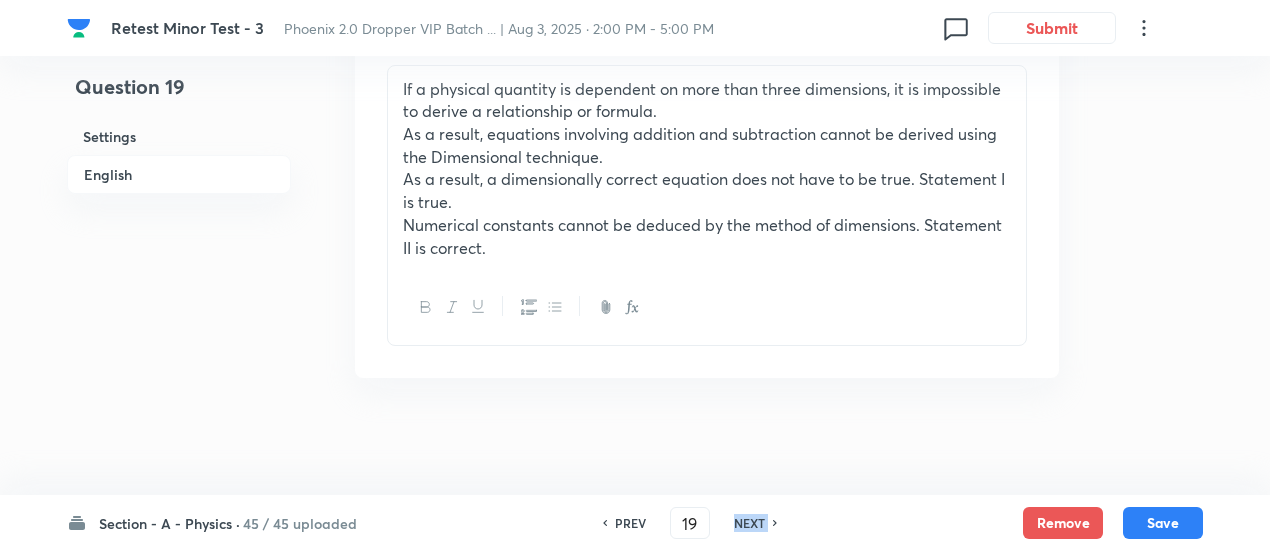 click on "NEXT" at bounding box center (749, 523) 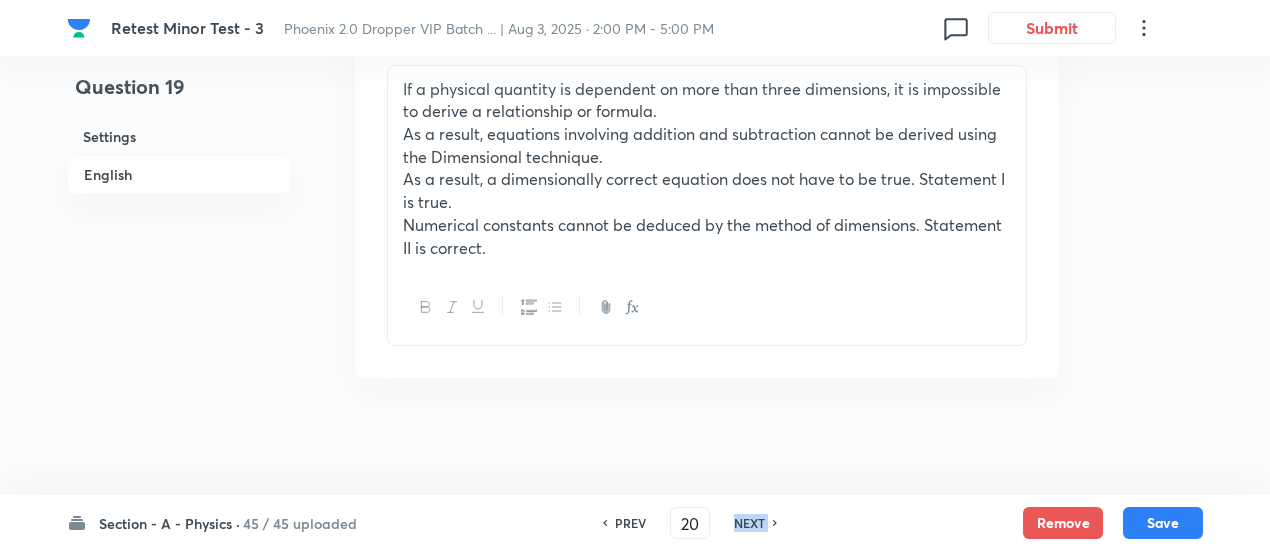 checkbox on "false" 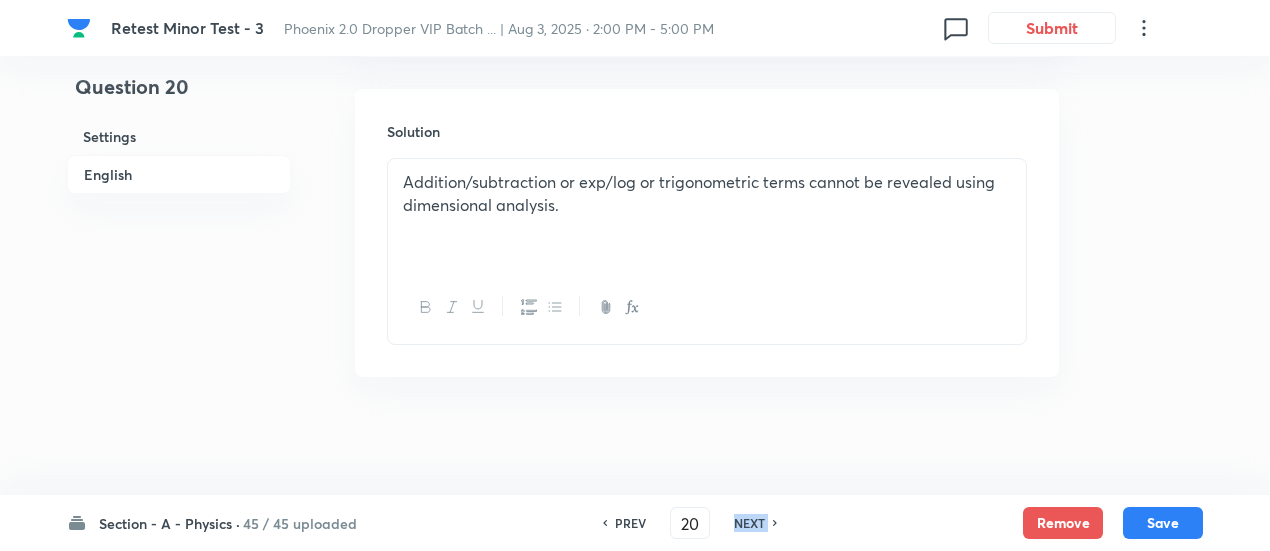 click on "NEXT" at bounding box center (749, 523) 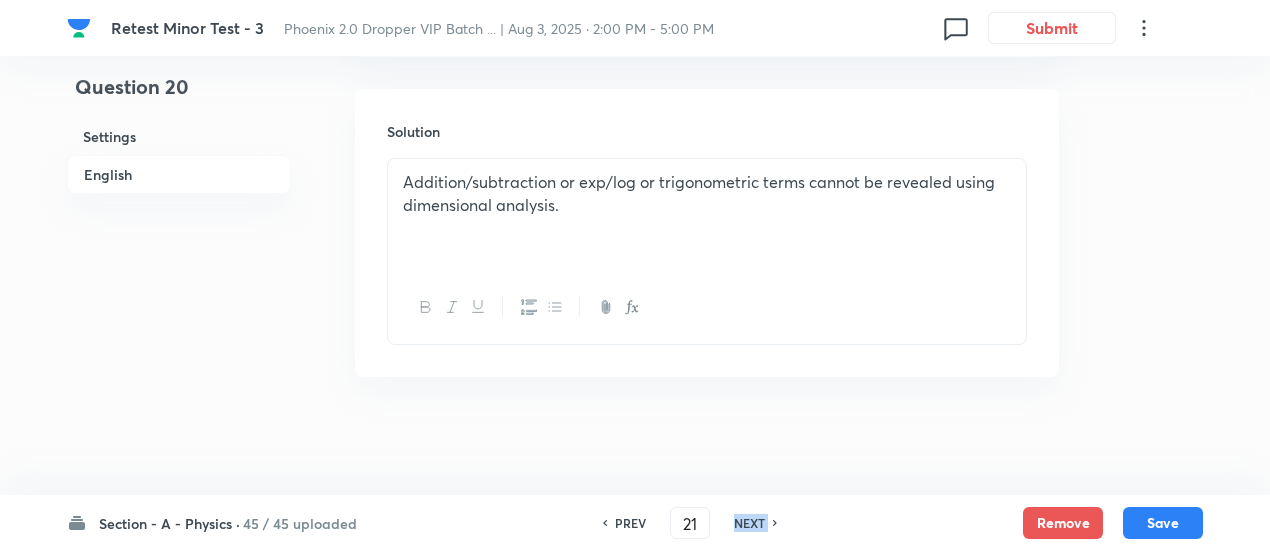 checkbox on "false" 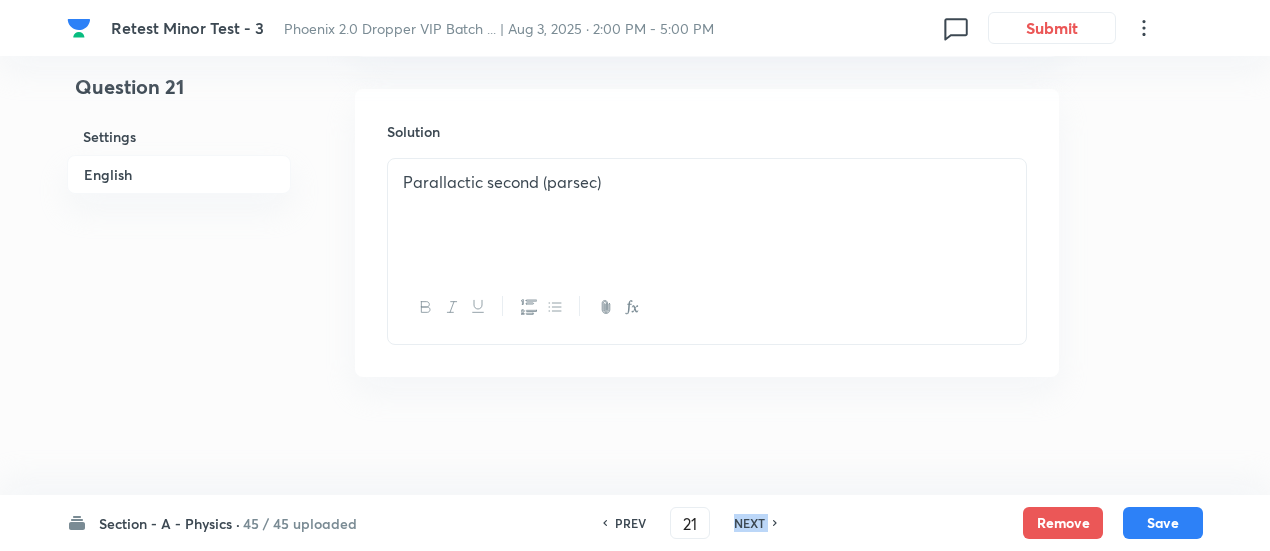 checkbox on "true" 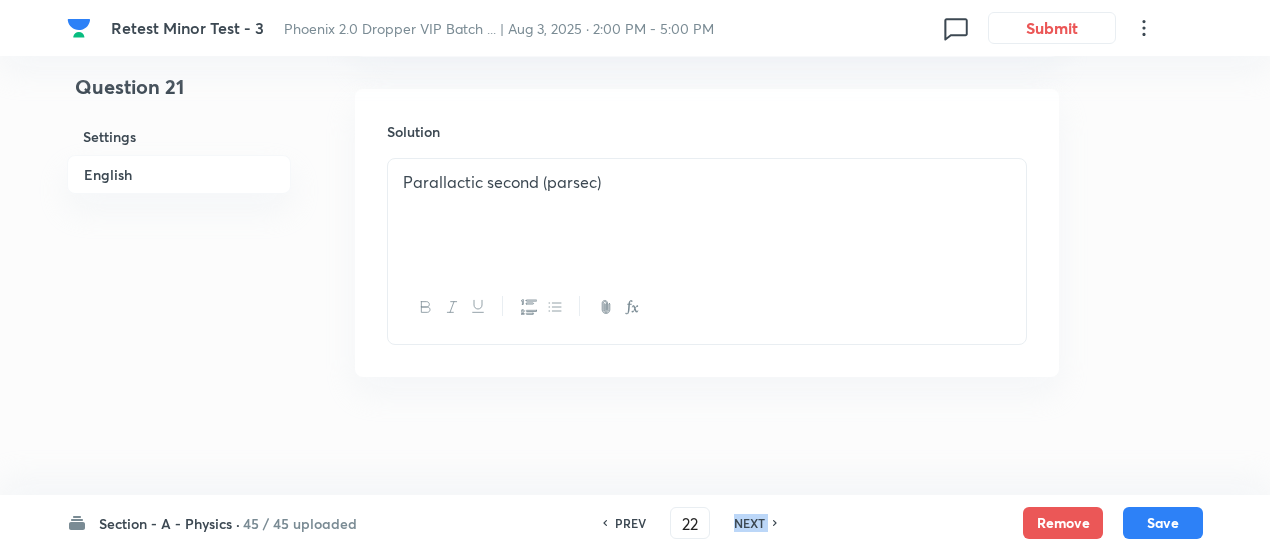 checkbox on "false" 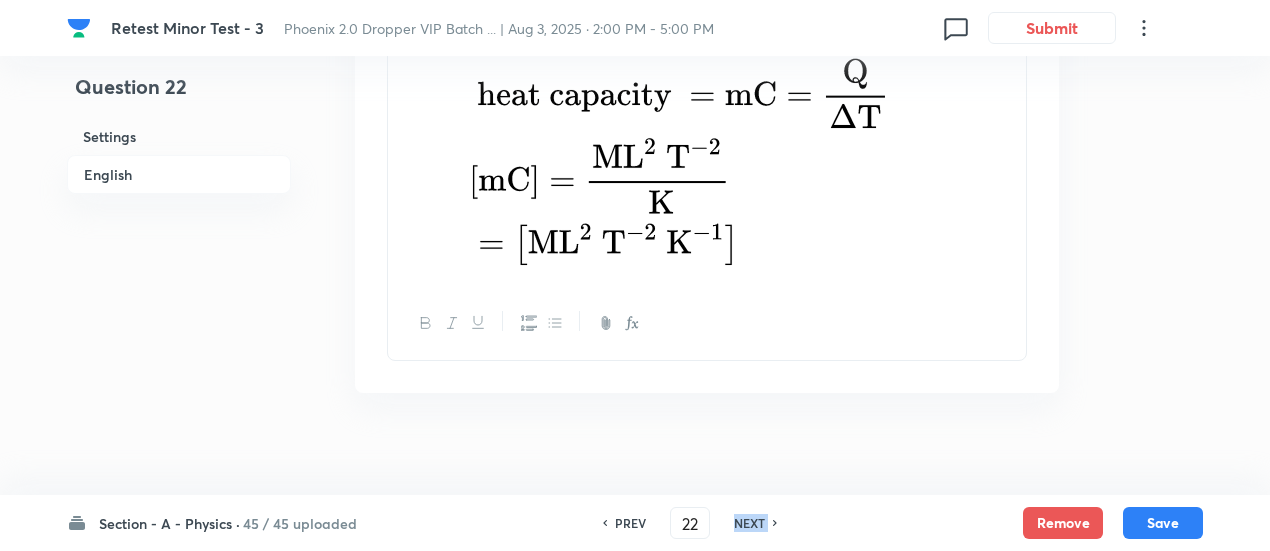 click on "NEXT" at bounding box center [749, 523] 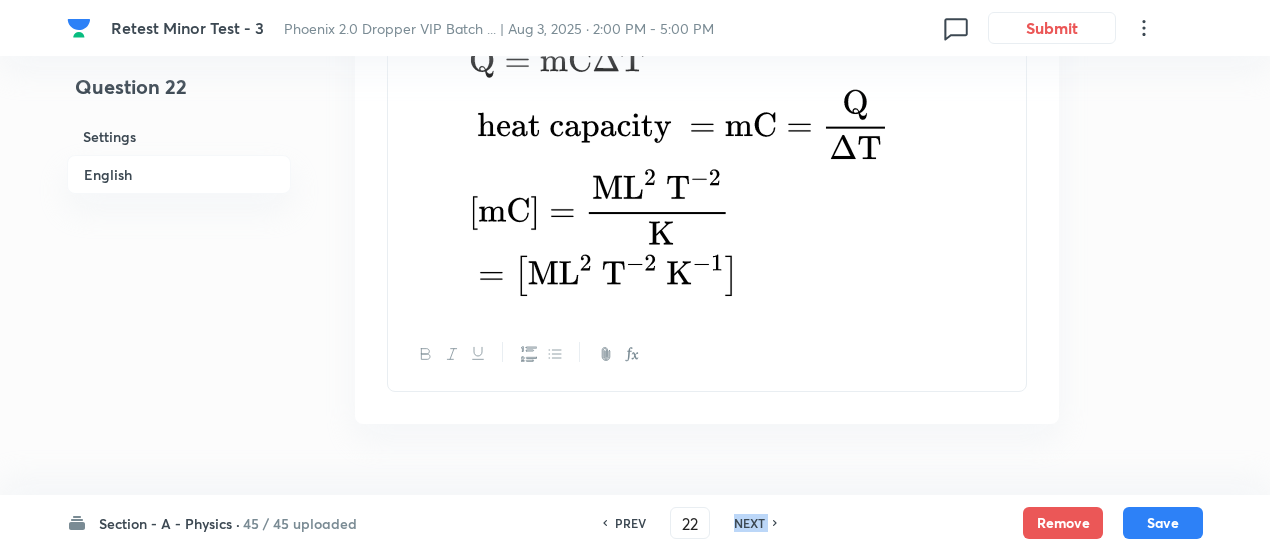 type on "23" 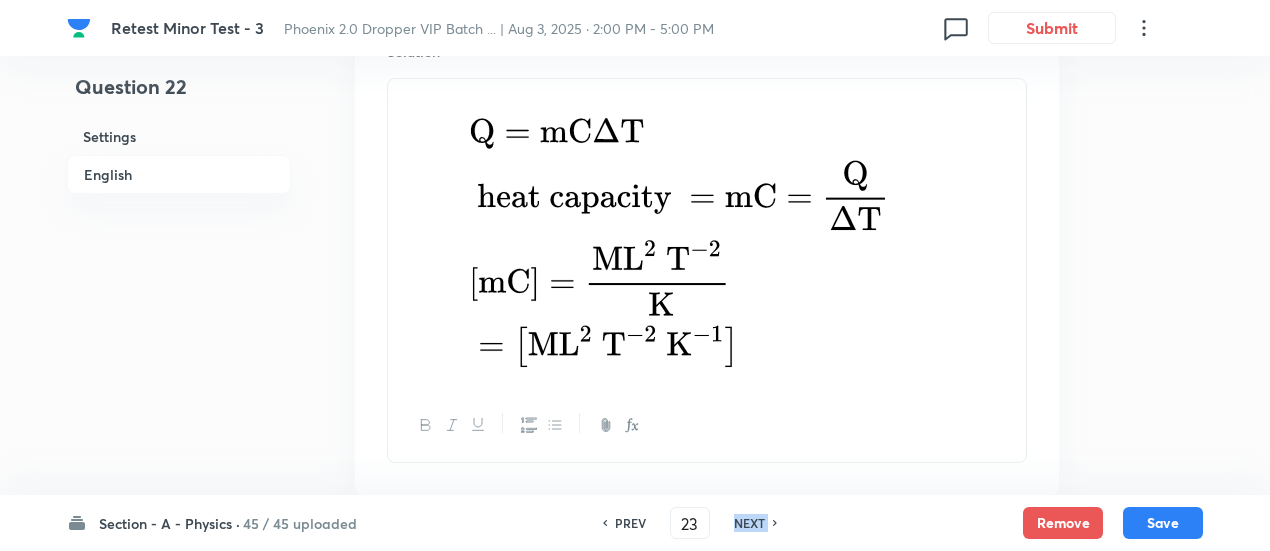 checkbox on "true" 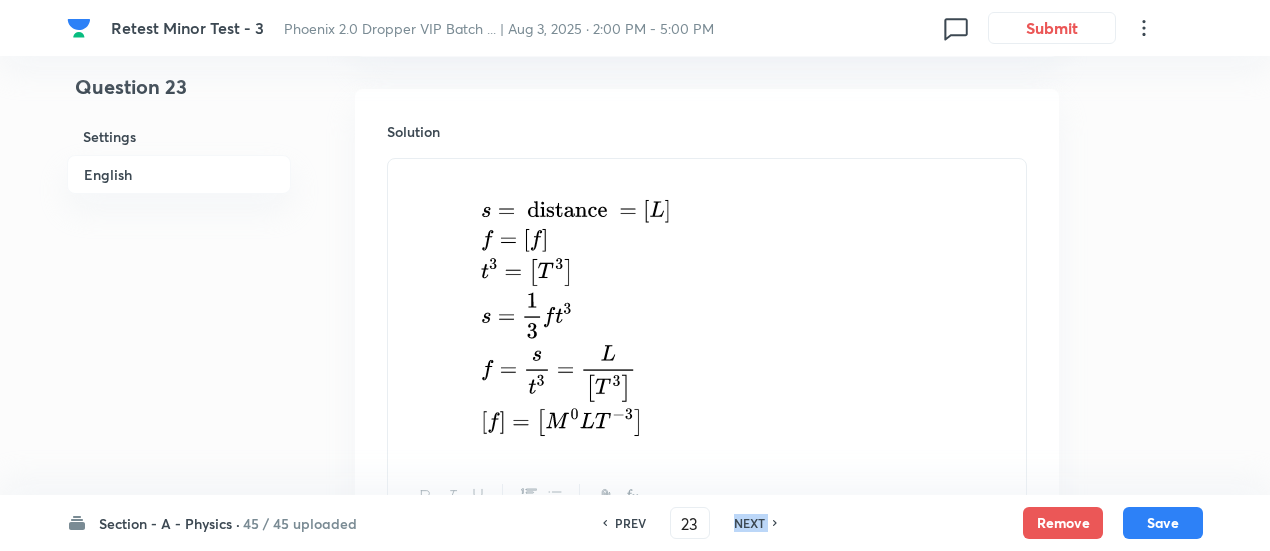 click on "NEXT" at bounding box center [749, 523] 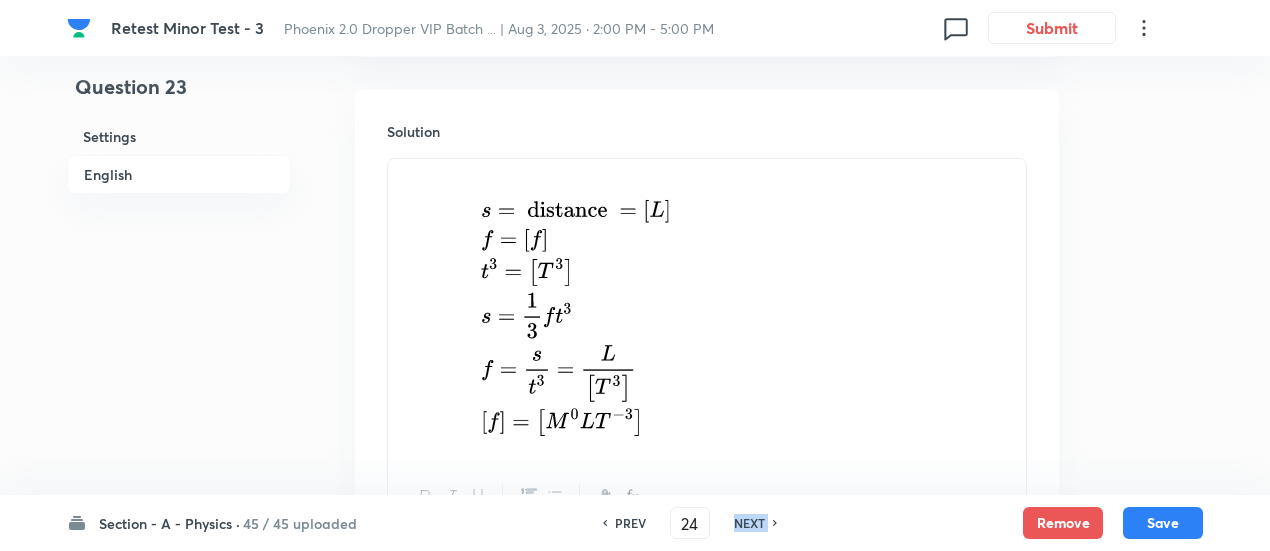 checkbox on "true" 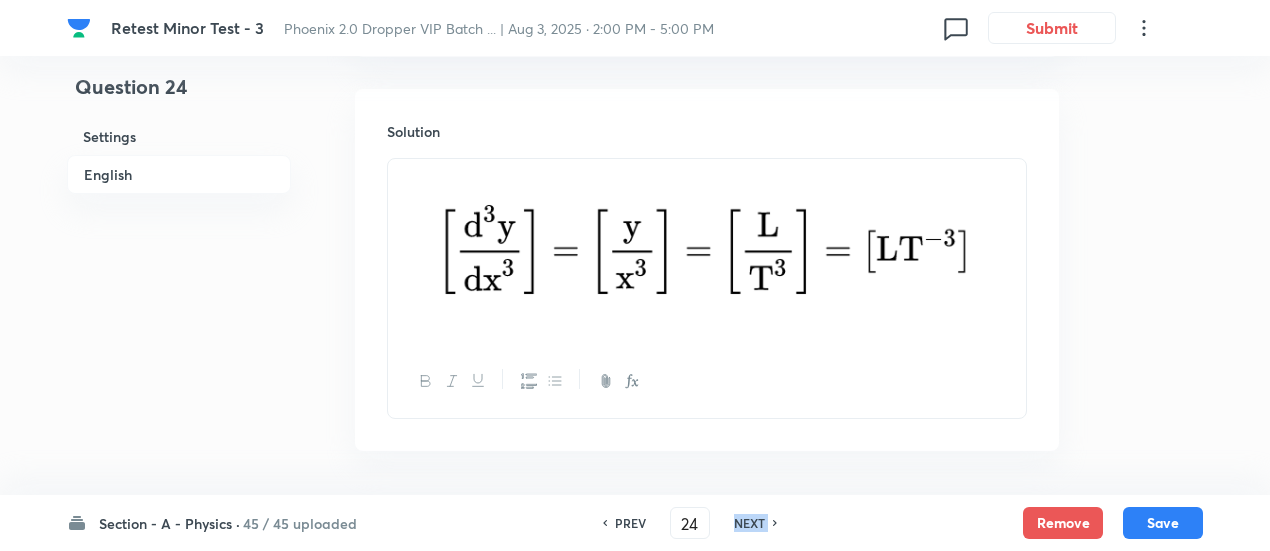 click on "NEXT" at bounding box center (749, 523) 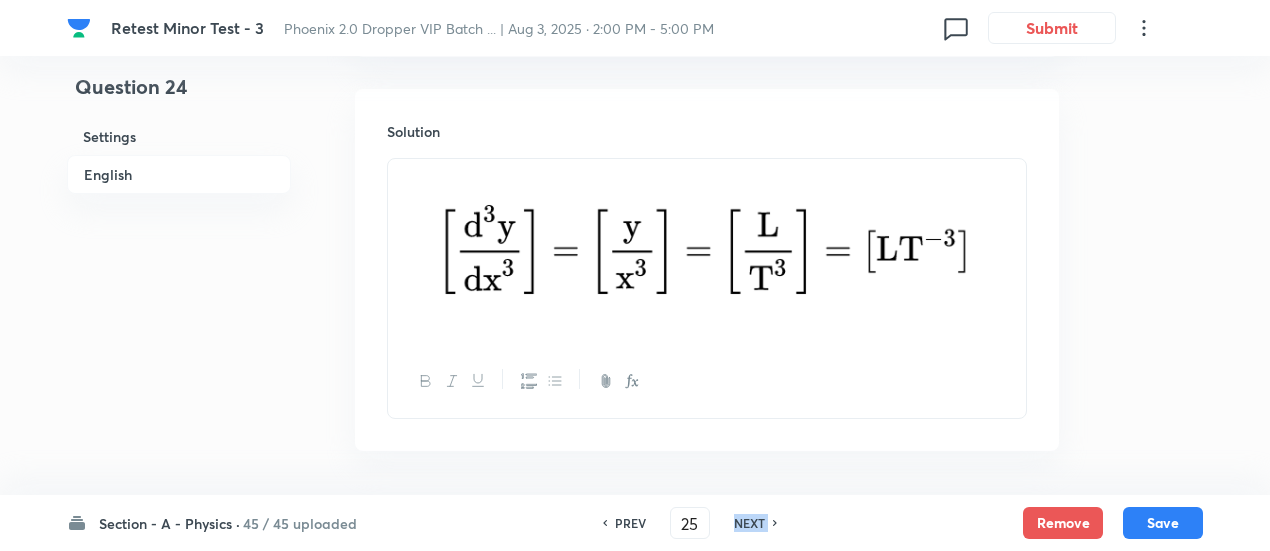 checkbox on "false" 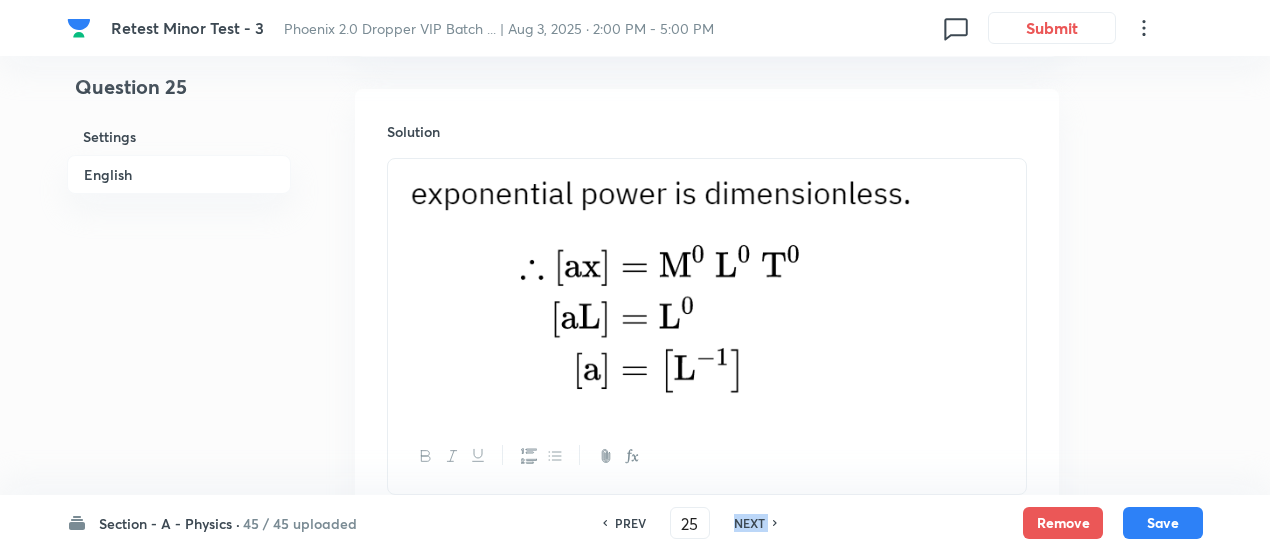 click on "NEXT" at bounding box center [749, 523] 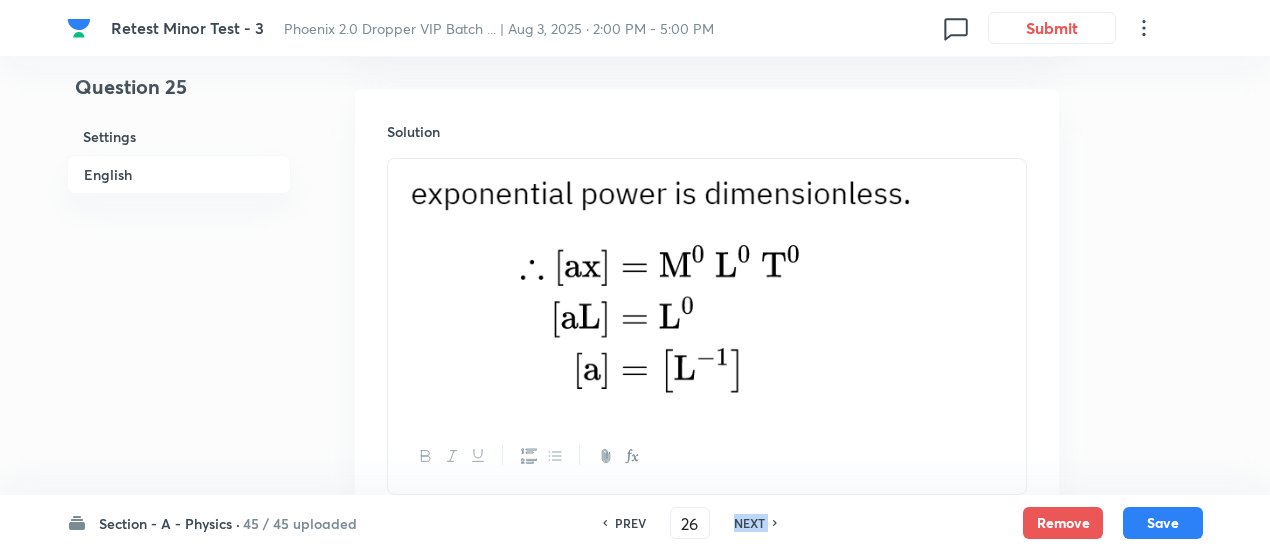 checkbox on "true" 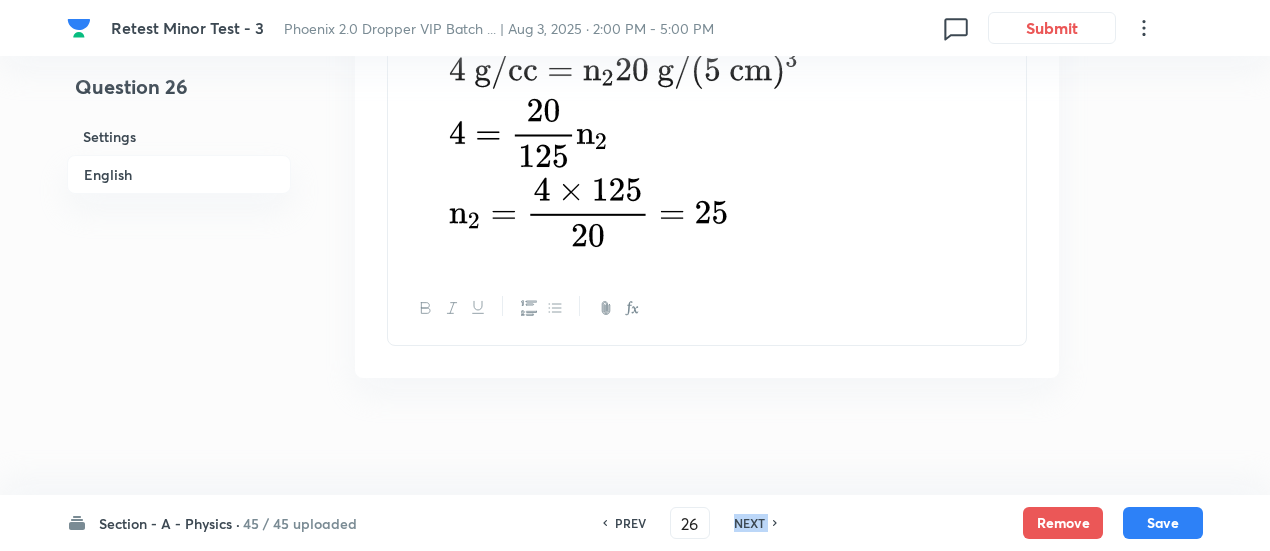 click on "NEXT" at bounding box center (749, 523) 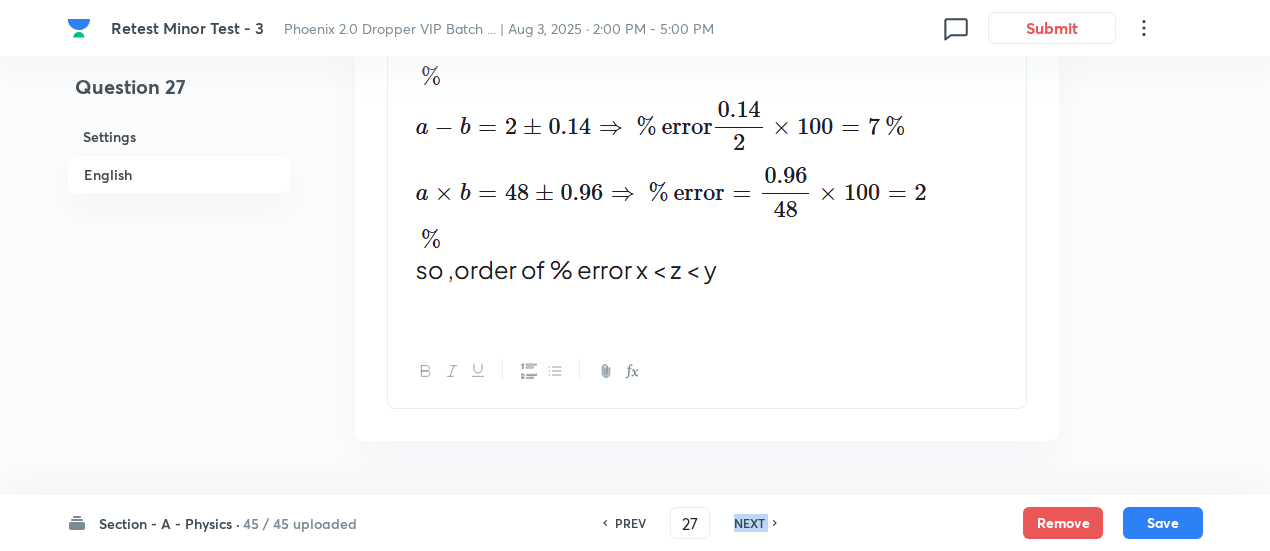 checkbox on "true" 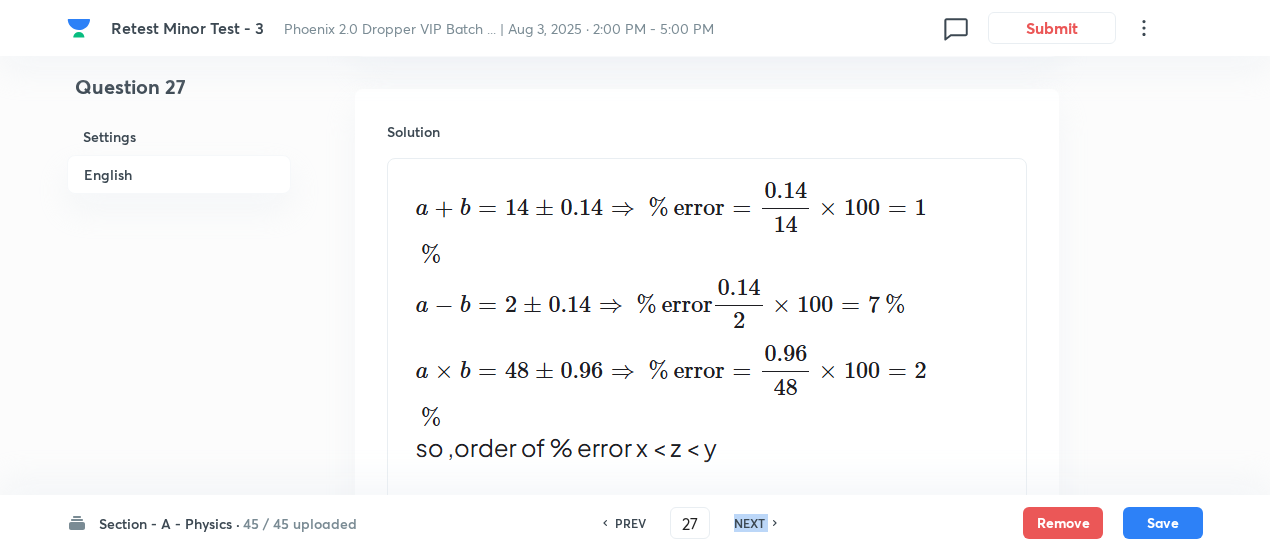 click on "NEXT" at bounding box center [749, 523] 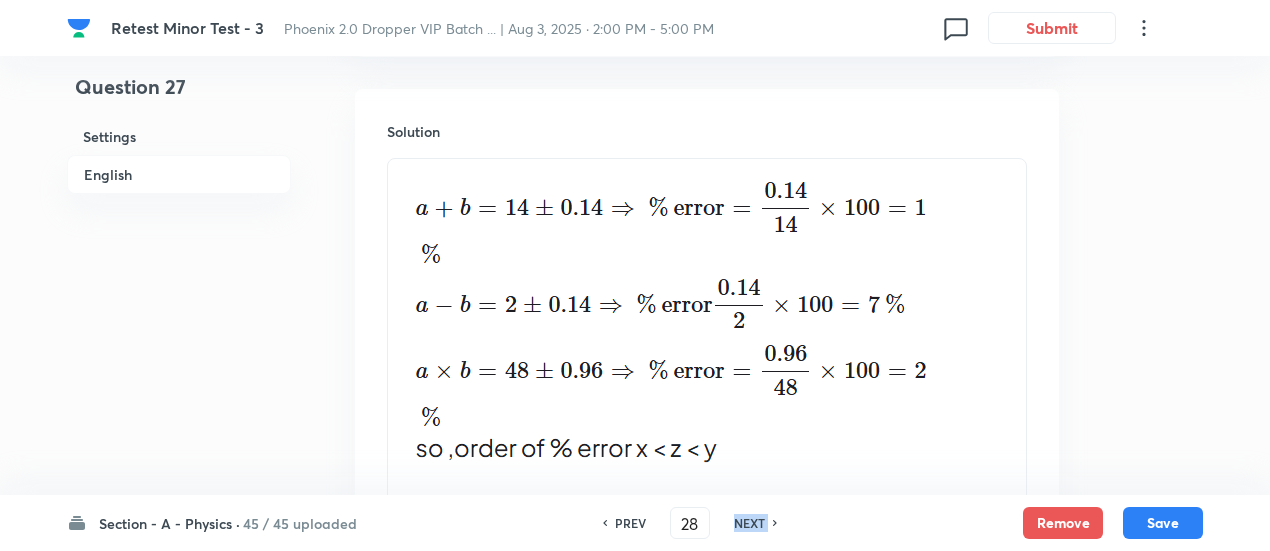 checkbox on "false" 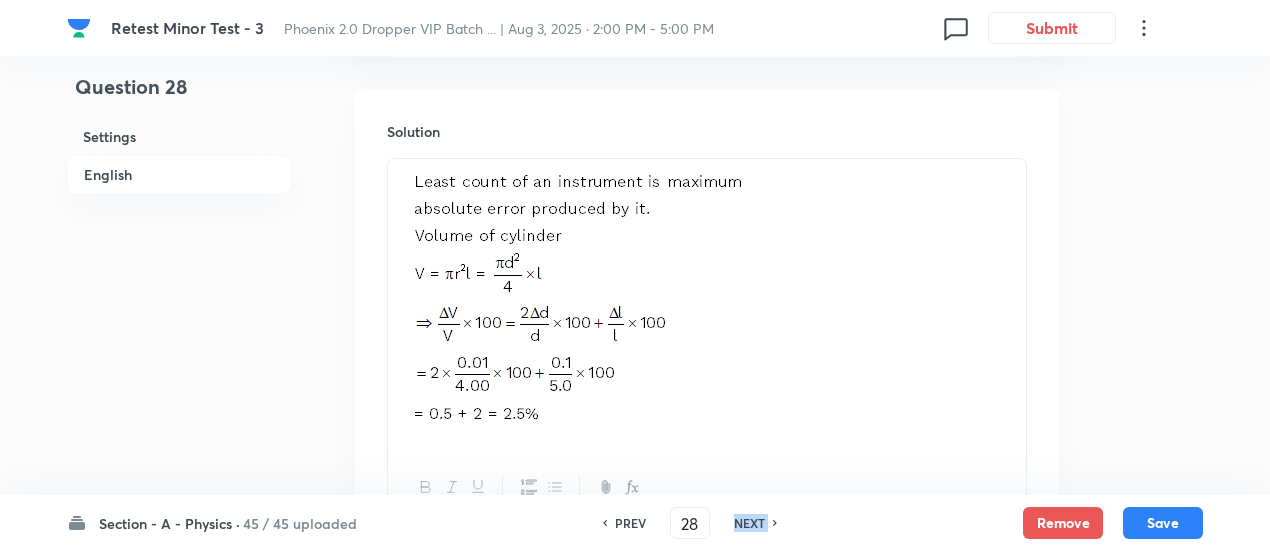 click on "NEXT" at bounding box center (749, 523) 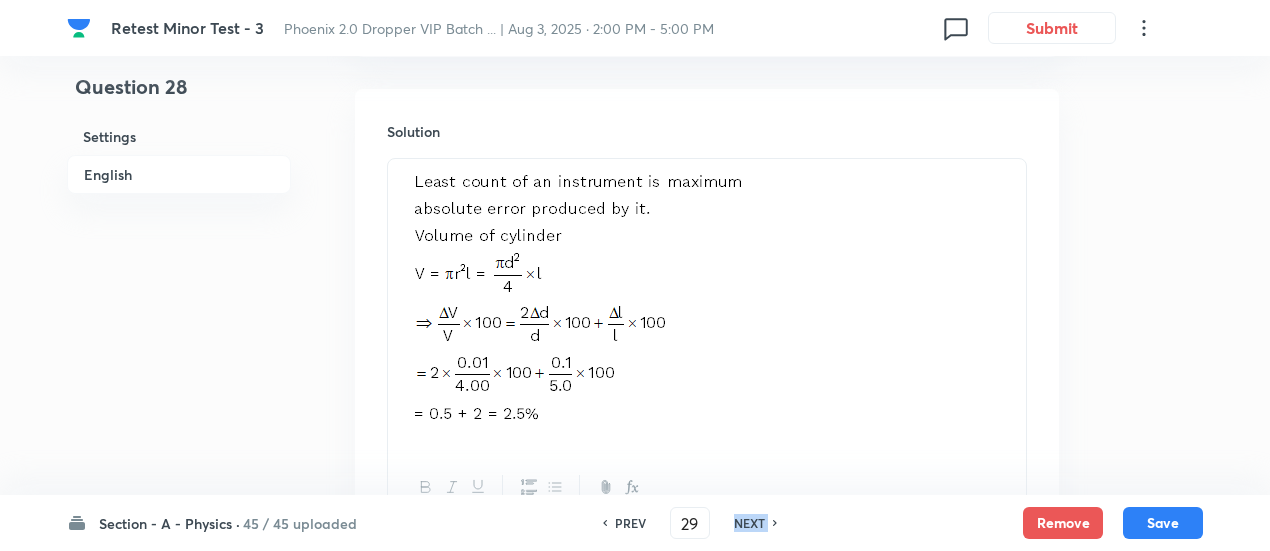 checkbox on "true" 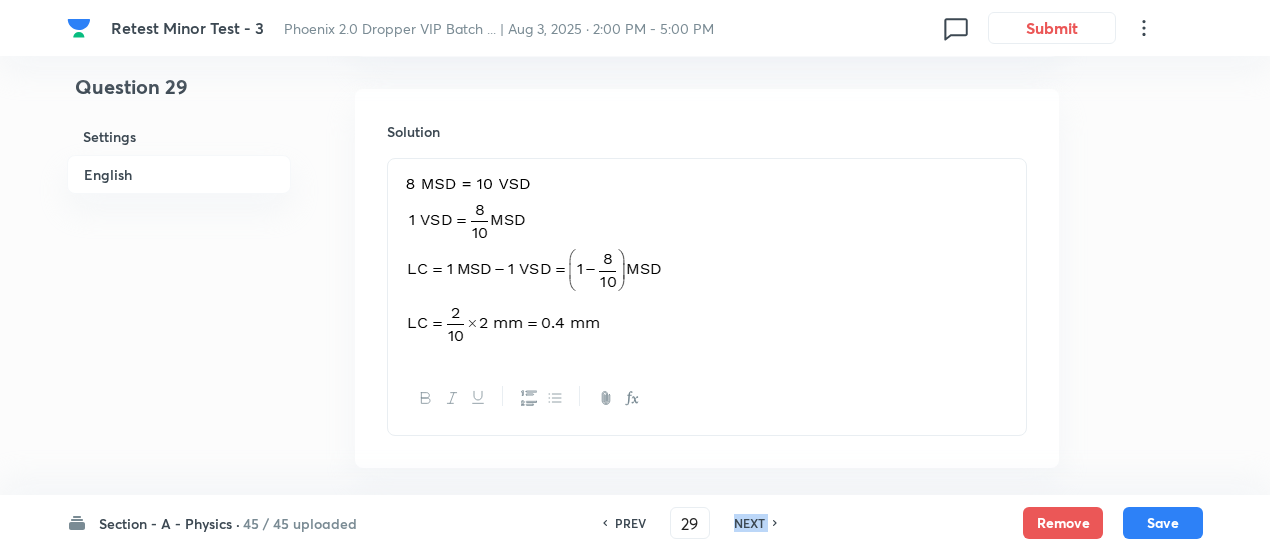 click on "NEXT" at bounding box center (749, 523) 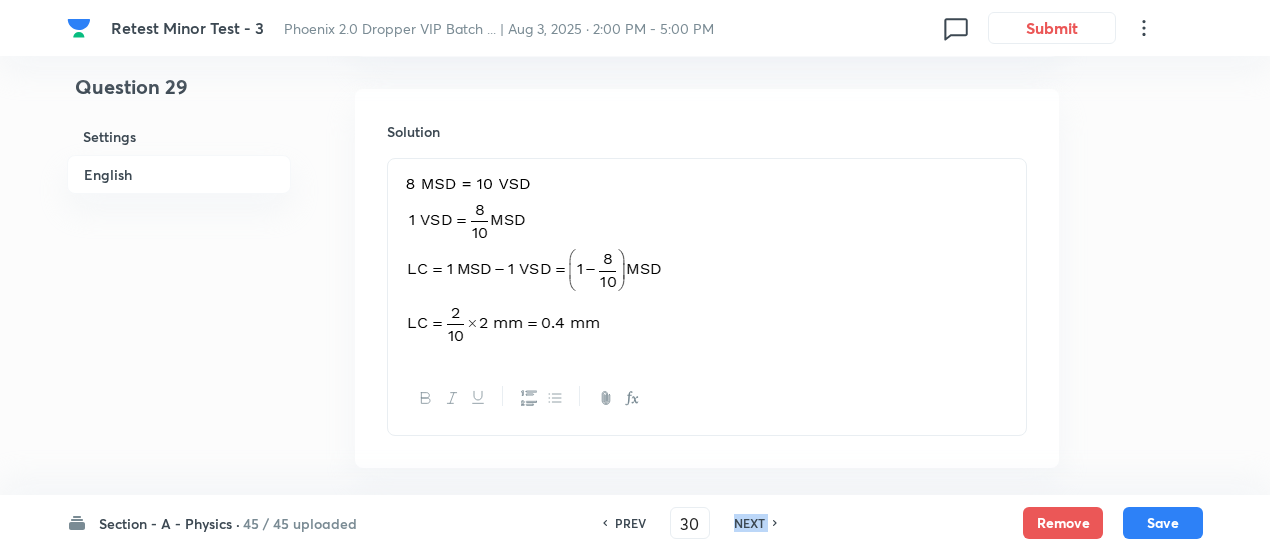 checkbox on "false" 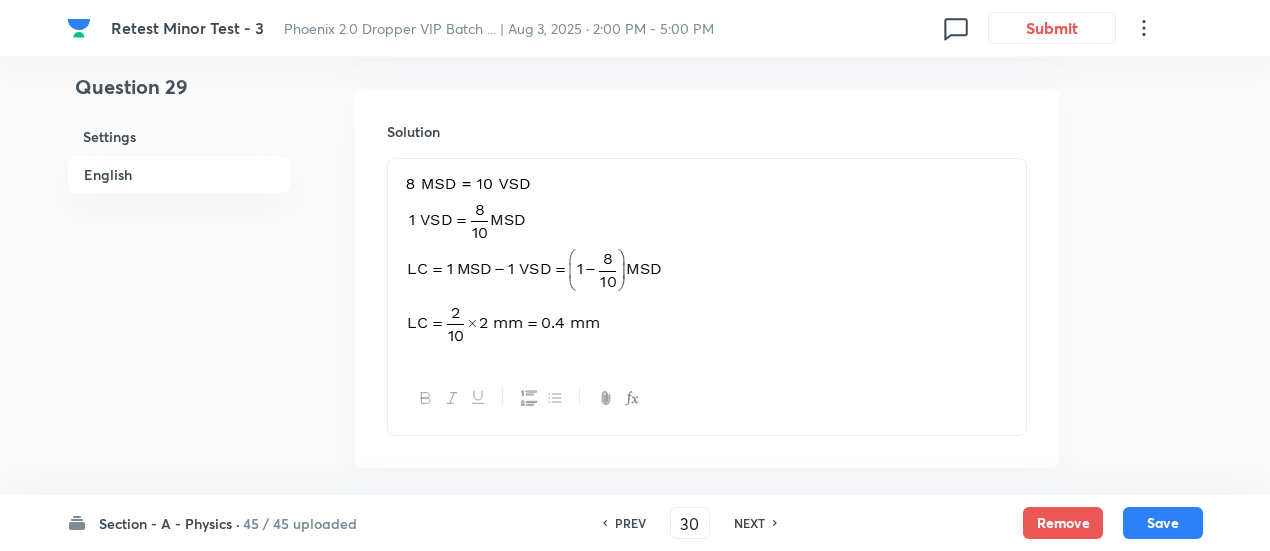 checkbox on "true" 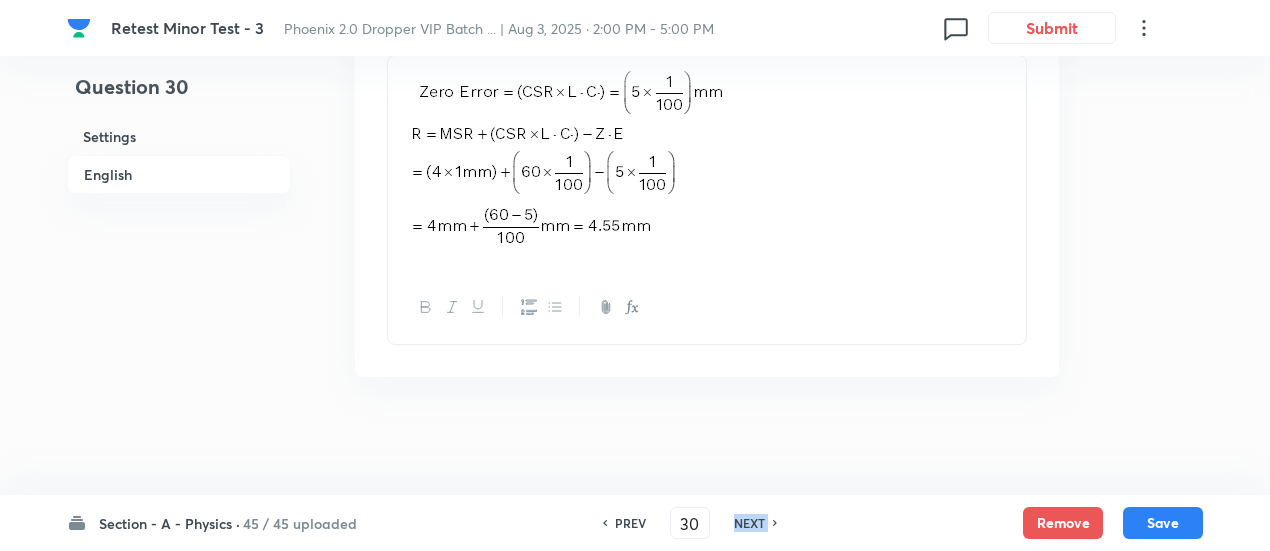 click on "NEXT" at bounding box center (749, 523) 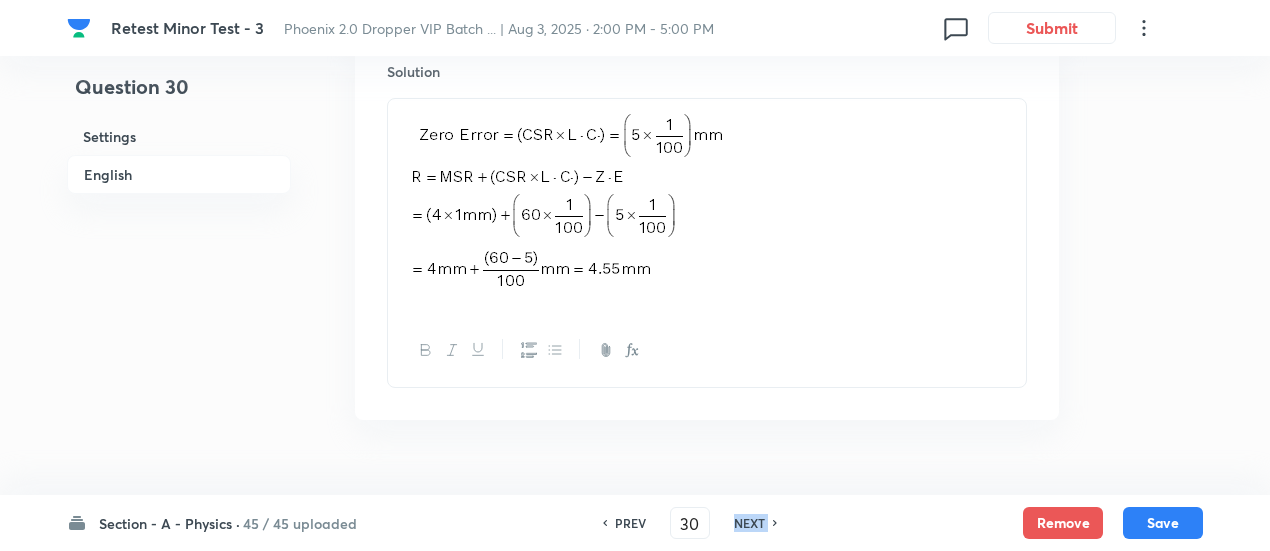 type on "31" 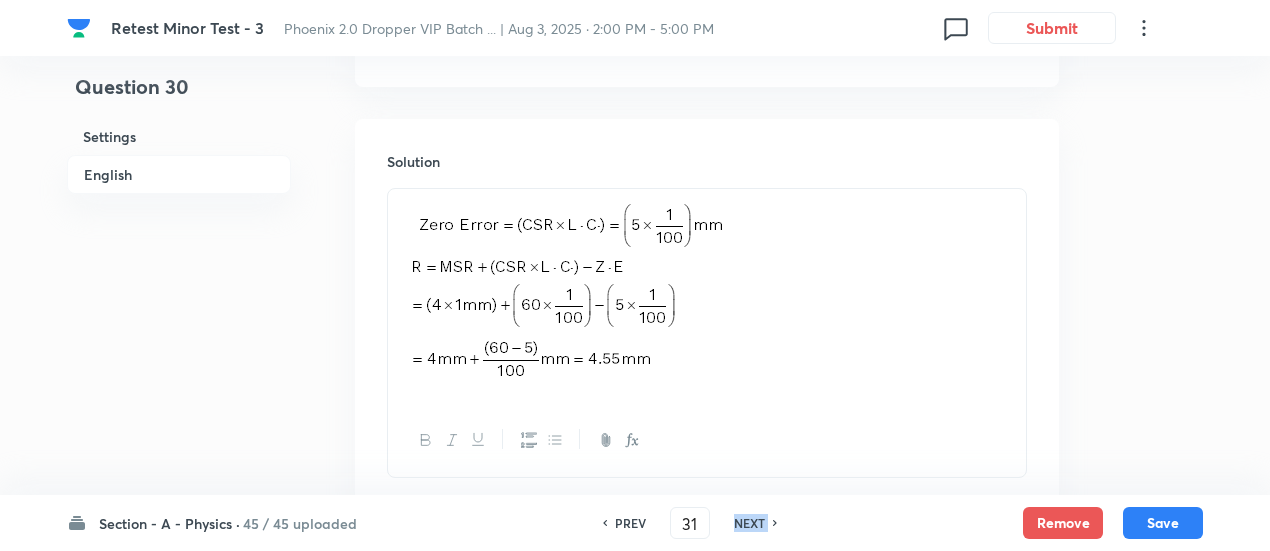 checkbox on "true" 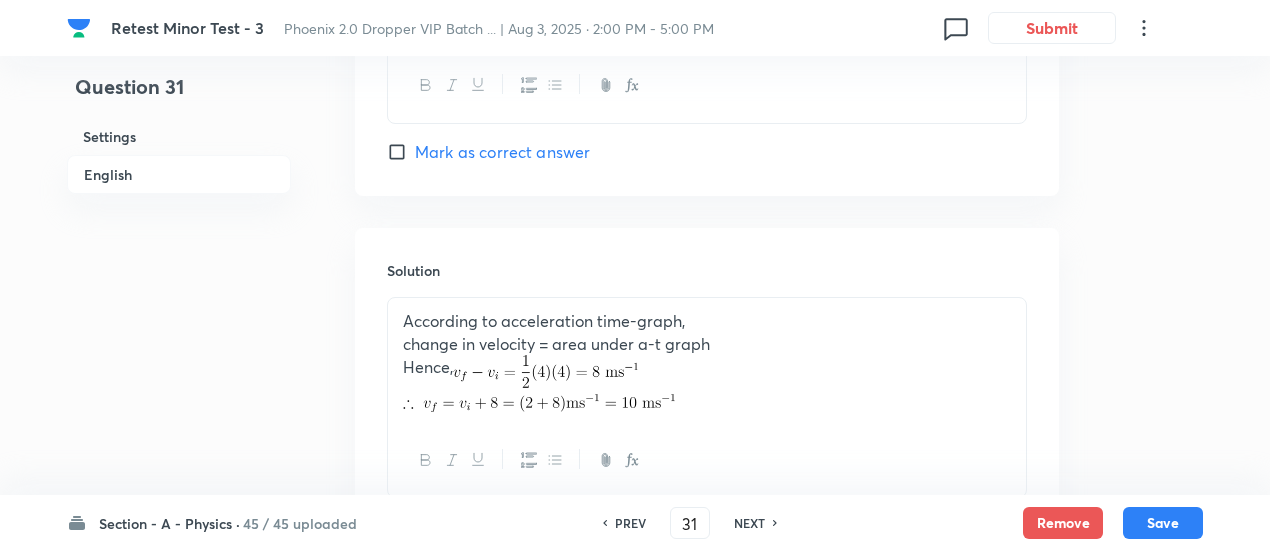 click on "NEXT" at bounding box center [749, 523] 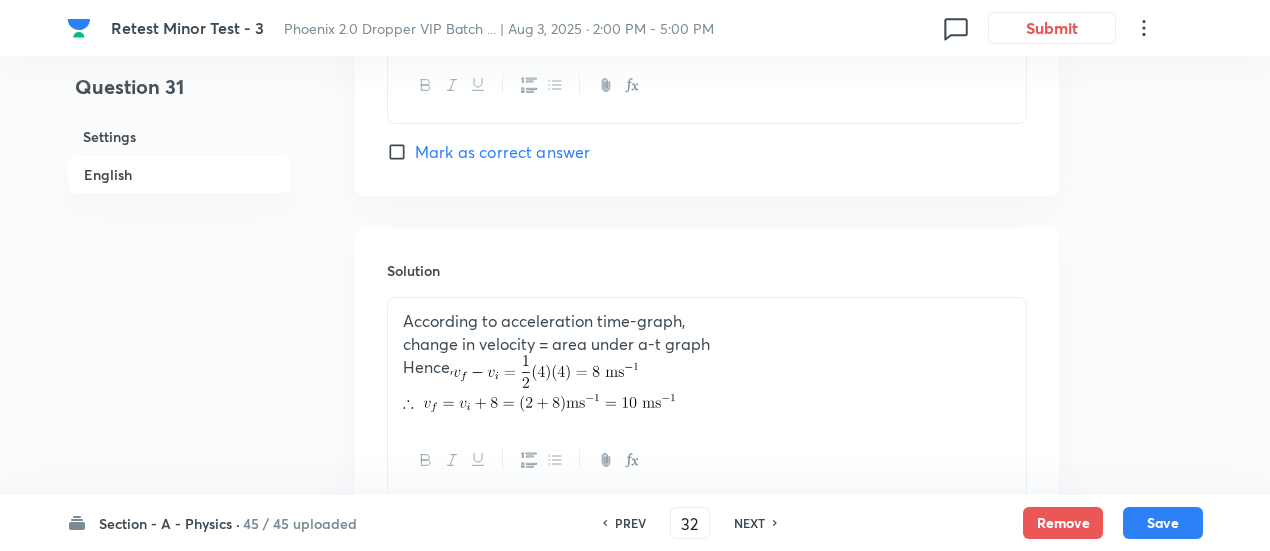 checkbox on "false" 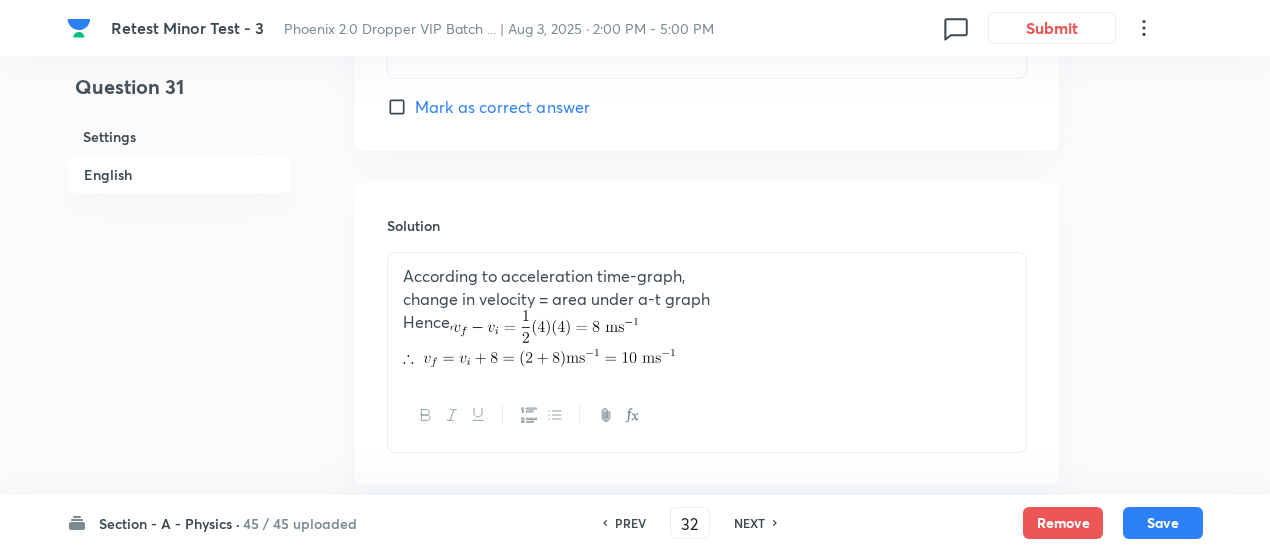 checkbox on "true" 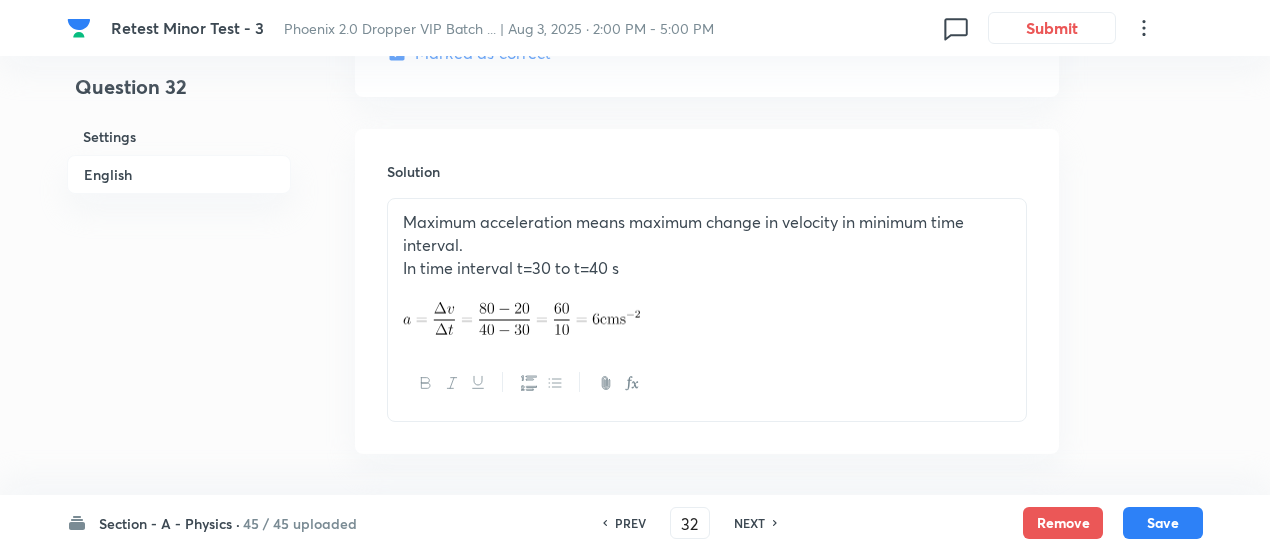 click on "NEXT" at bounding box center (749, 523) 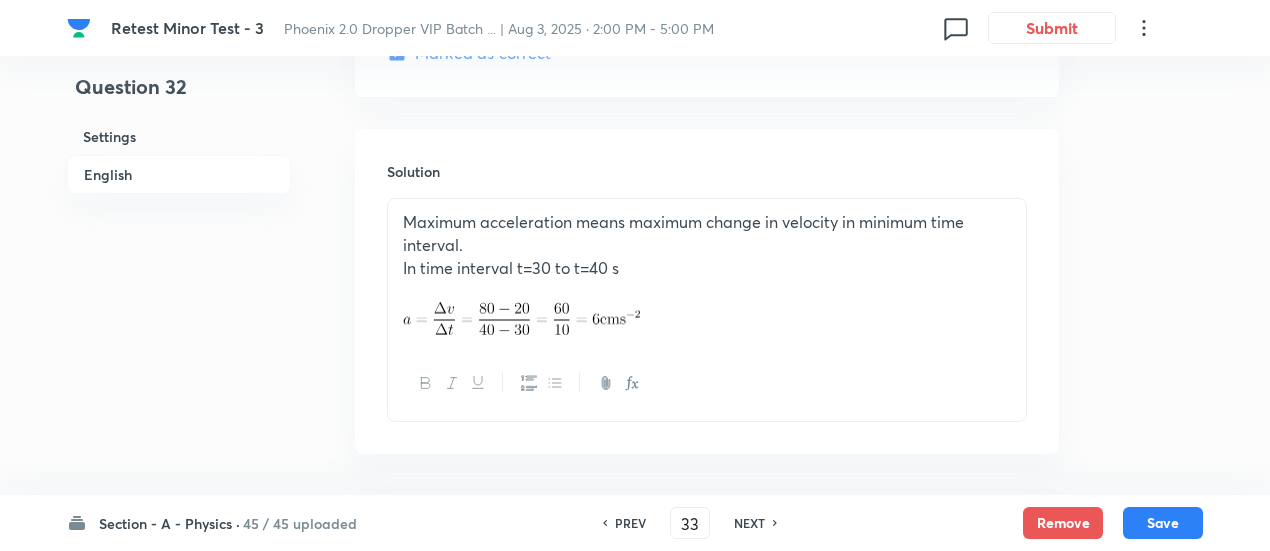checkbox on "true" 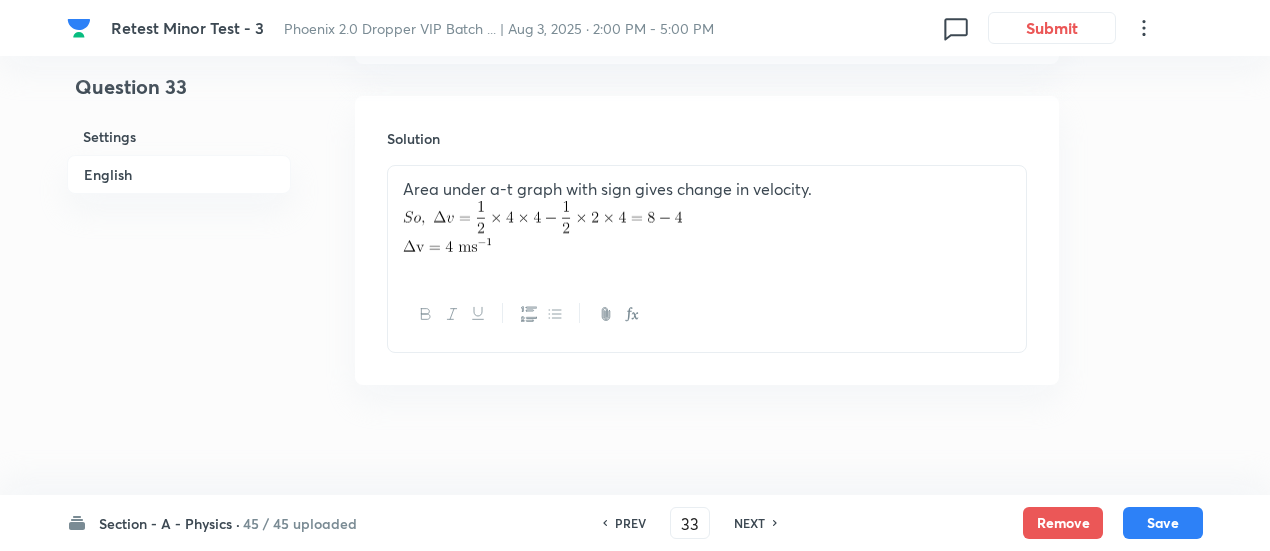 click on "NEXT" at bounding box center (749, 523) 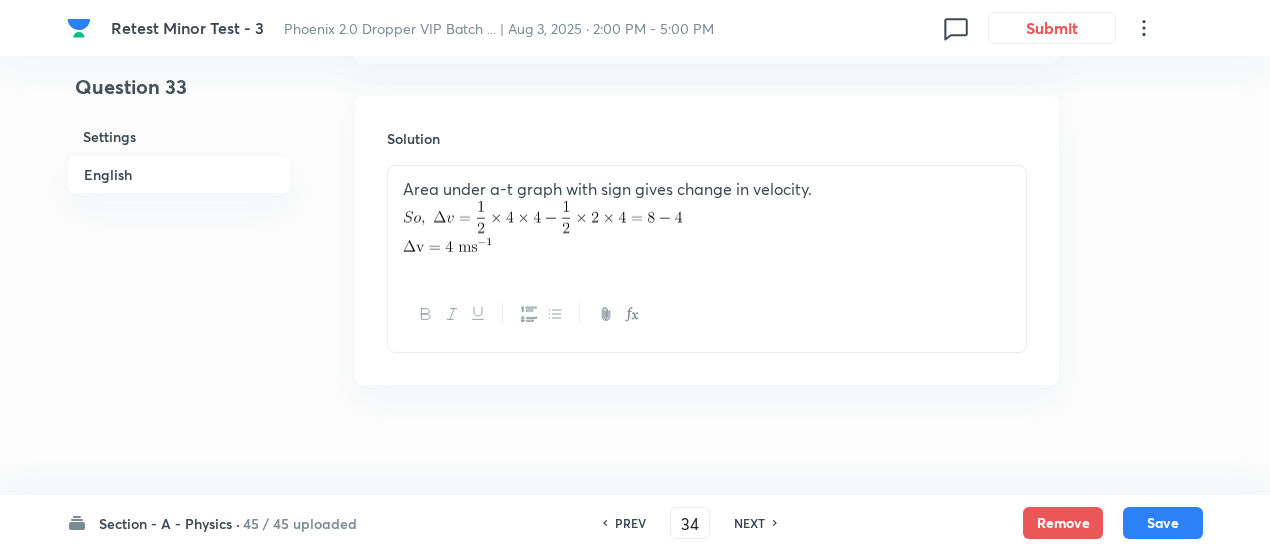 checkbox on "true" 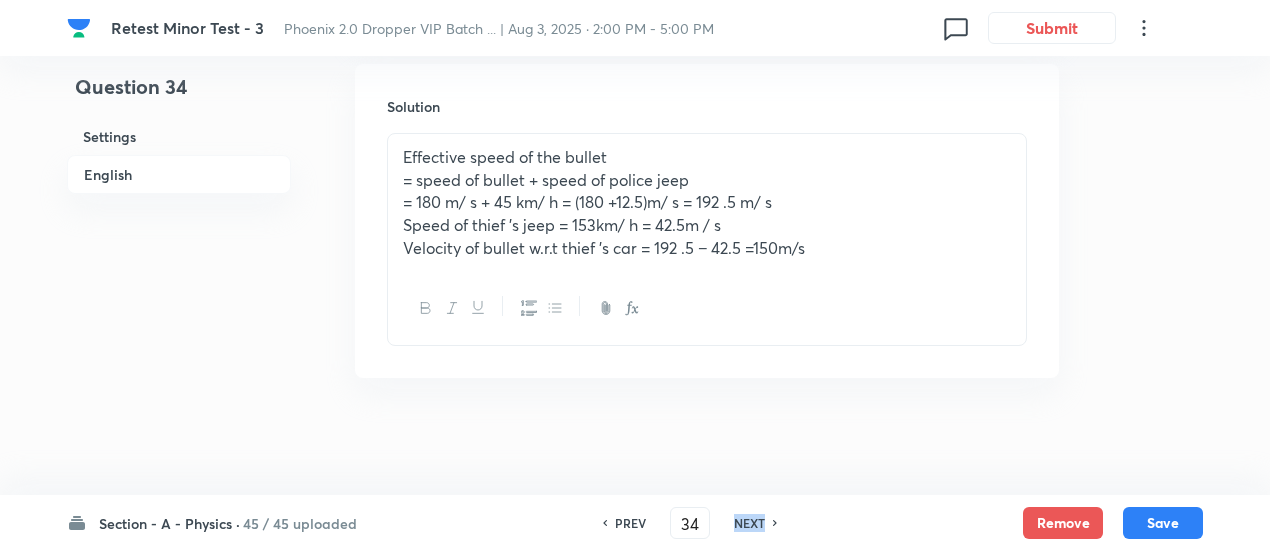 click on "NEXT" at bounding box center (749, 523) 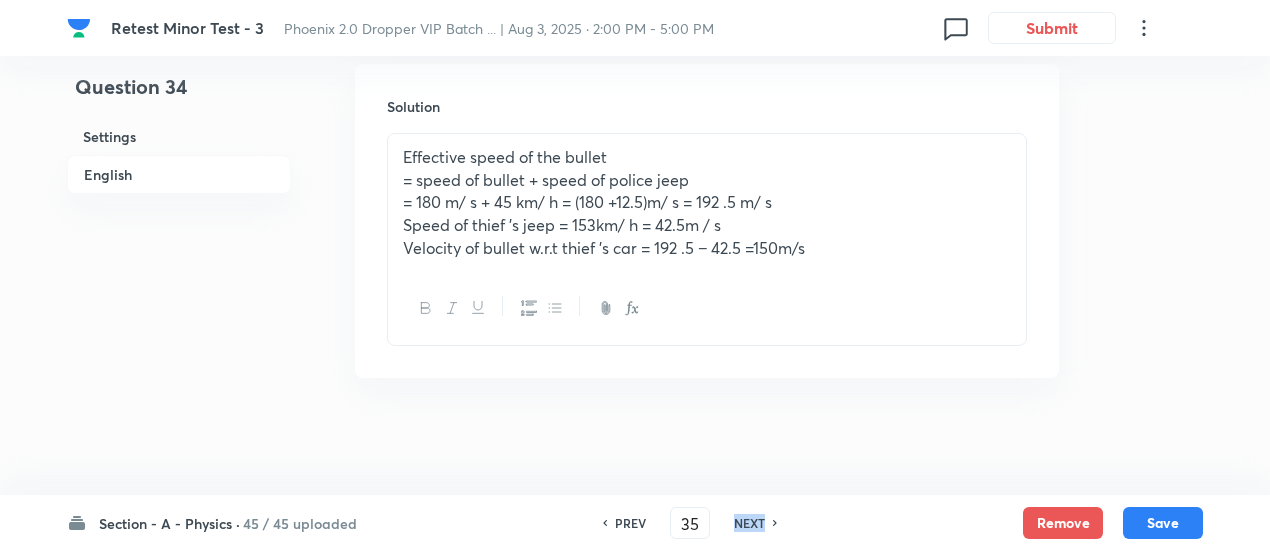 checkbox on "false" 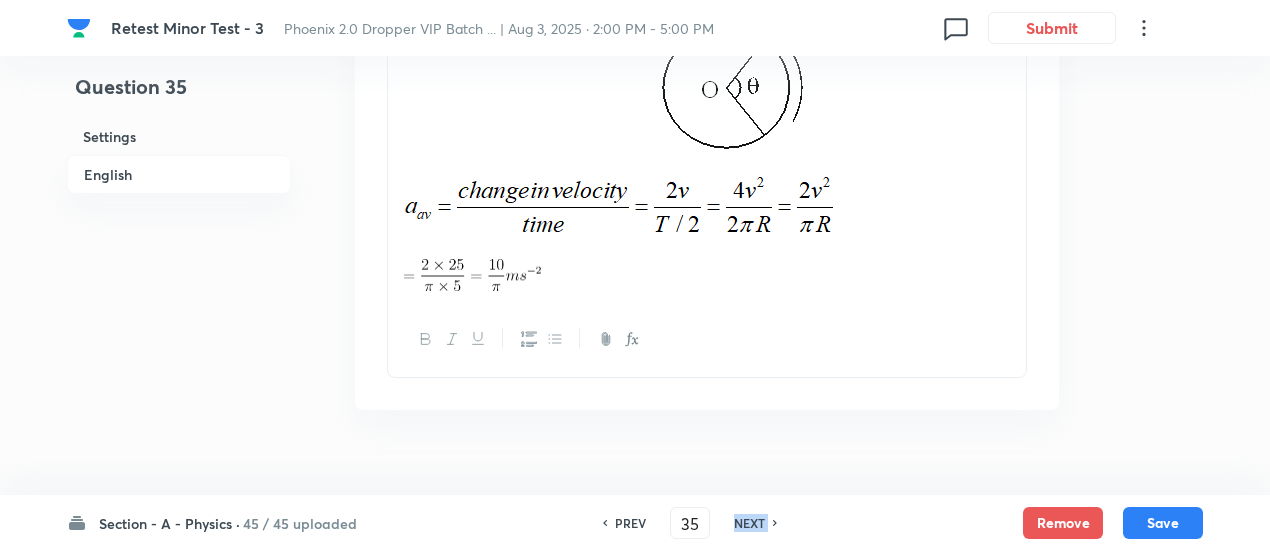click on "NEXT" at bounding box center (749, 523) 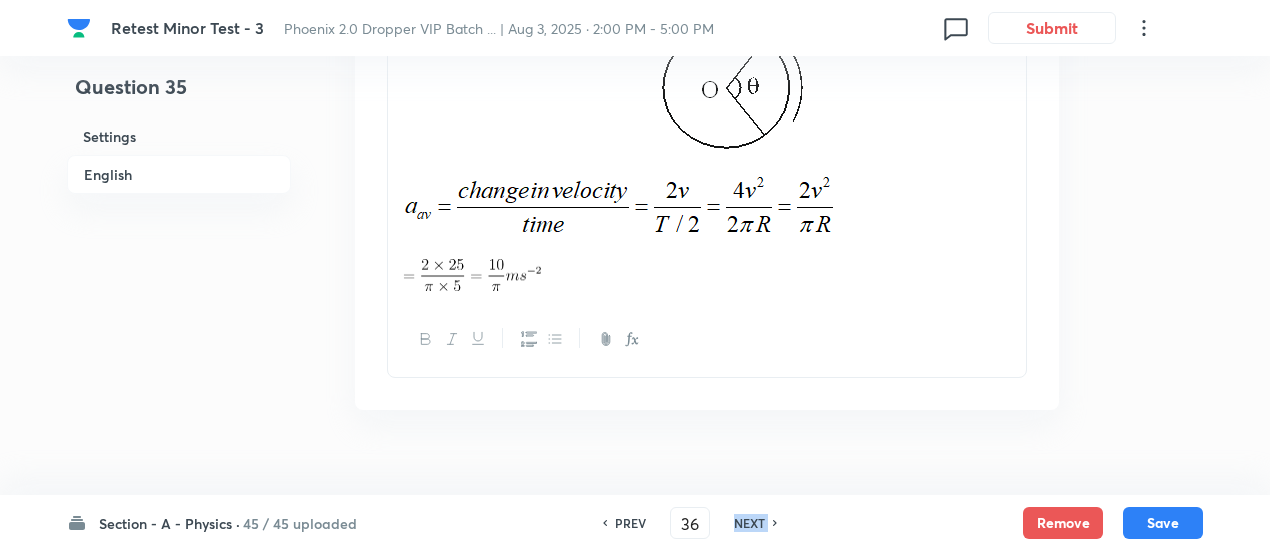 checkbox on "false" 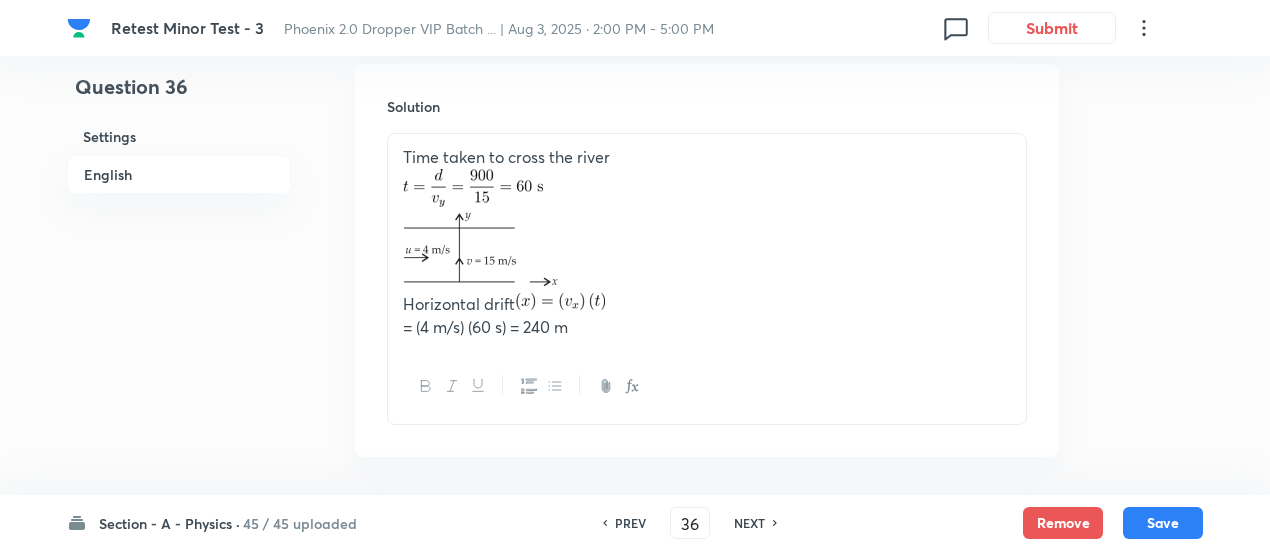 scroll, scrollTop: 2262, scrollLeft: 0, axis: vertical 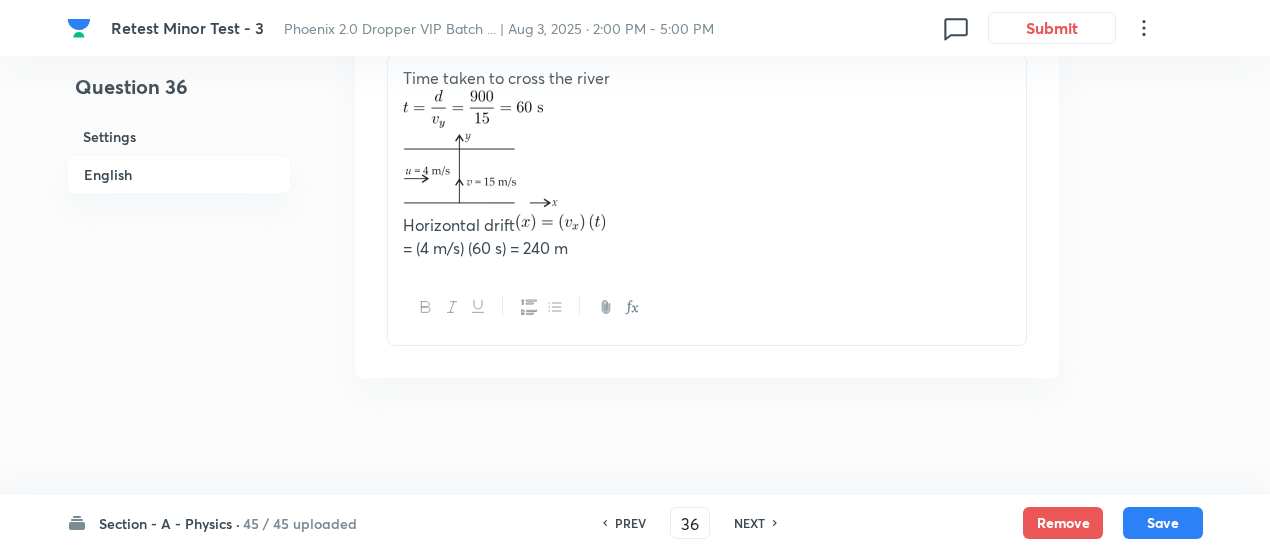 click on "Retest Minor Test - 3 Phoenix 2.0 Dropper VIP Batch ... | Aug 3, 2025 · 2:00 PM - 5:00 PM 0 Submit Question 36 Settings English Settings Type Single choice correct 4 options + 4 marks - 1 mark Edit Concept Physics Mechanics Motion in a Straight Line Motion in a Straight Line  Edit Additional details Moderate Concept Not from PYQ paper No equation Edit In English Question Swimmer is swimming with a velocity of 15 m/s relative to river in a direction perpendicular to the river flow. The river is 900 m wide and is flowing with a speed of 4 m/s. Find the time taken by the boat to reach the opposite bank and the horizontal drift. Option A 60 s, 240 m Marked as correct Option B 40 s, 200 m Mark as correct answer Option C 50 s, 400 m Mark as correct answer Option D 40 s, 520 m Mark as correct answer Solution Time taken to cross the river Horizontal drift  = (4 m/s) (60 s) = 240 m Section - A - Physics ·
45 / 45 uploaded
PREV 36 ​ NEXT Remove Save No internet connection" at bounding box center (635, -854) 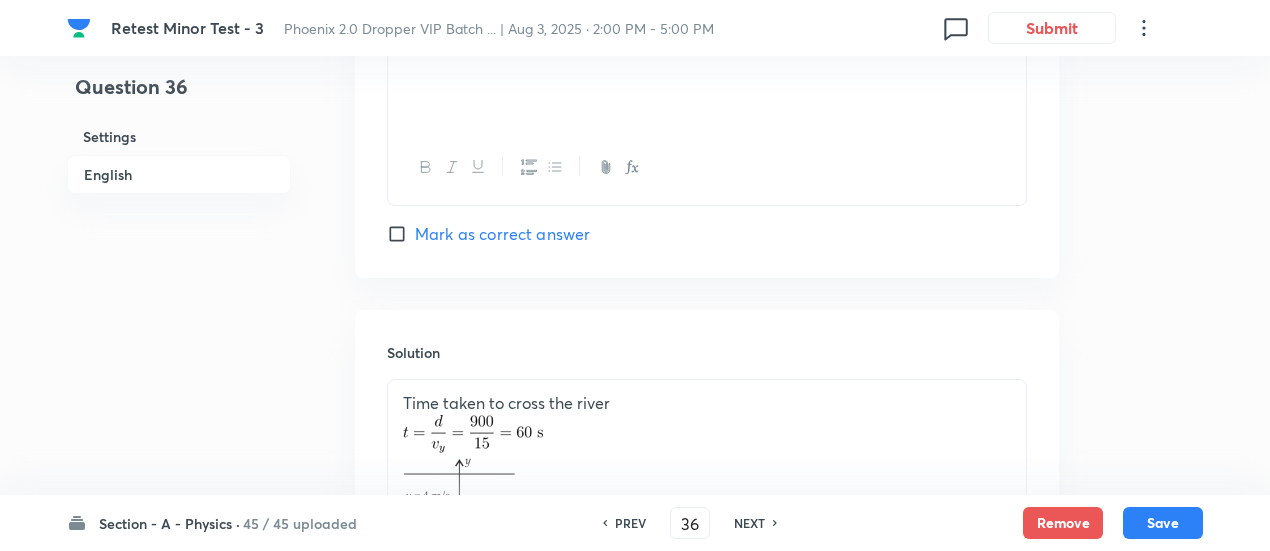 scroll, scrollTop: 2262, scrollLeft: 0, axis: vertical 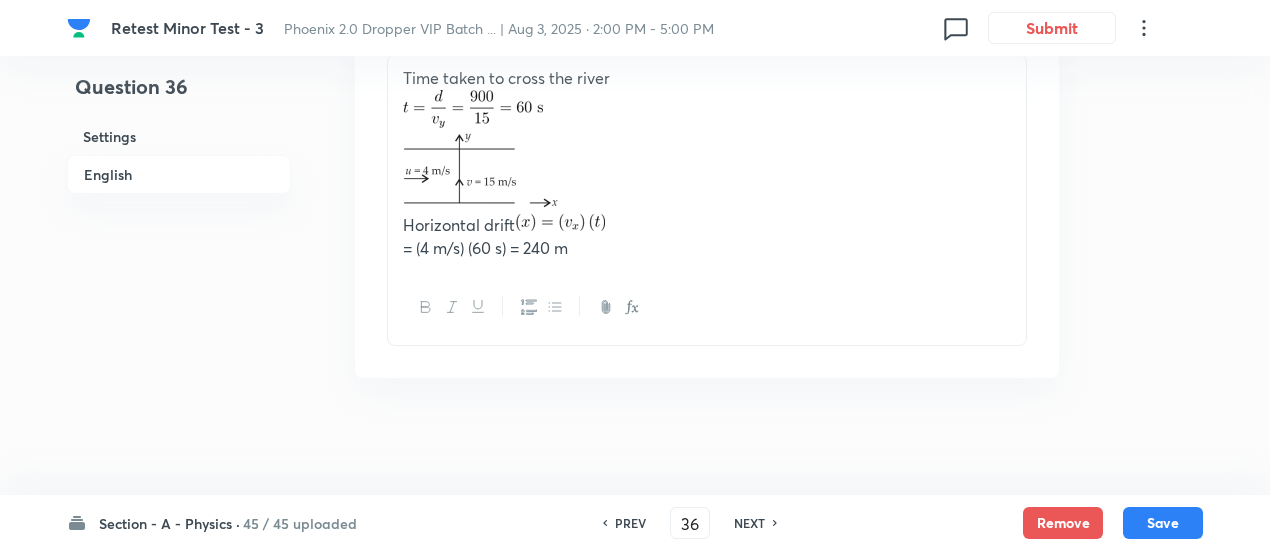 click on "NEXT" at bounding box center [749, 523] 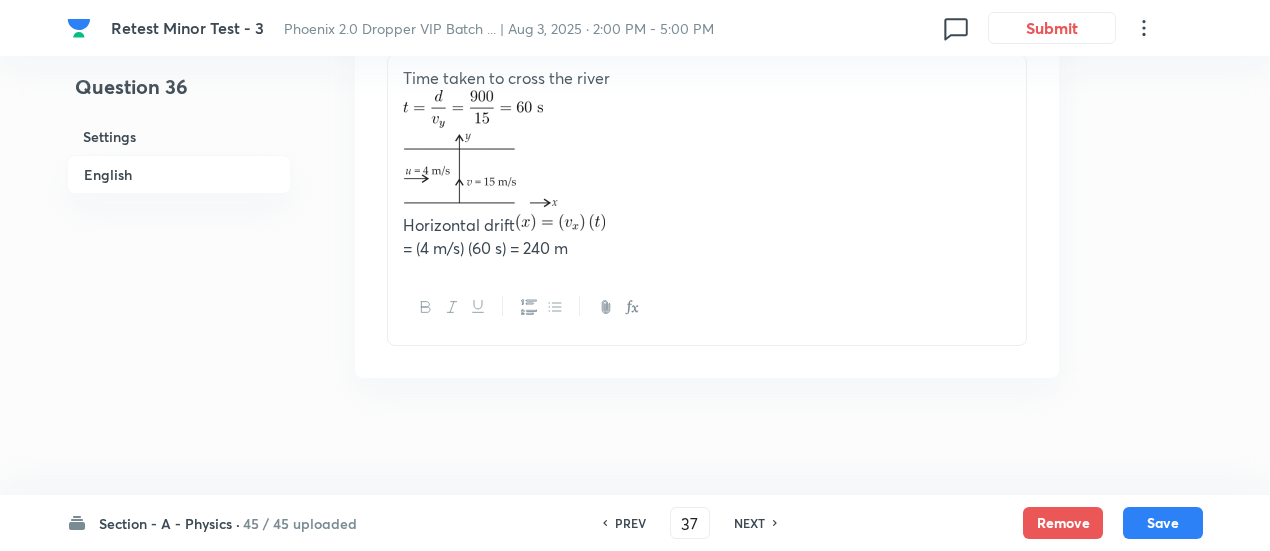 checkbox on "false" 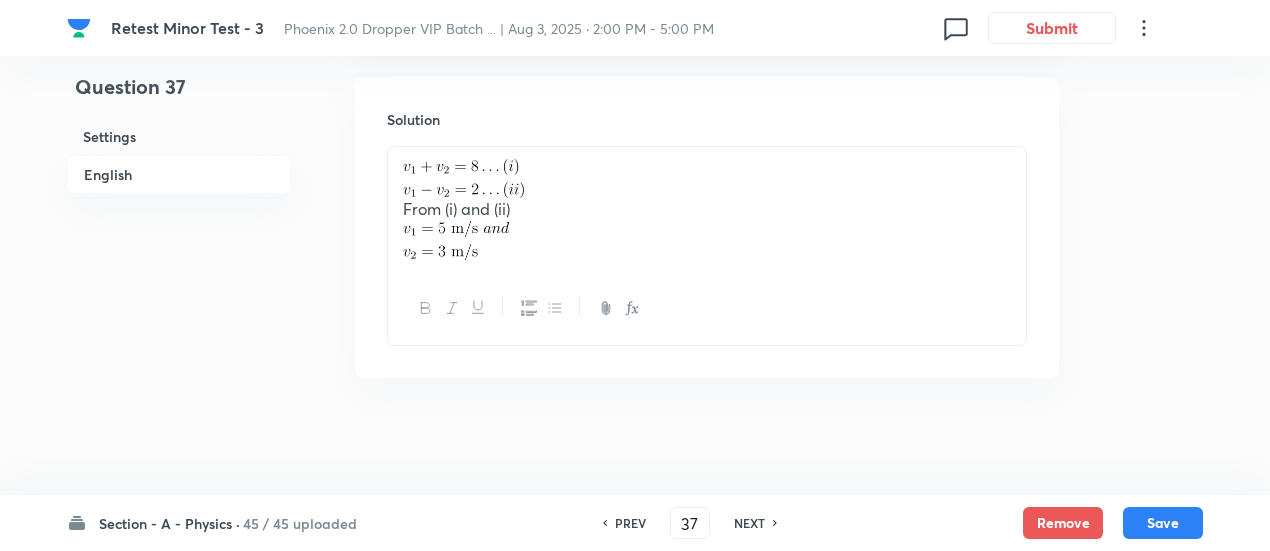 click on "NEXT" at bounding box center [749, 523] 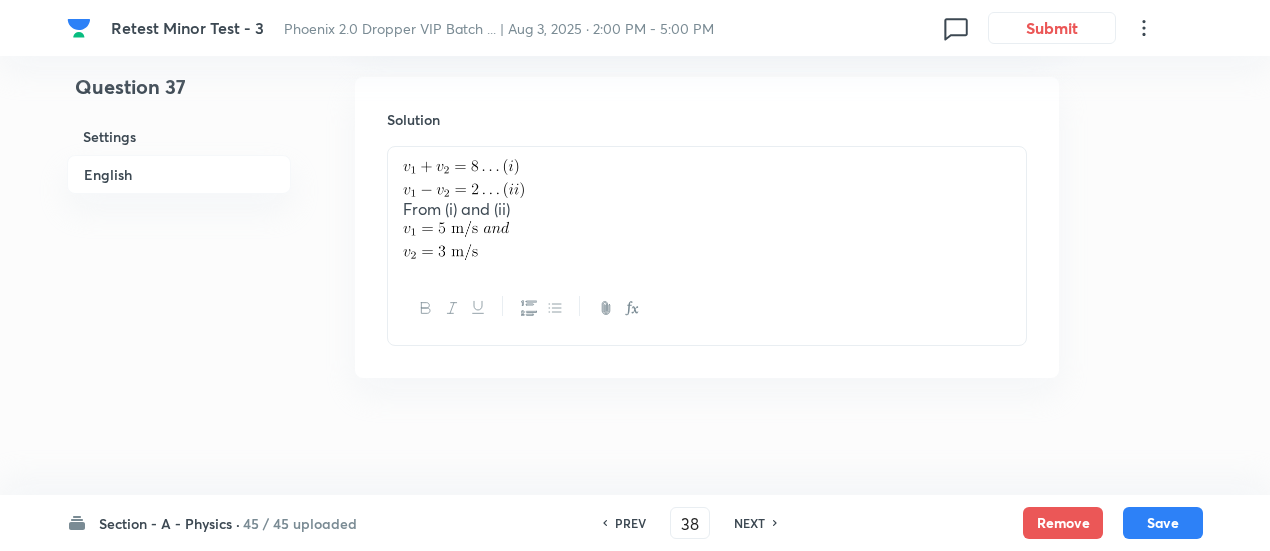 checkbox on "false" 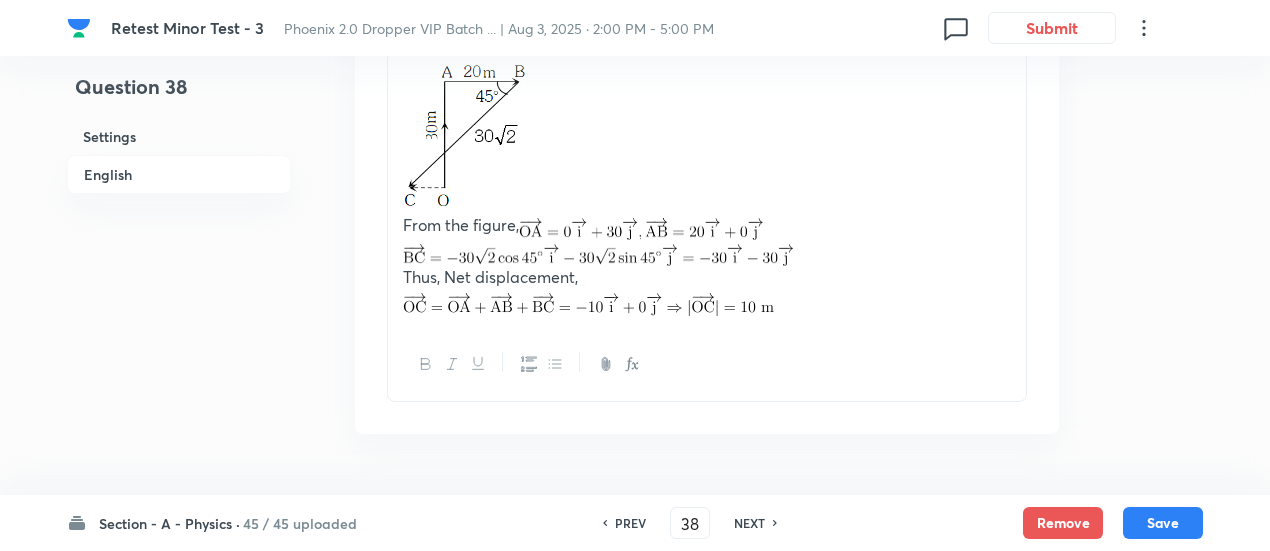 click on "NEXT" at bounding box center [749, 523] 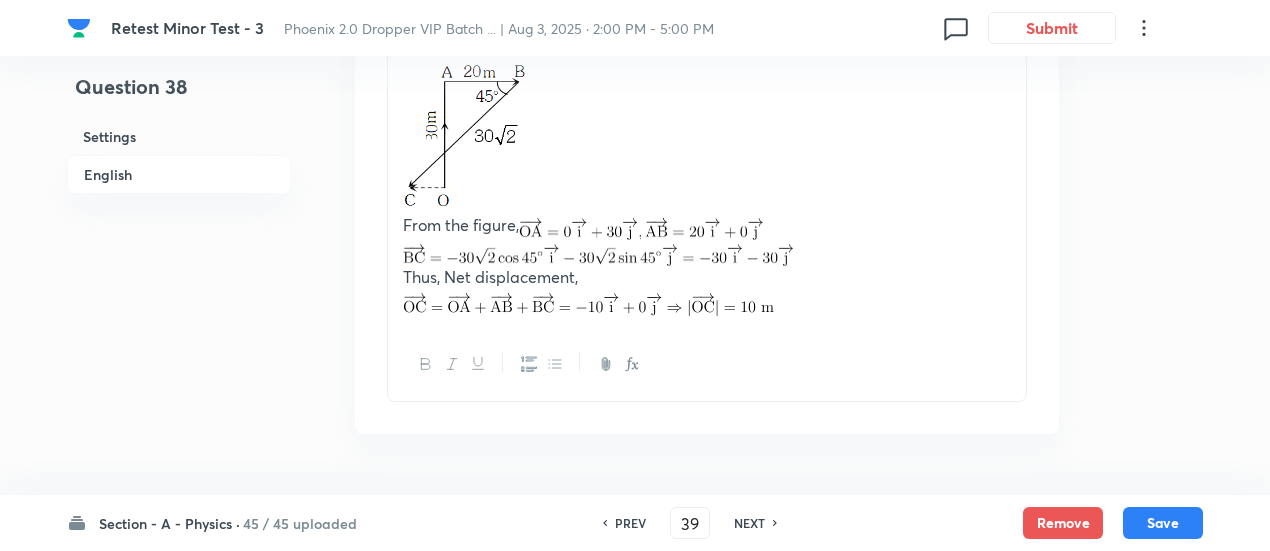 checkbox on "false" 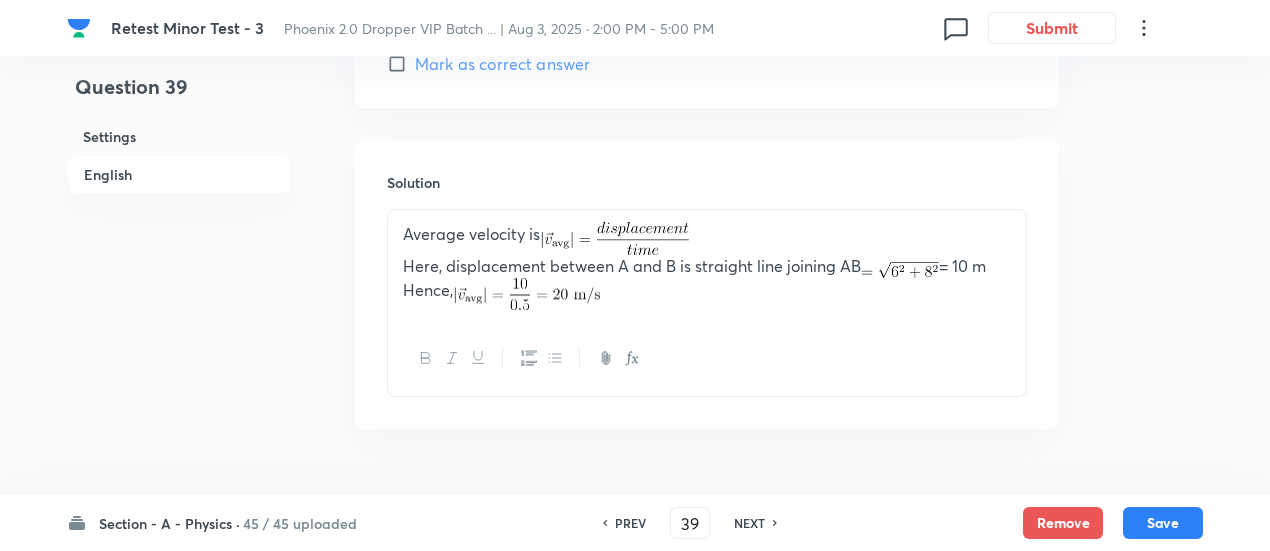 click on "NEXT" at bounding box center [749, 523] 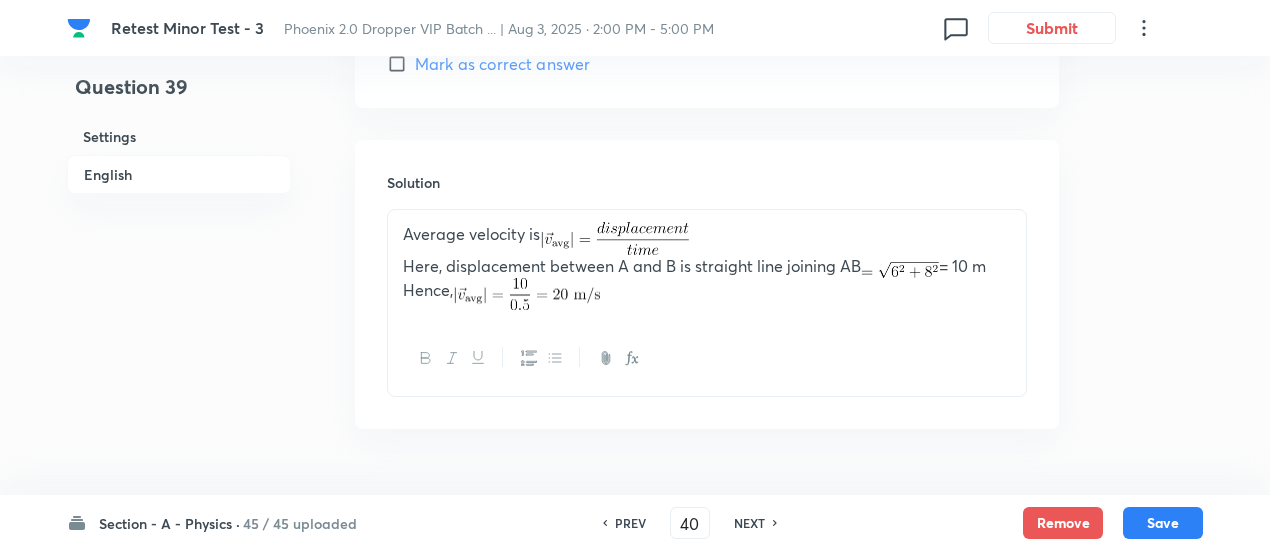 checkbox on "true" 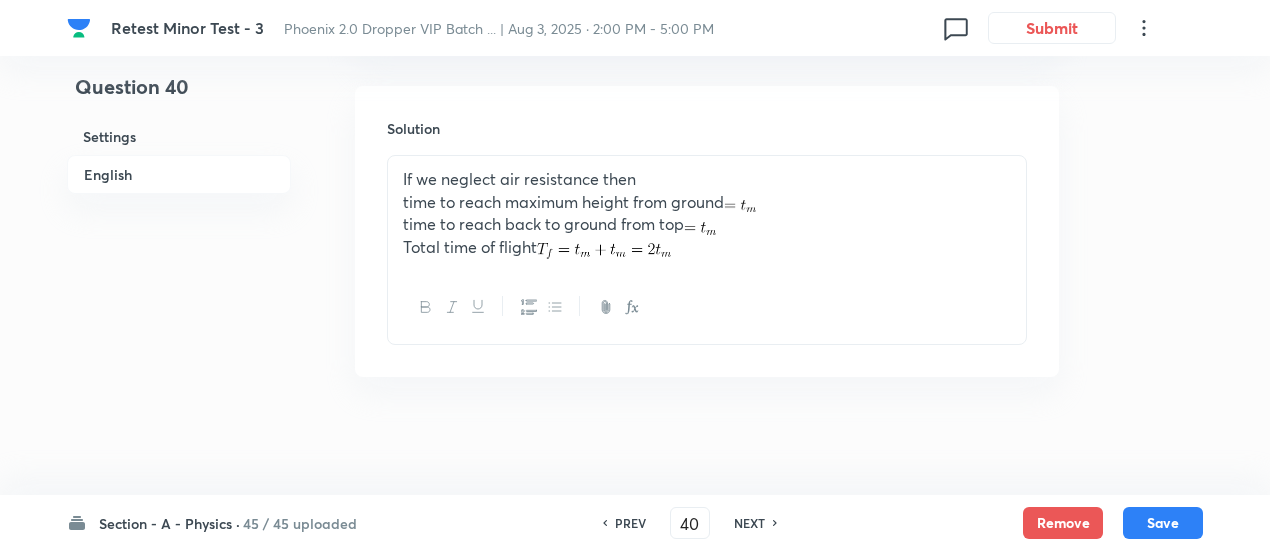 click on "NEXT" at bounding box center (749, 523) 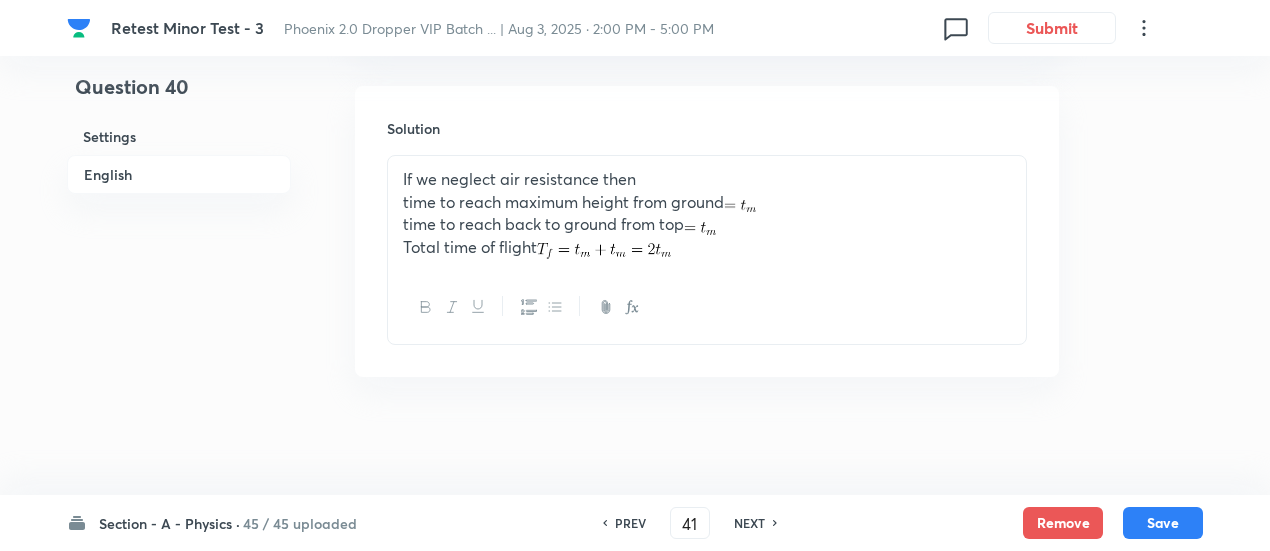 checkbox on "false" 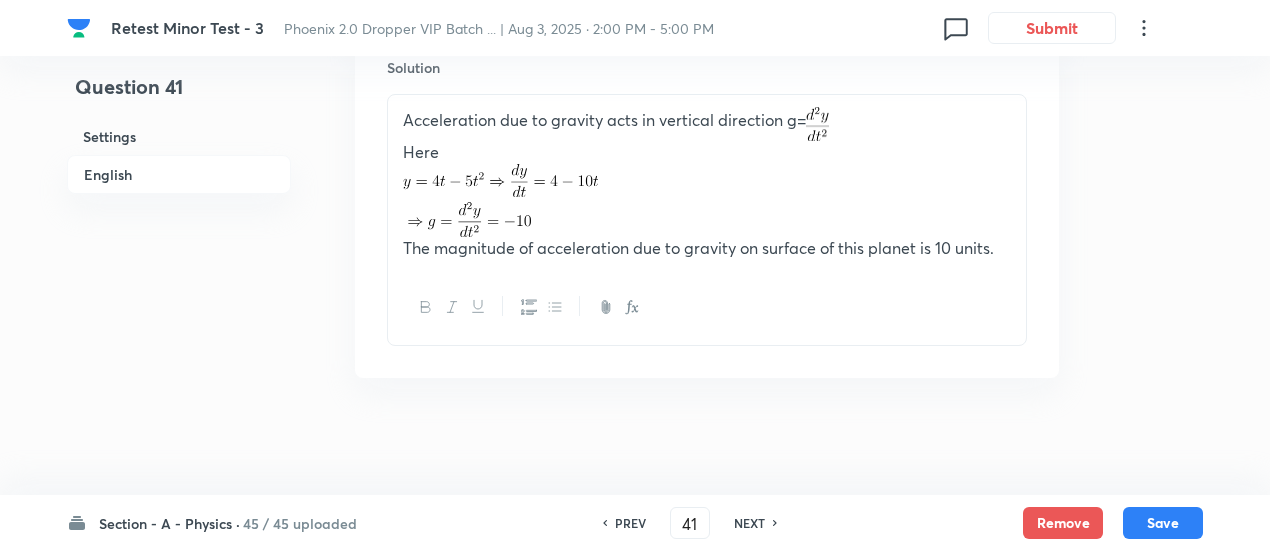 click on "NEXT" at bounding box center (749, 523) 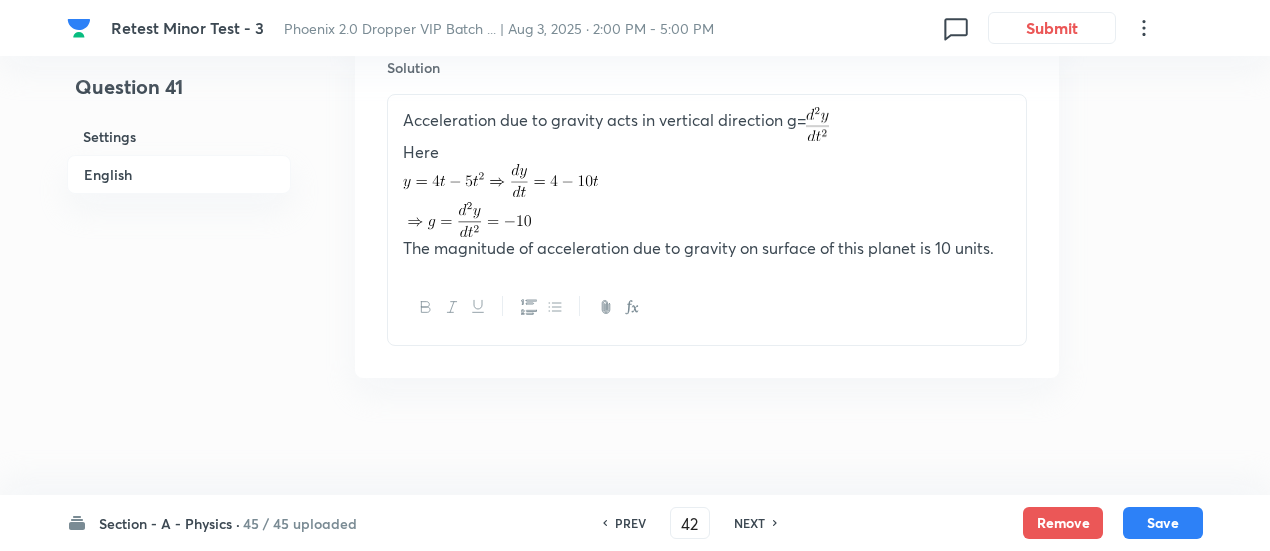 checkbox on "false" 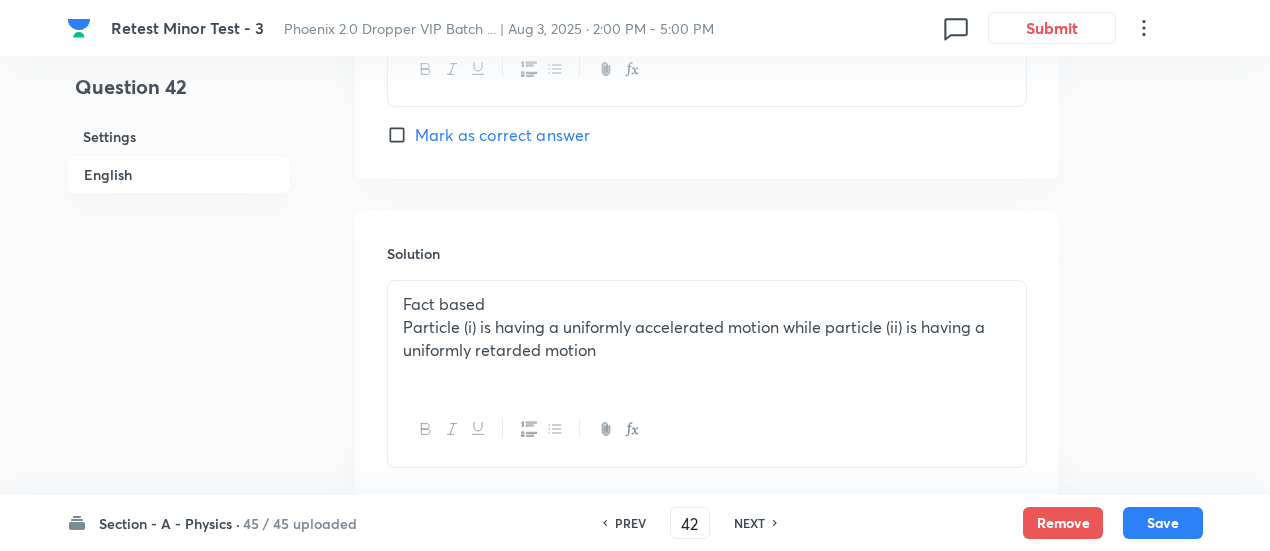 click on "NEXT" at bounding box center (749, 523) 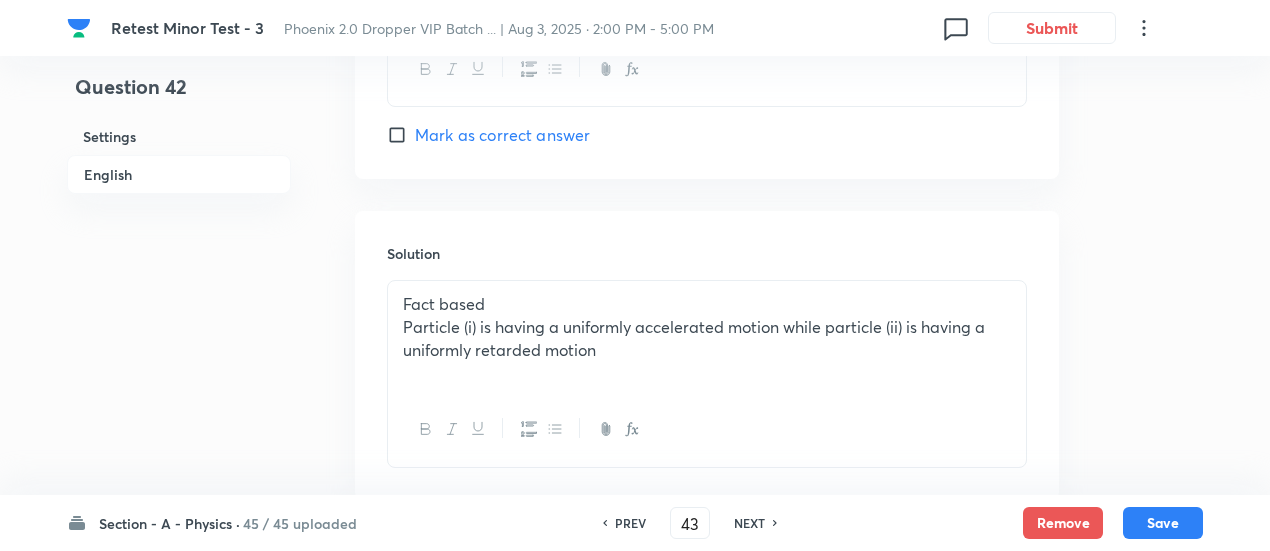 checkbox on "false" 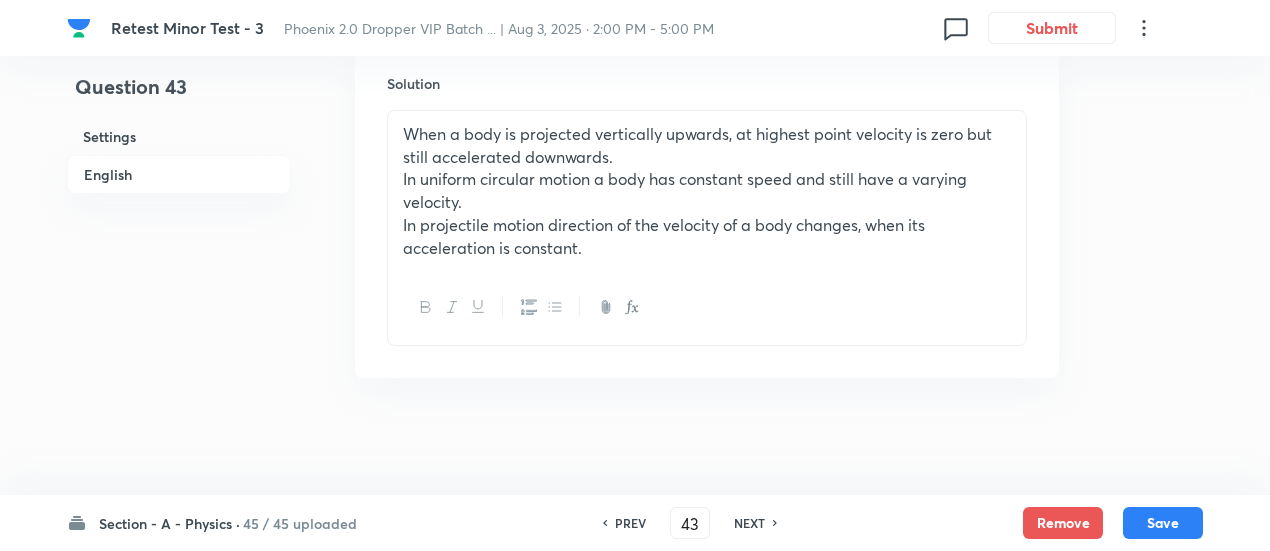 click on "NEXT" at bounding box center [749, 523] 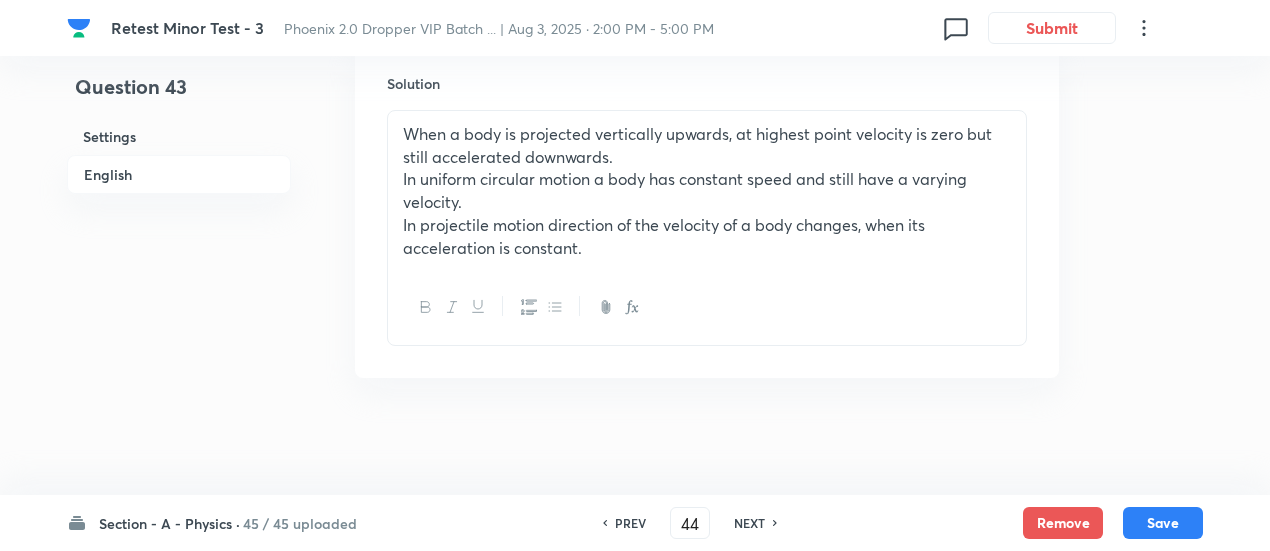 checkbox on "false" 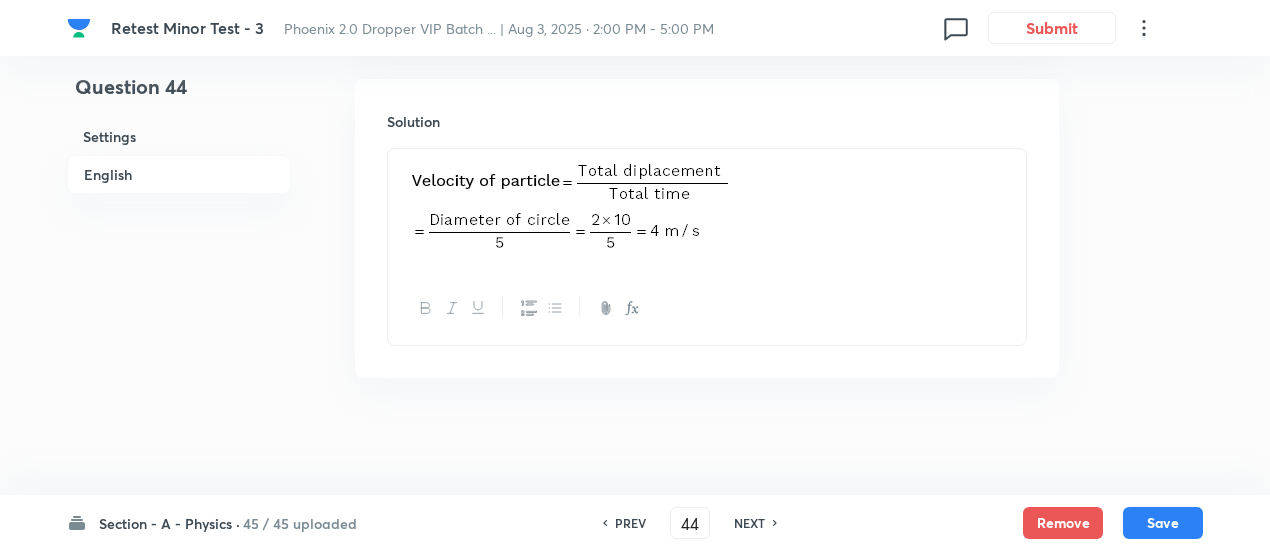 click on "NEXT" at bounding box center (749, 523) 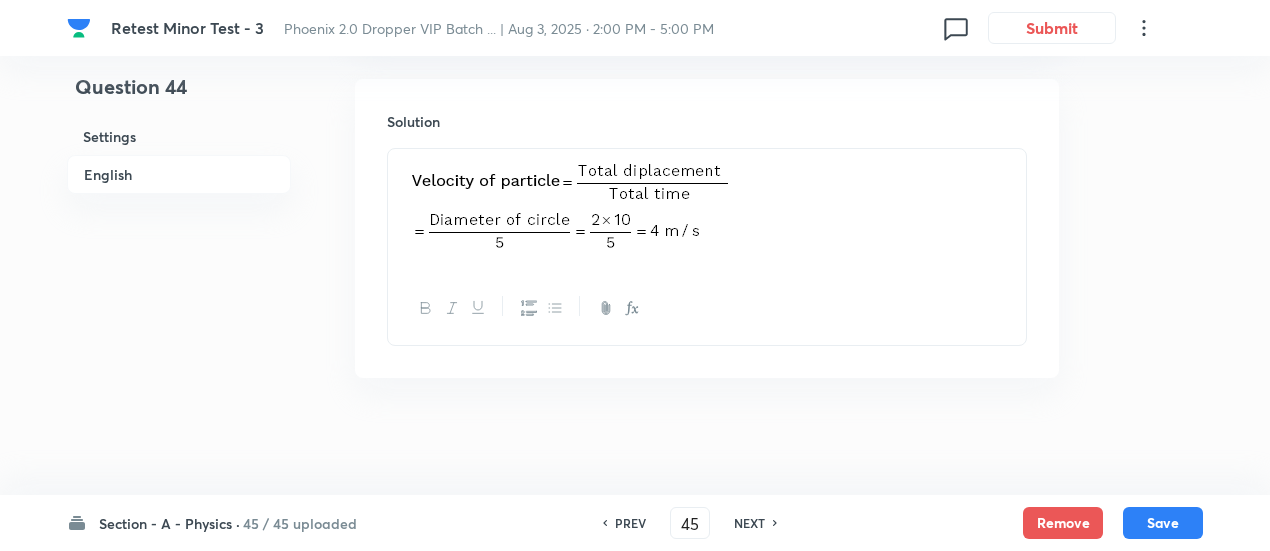 checkbox on "true" 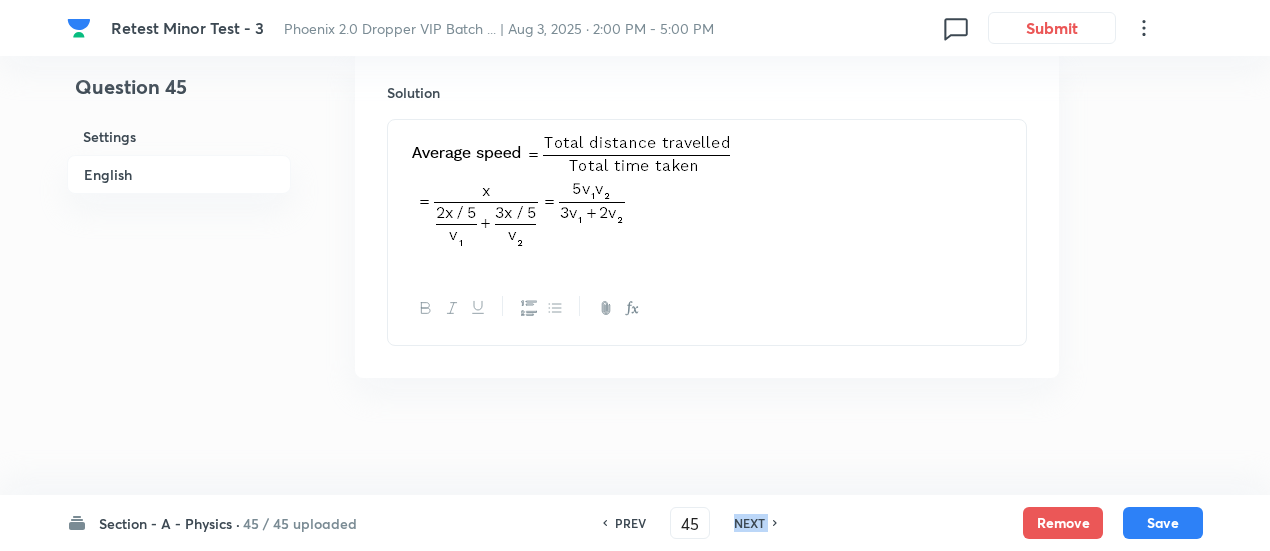 click on "NEXT" at bounding box center (749, 523) 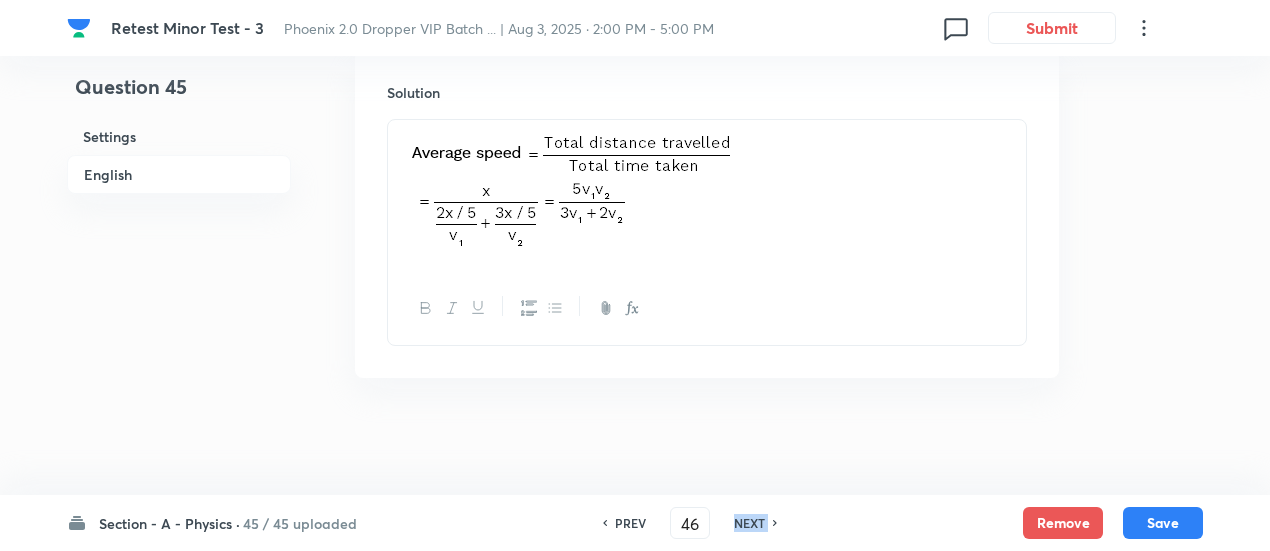 checkbox on "true" 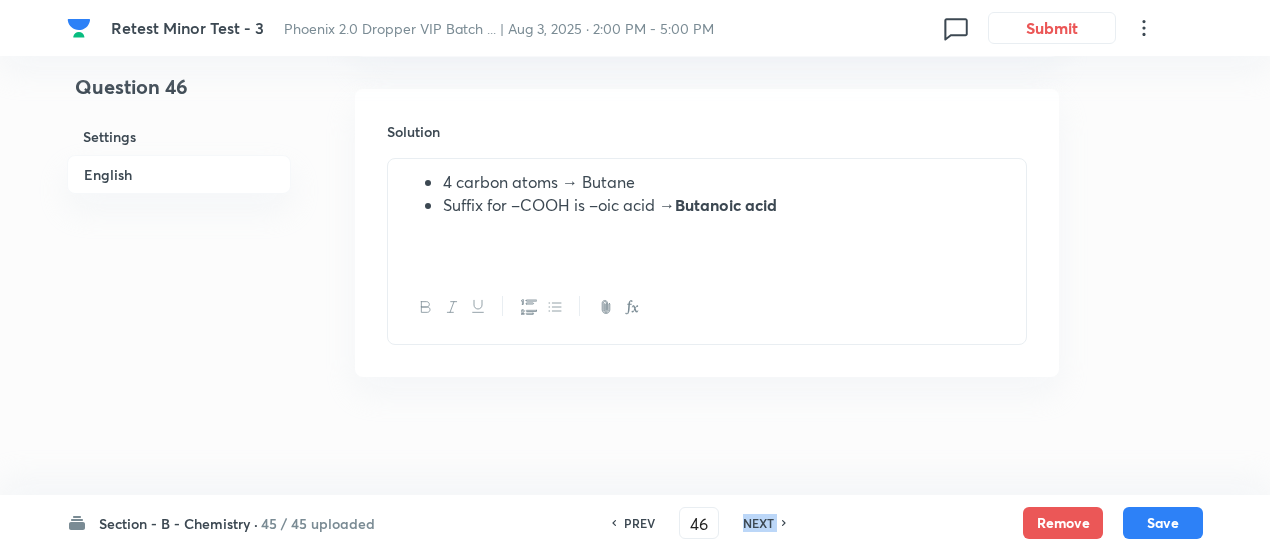 click on "NEXT" at bounding box center [758, 523] 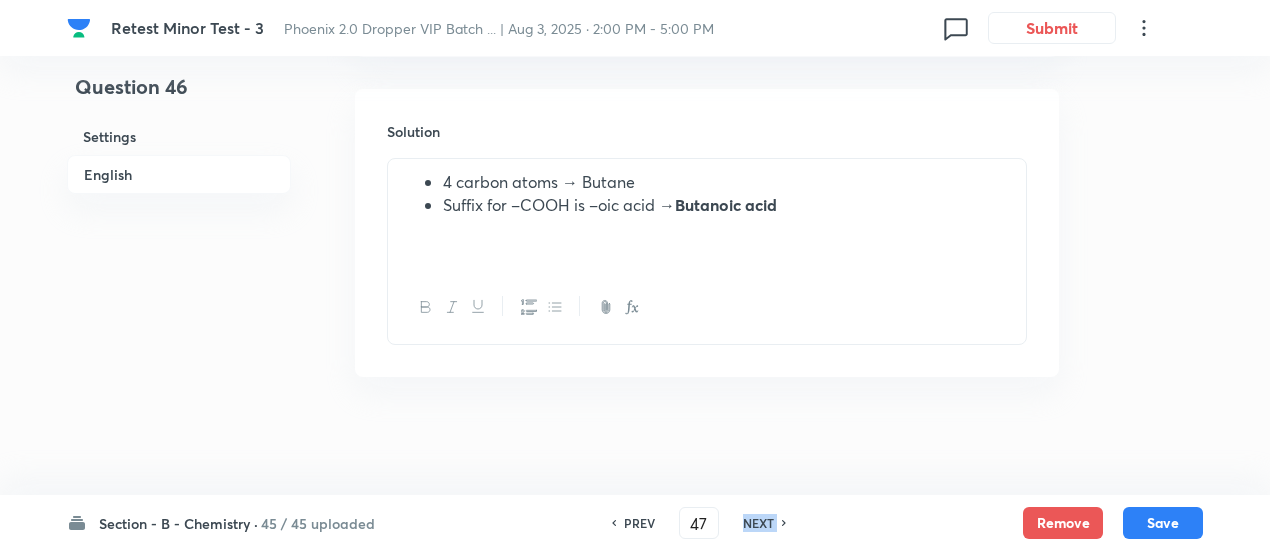 checkbox on "false" 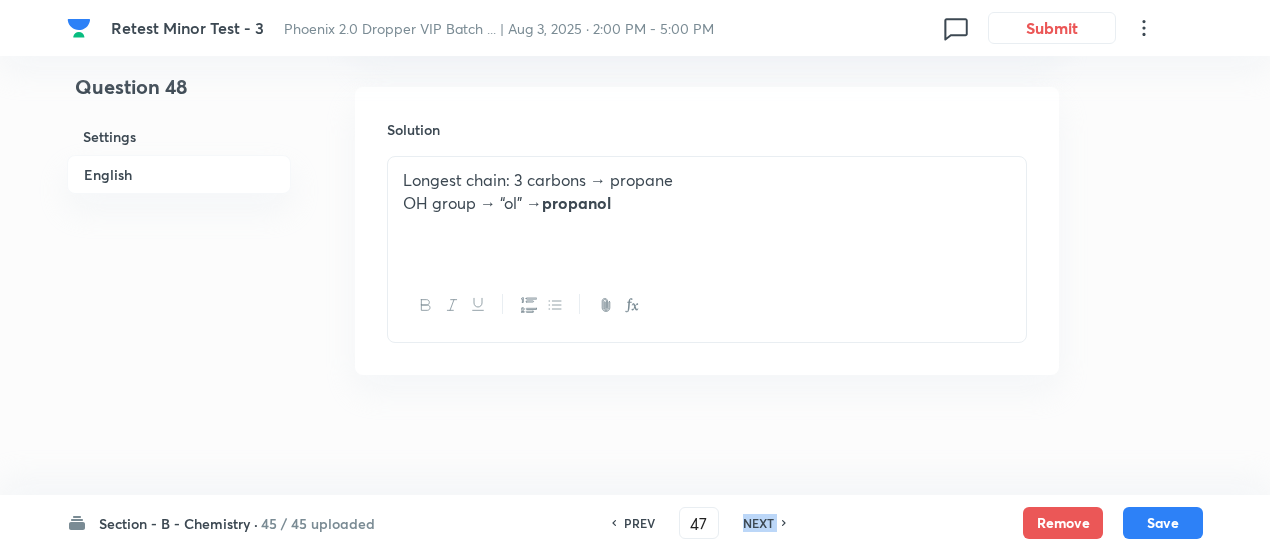 type on "48" 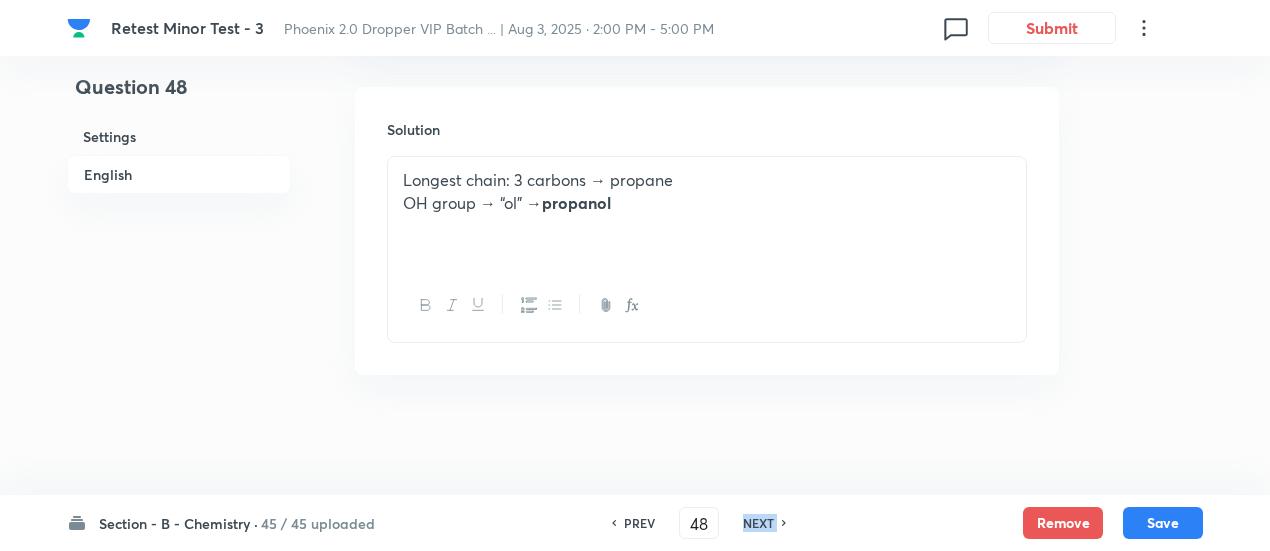 checkbox on "false" 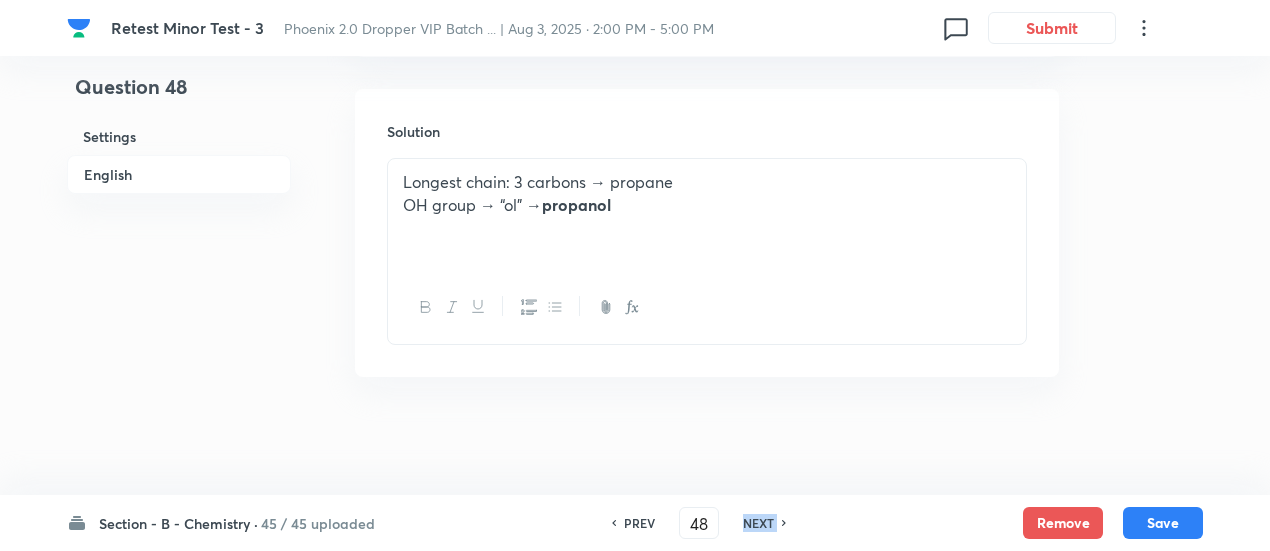 click on "NEXT" at bounding box center [758, 523] 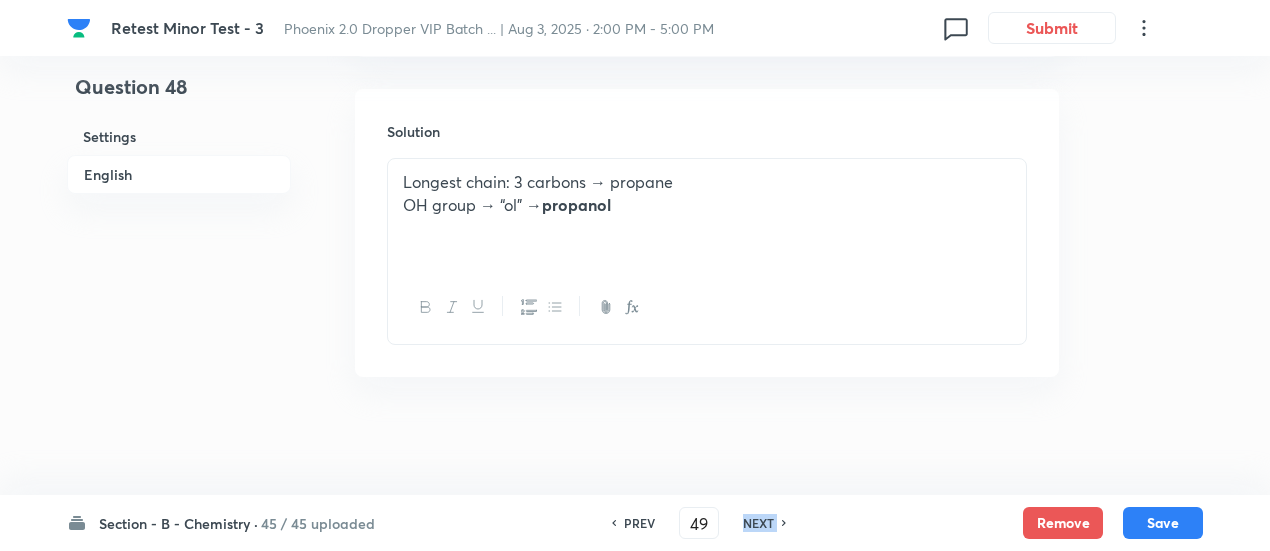 checkbox on "true" 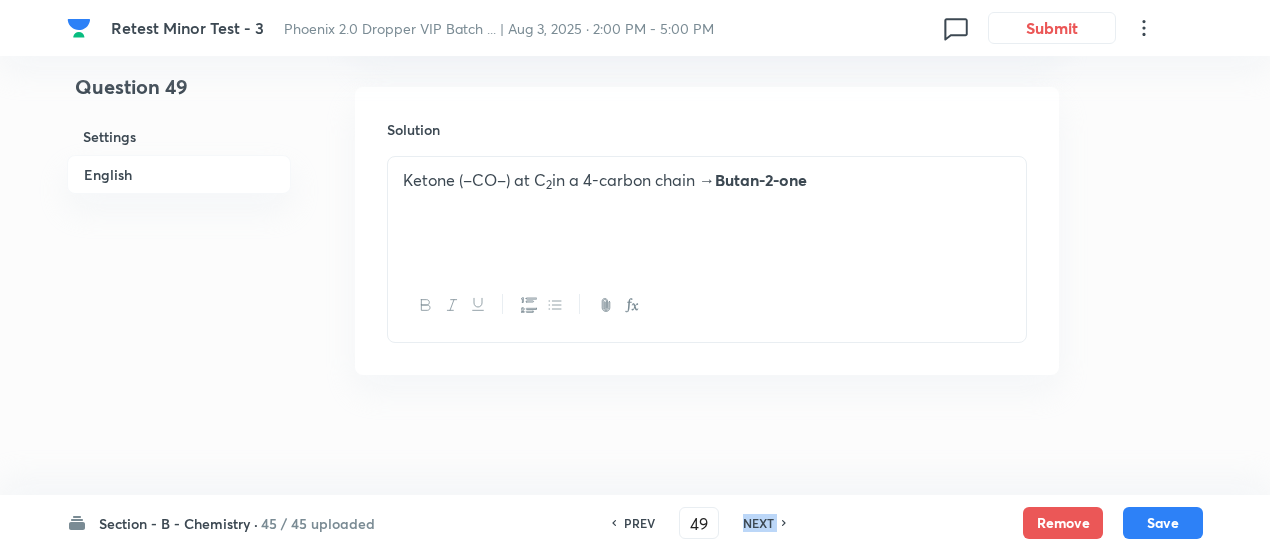 click on "NEXT" at bounding box center (758, 523) 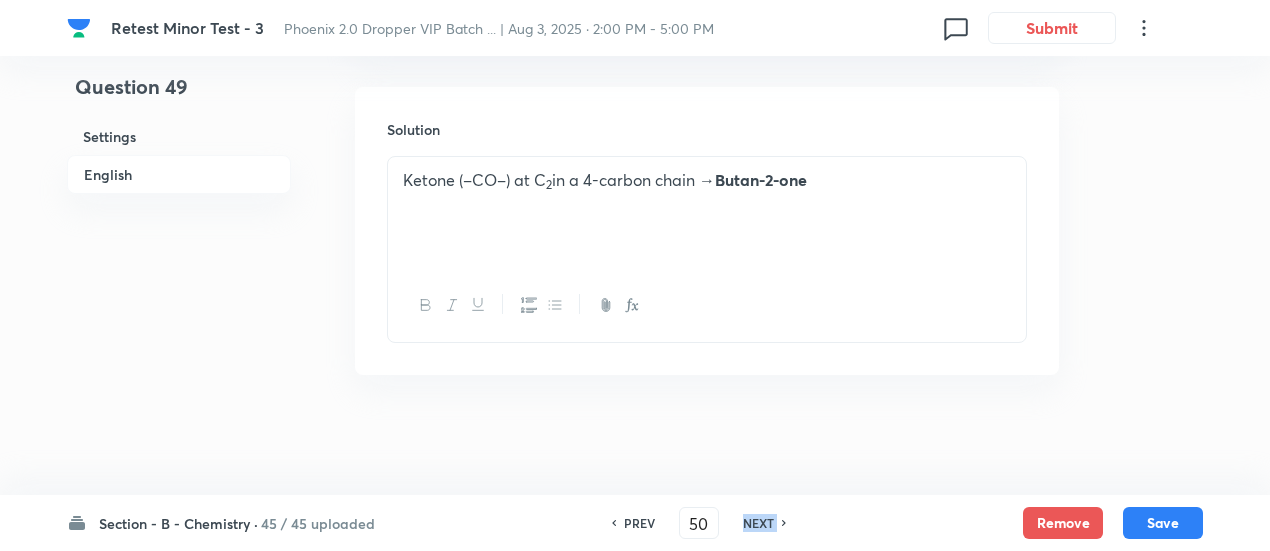 checkbox on "false" 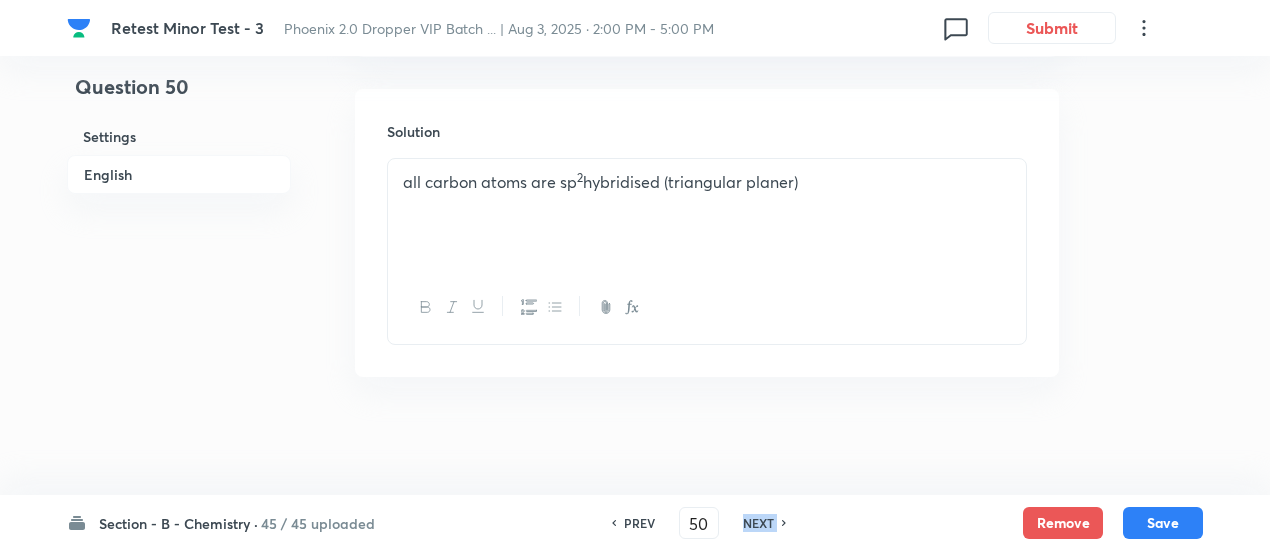 click on "NEXT" at bounding box center (758, 523) 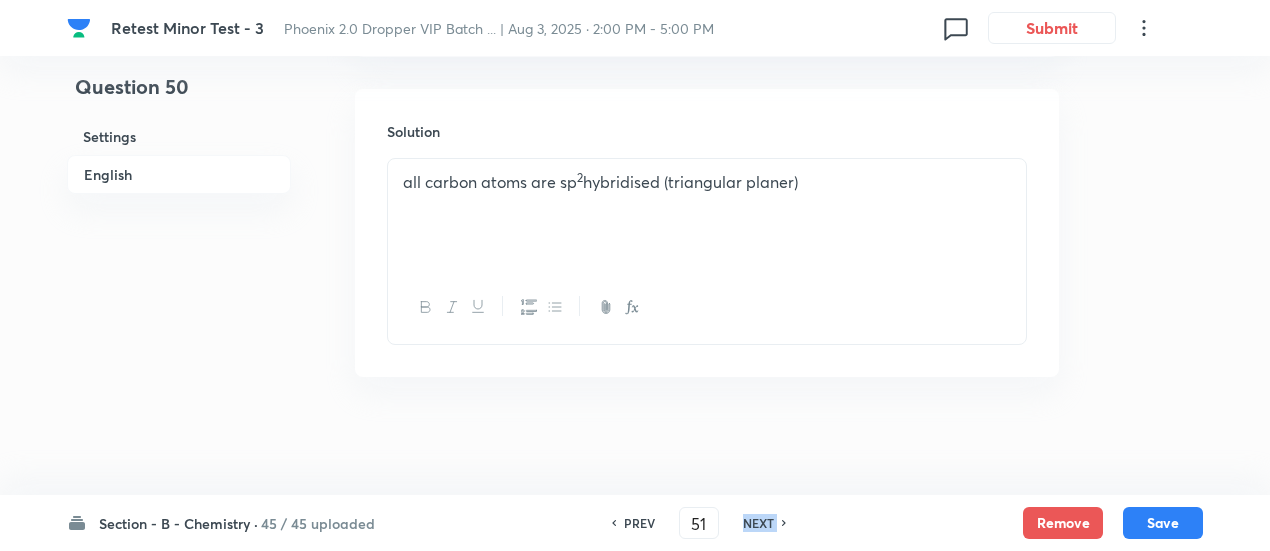checkbox on "true" 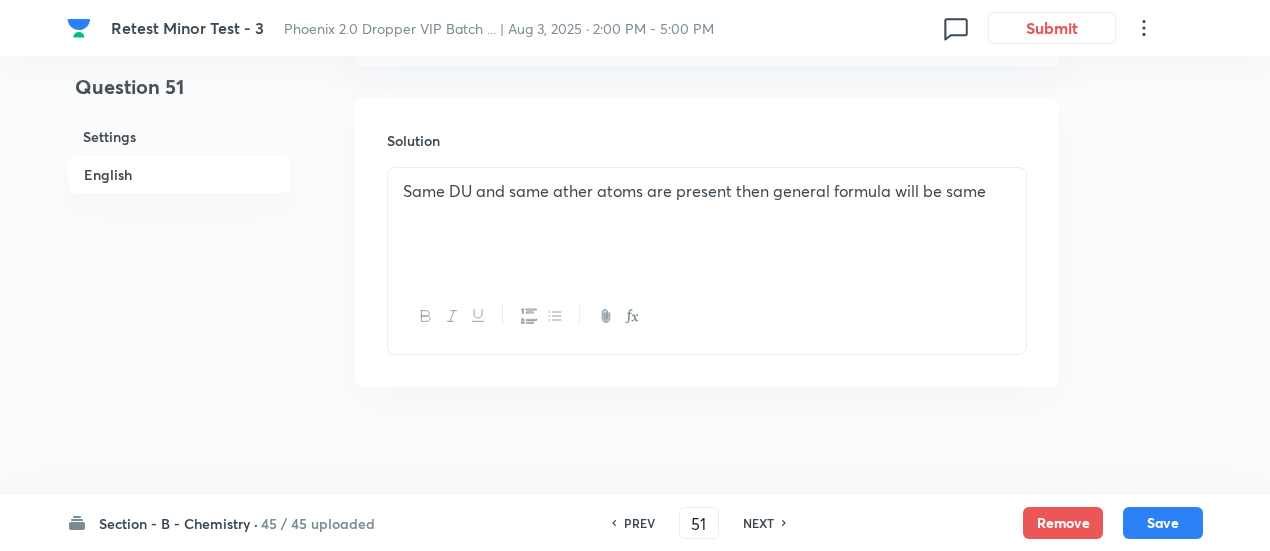 scroll, scrollTop: 2216, scrollLeft: 0, axis: vertical 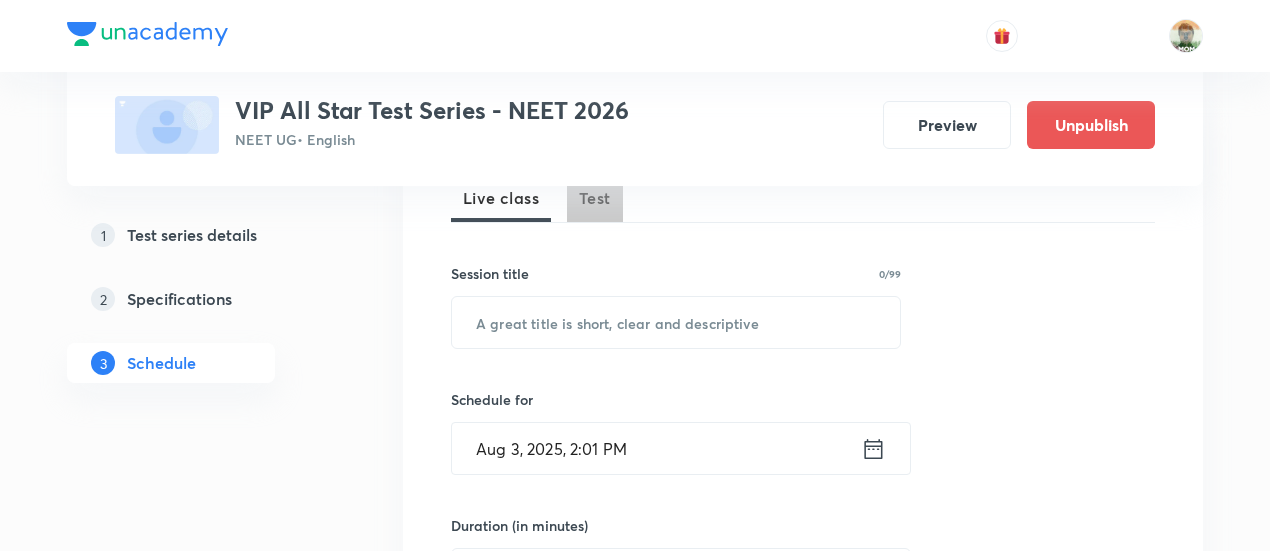 click on "Test" at bounding box center [595, 198] 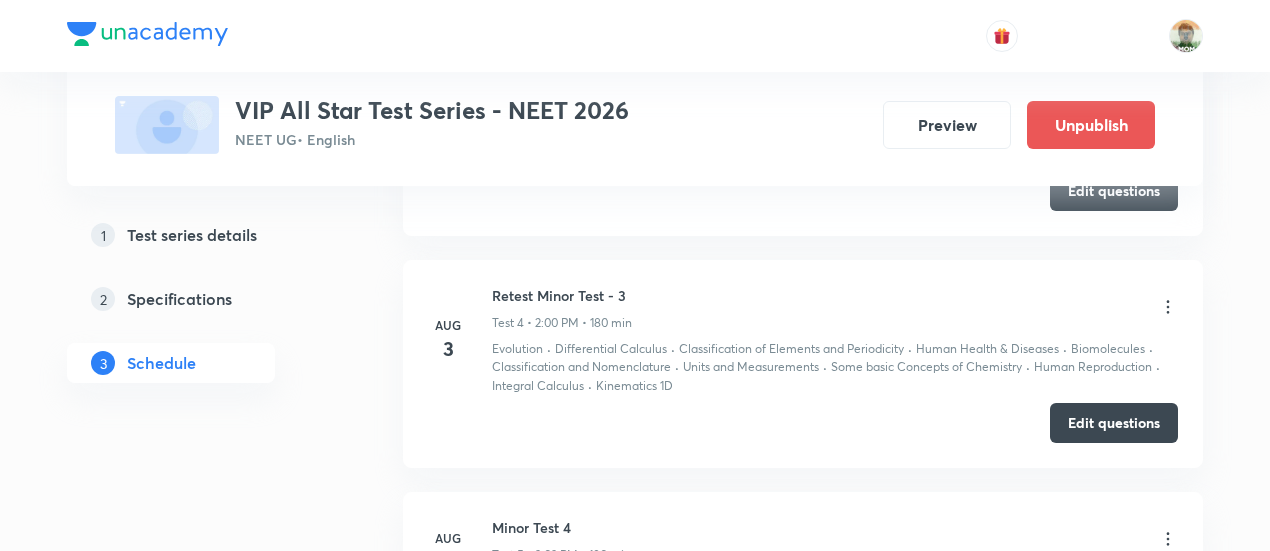 scroll, scrollTop: 1725, scrollLeft: 0, axis: vertical 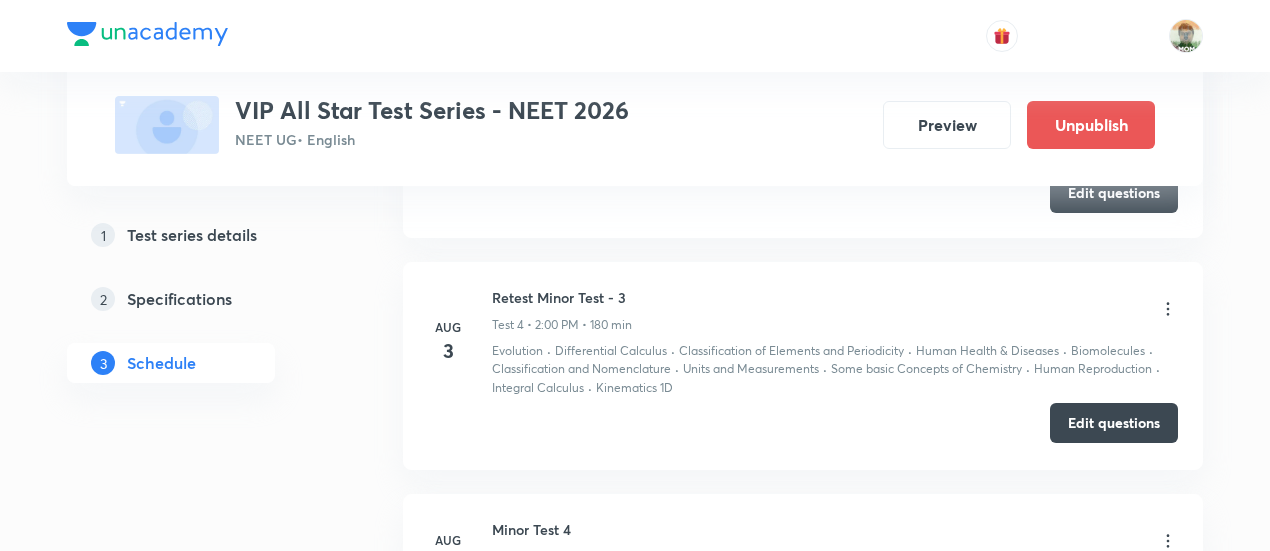 click on "Edit questions" at bounding box center [1114, 423] 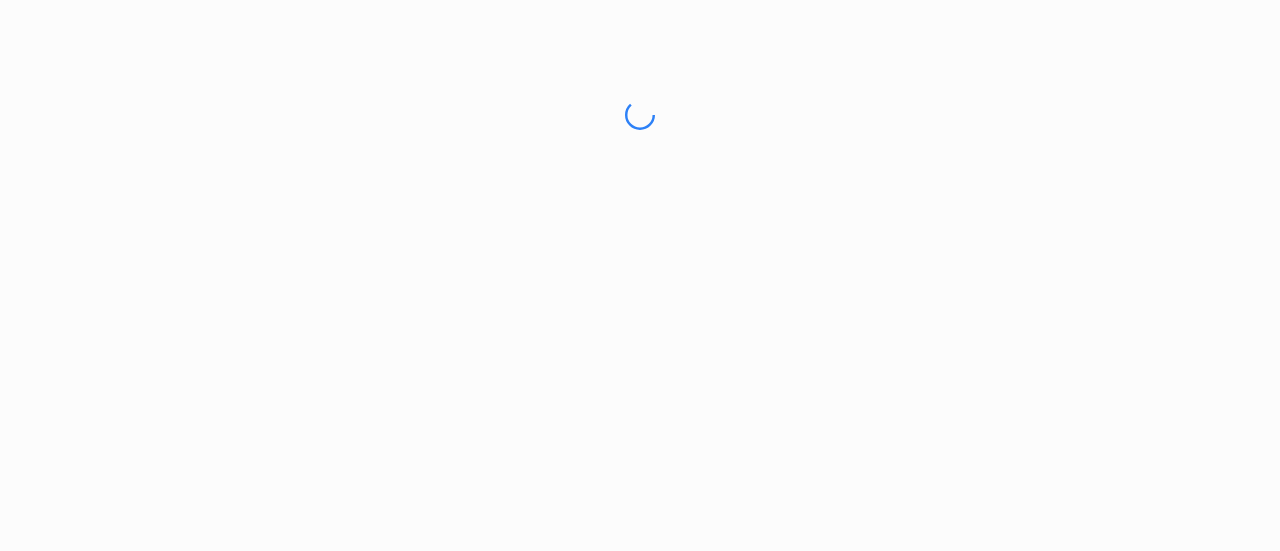 scroll, scrollTop: 0, scrollLeft: 0, axis: both 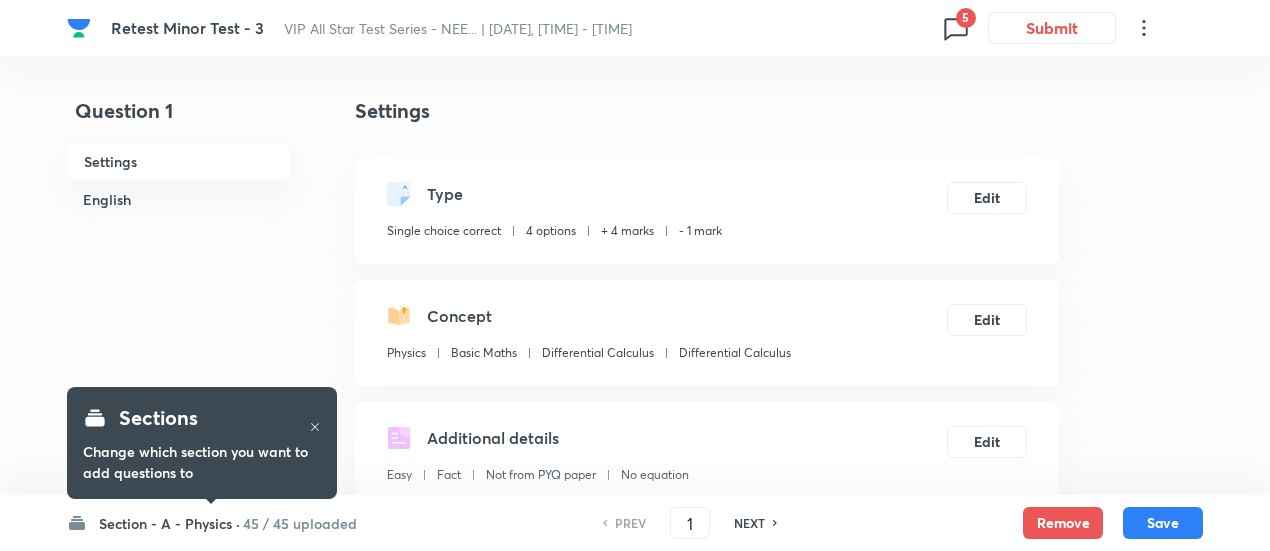 checkbox on "true" 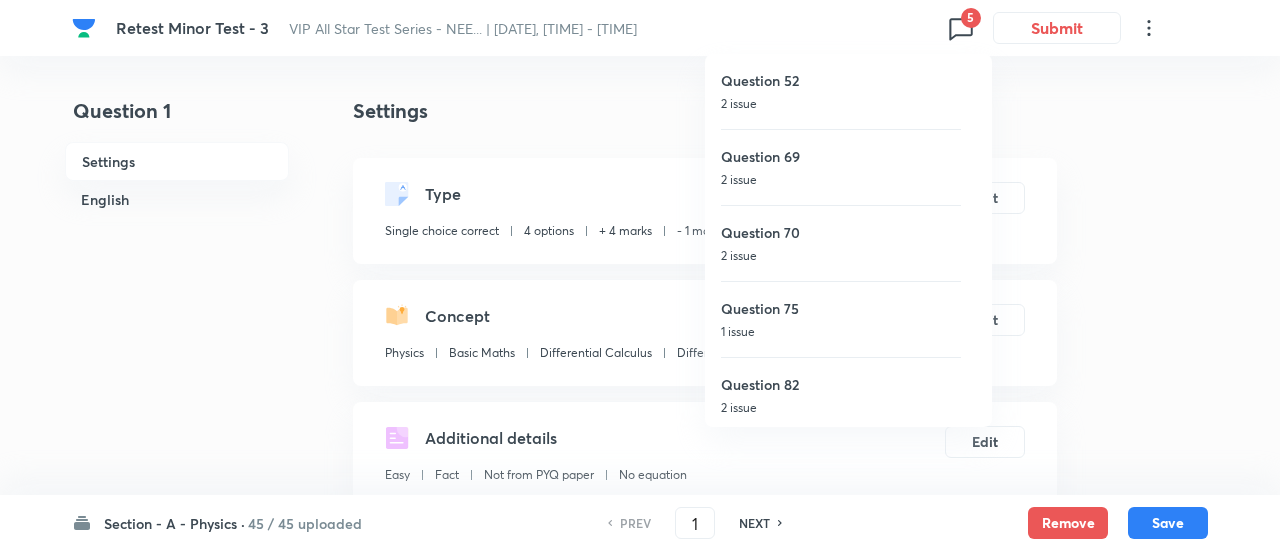 click on "2 issue" at bounding box center (841, 104) 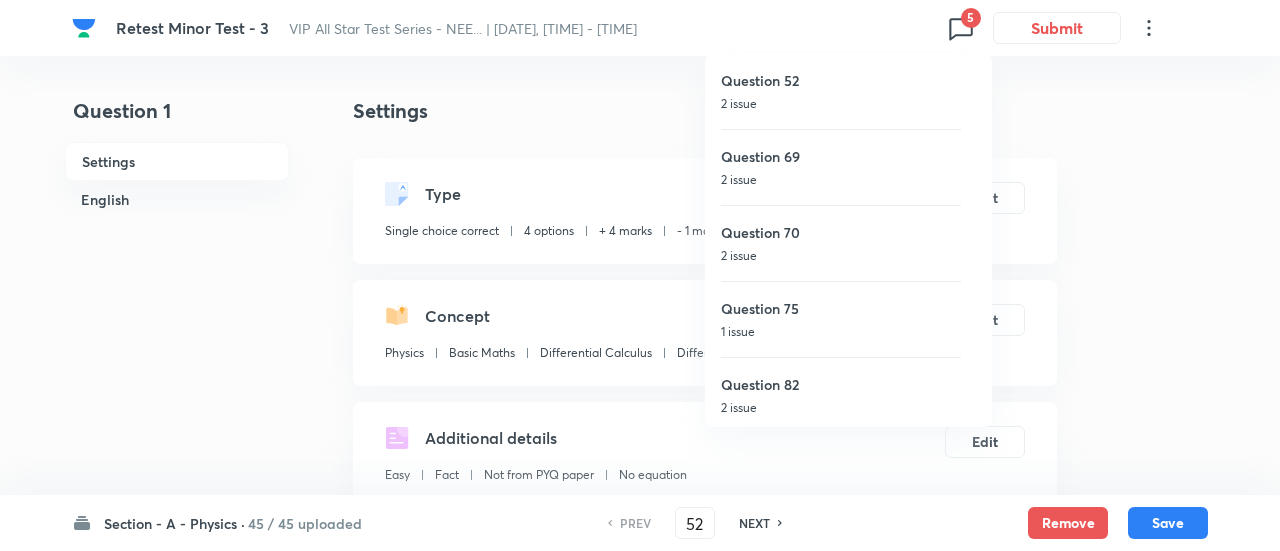 checkbox on "false" 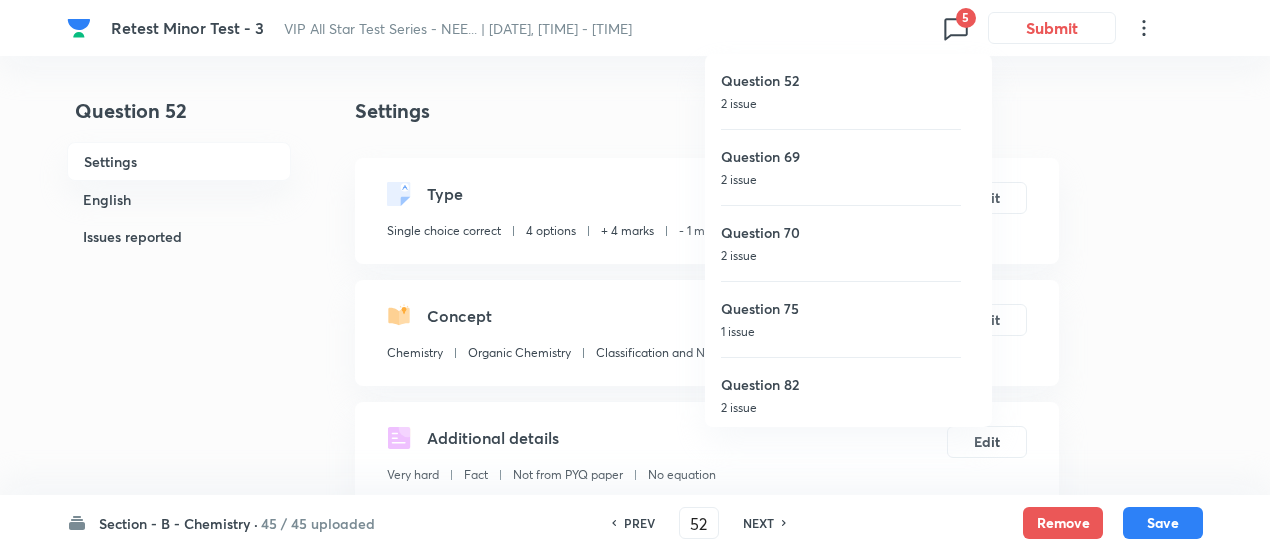 checkbox on "true" 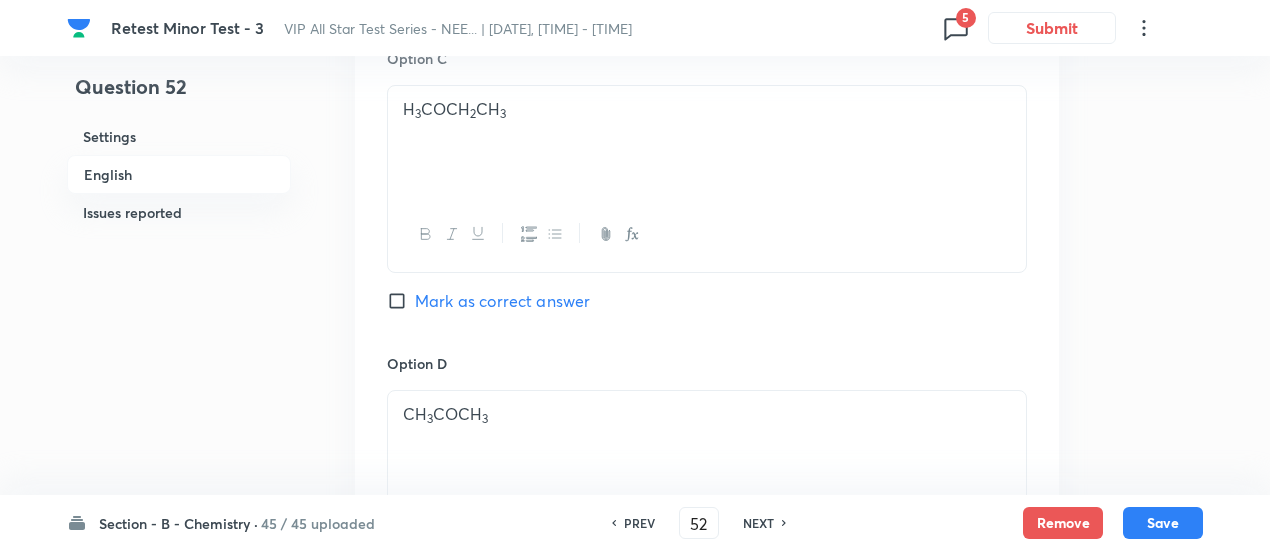 scroll, scrollTop: 2850, scrollLeft: 0, axis: vertical 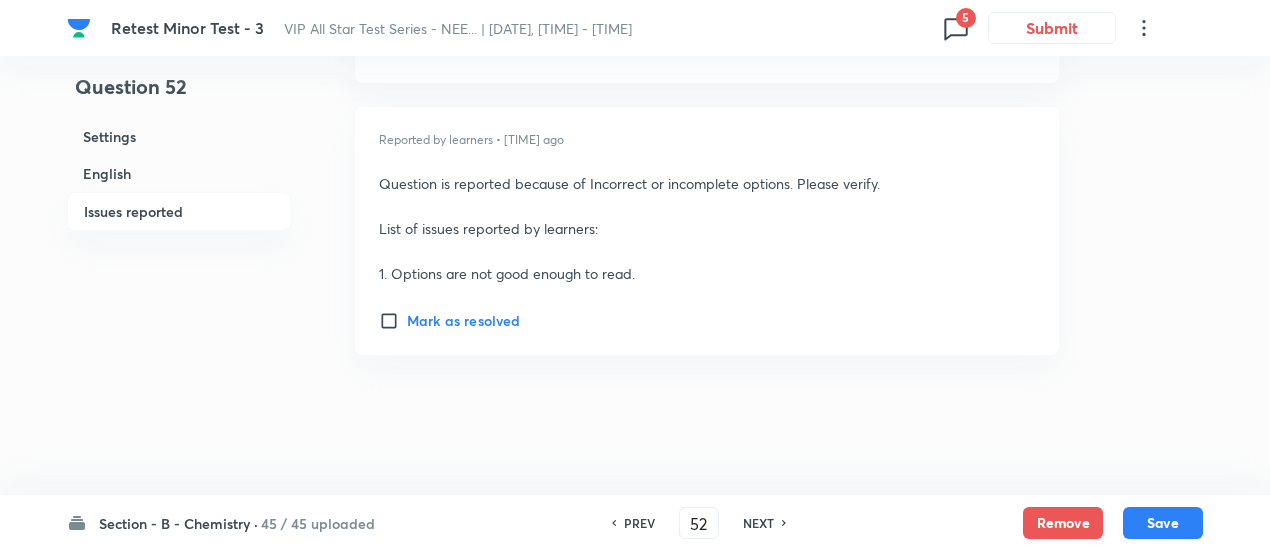 click on "45 / 45 uploaded" at bounding box center (318, 523) 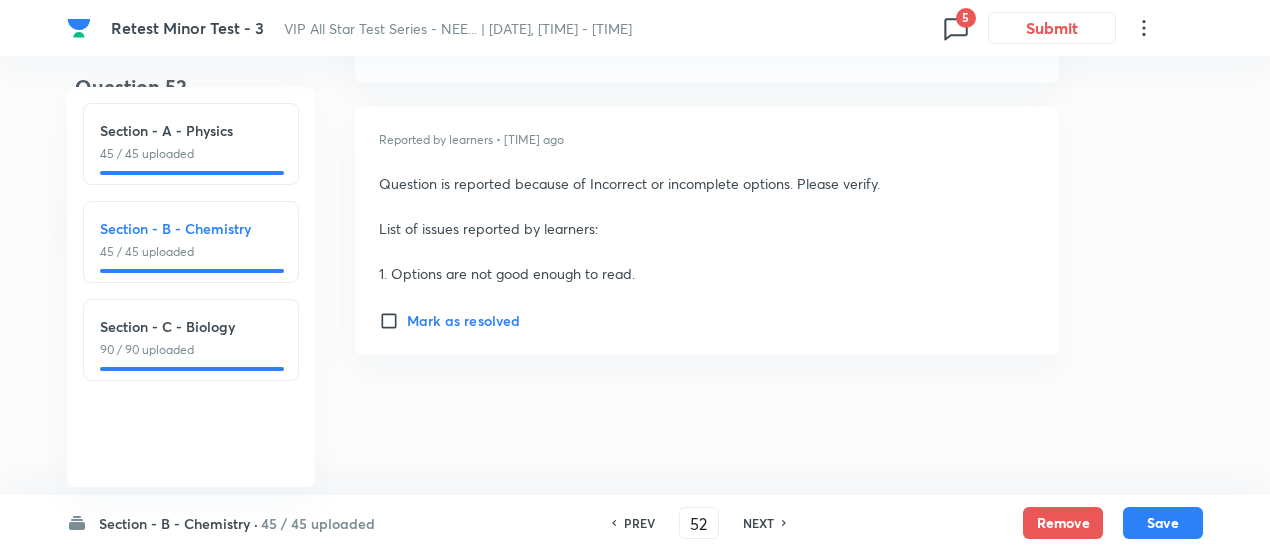 click on "45 / 45 uploaded" at bounding box center (191, 154) 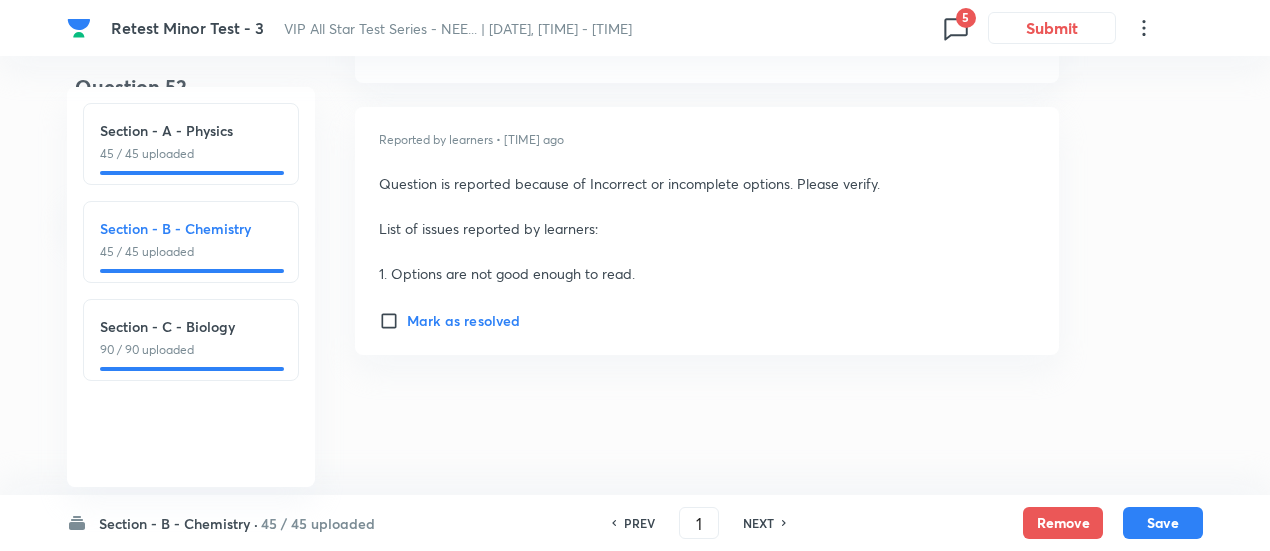 checkbox on "false" 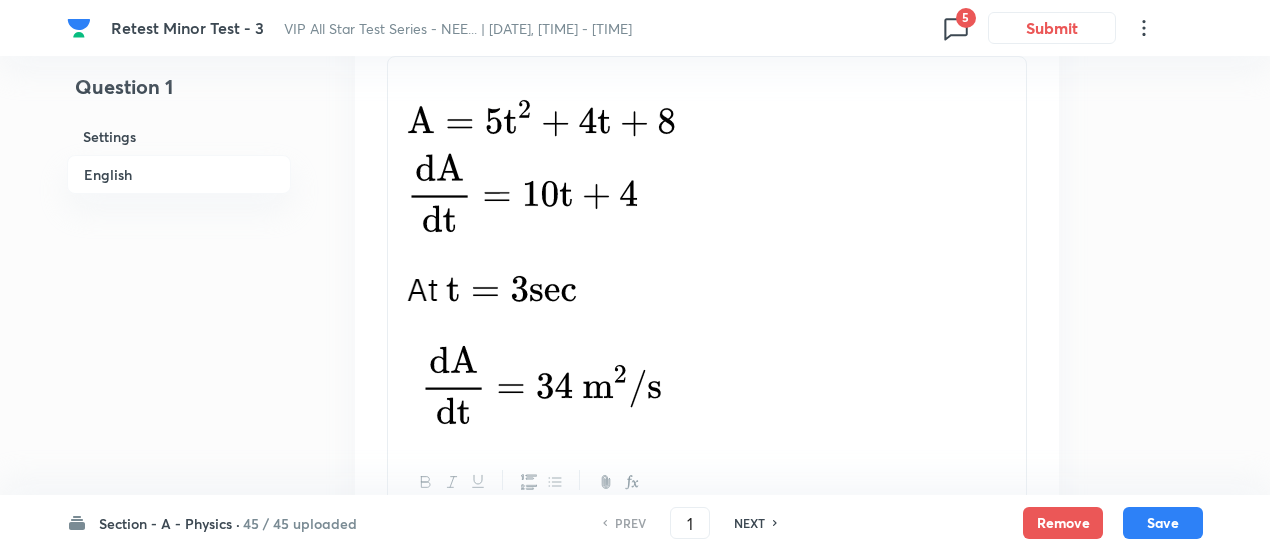 scroll, scrollTop: 2256, scrollLeft: 0, axis: vertical 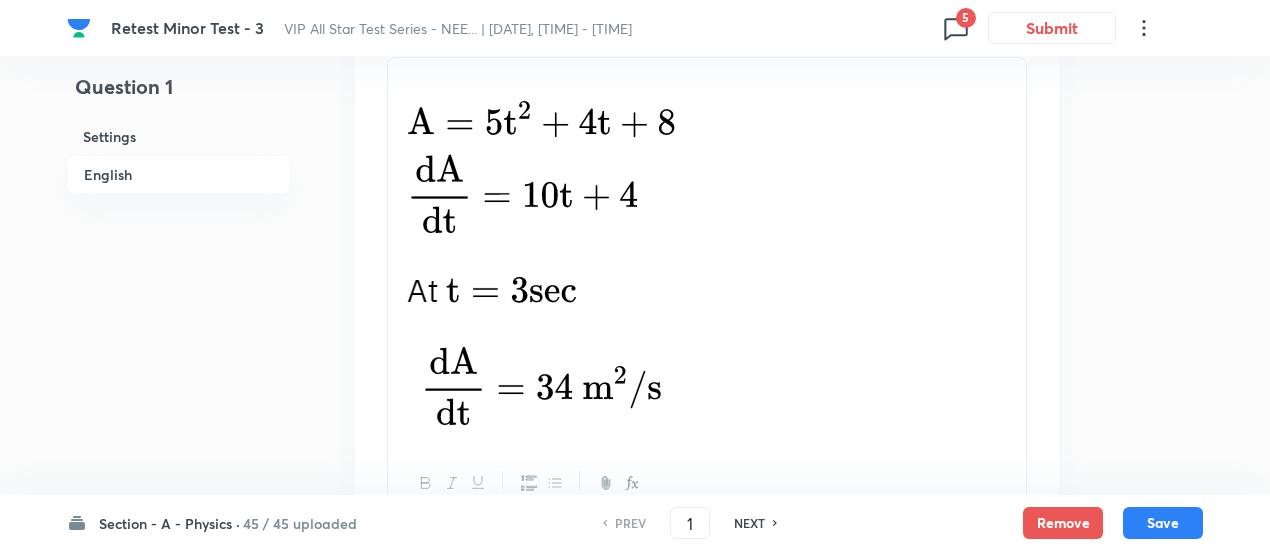 click on "NEXT" at bounding box center (749, 523) 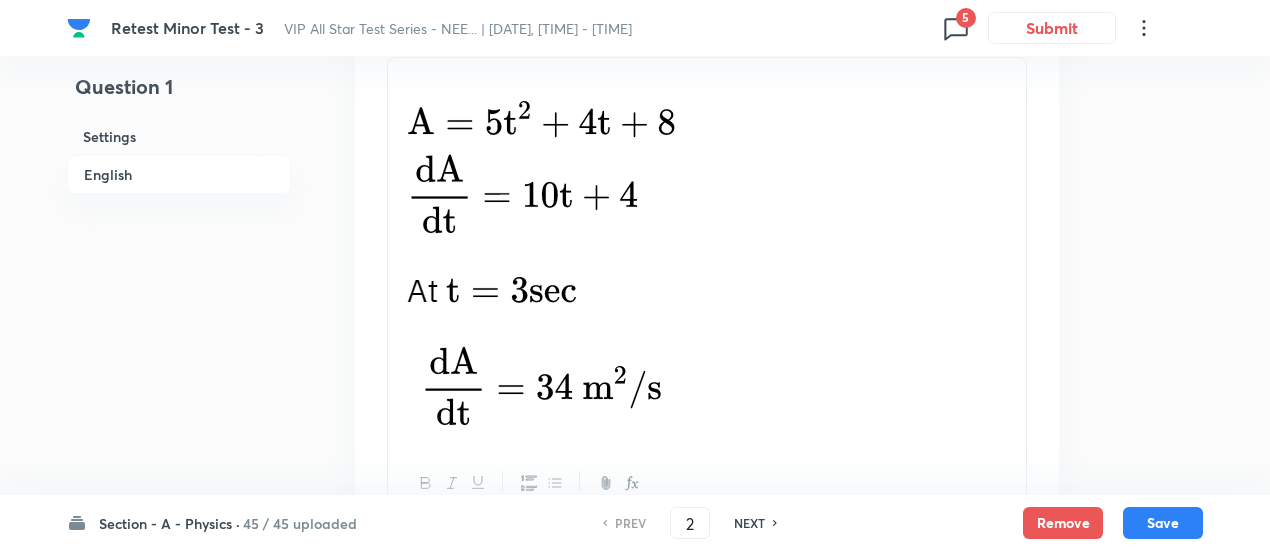 checkbox on "false" 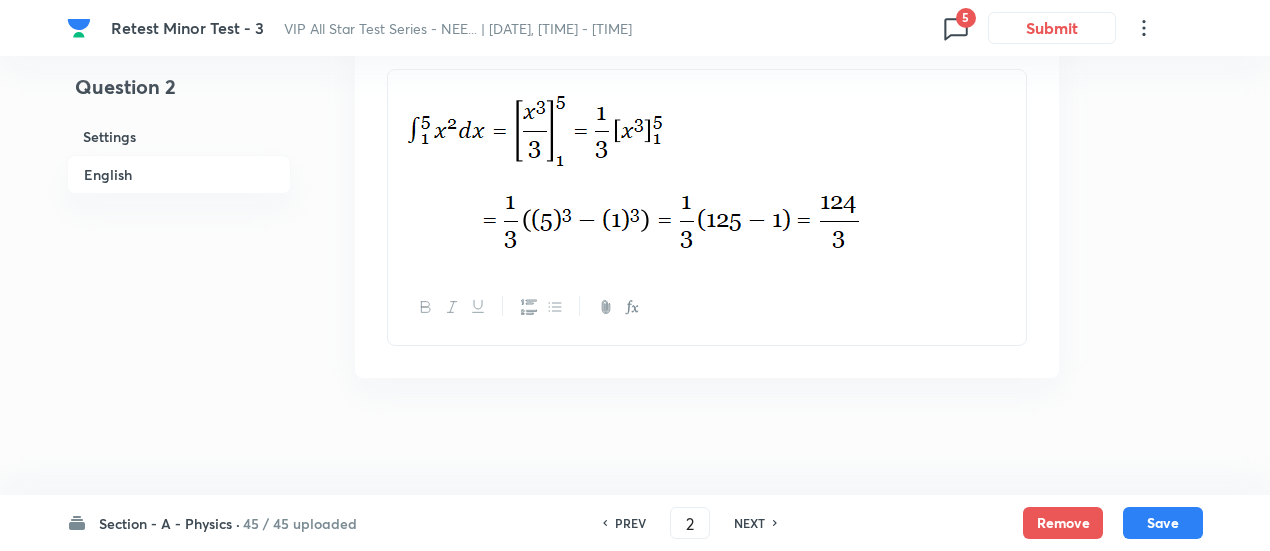 click on "NEXT" at bounding box center (749, 523) 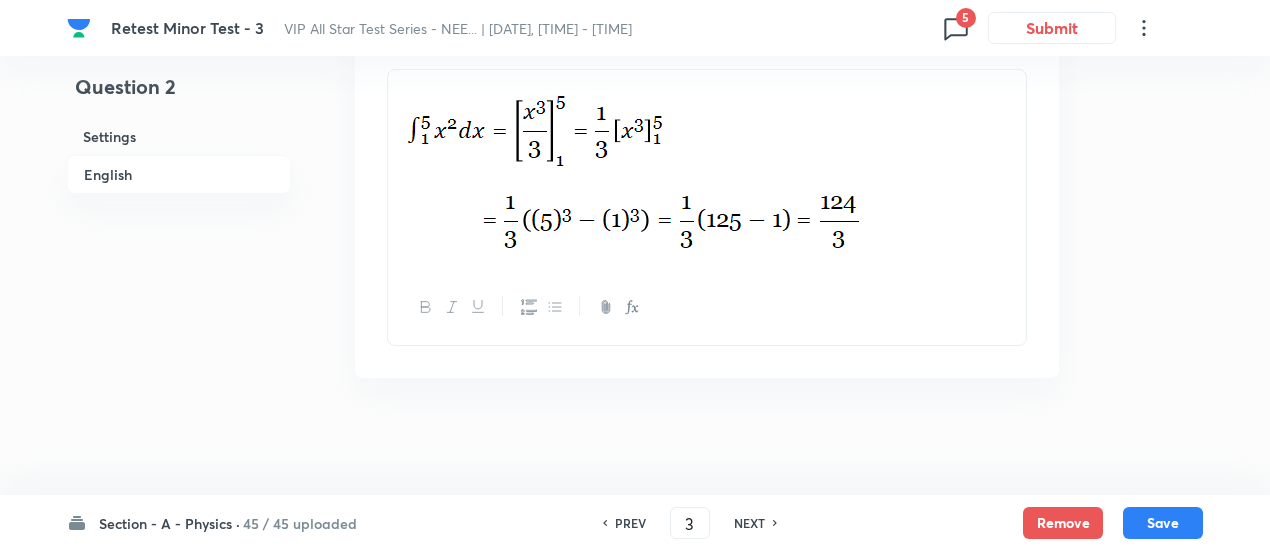 checkbox on "false" 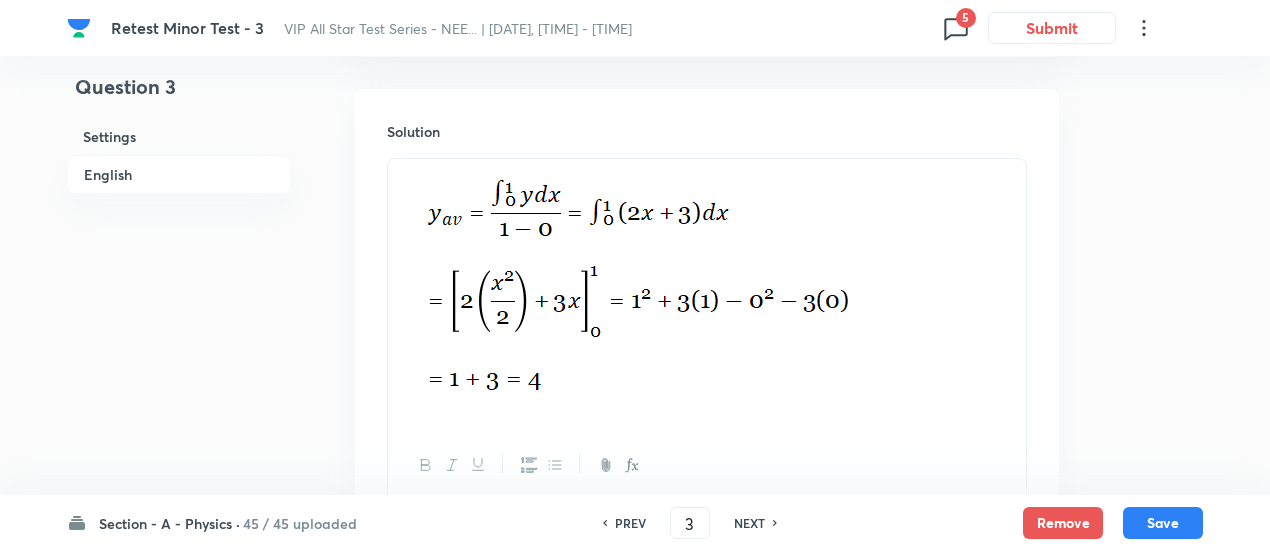 checkbox on "true" 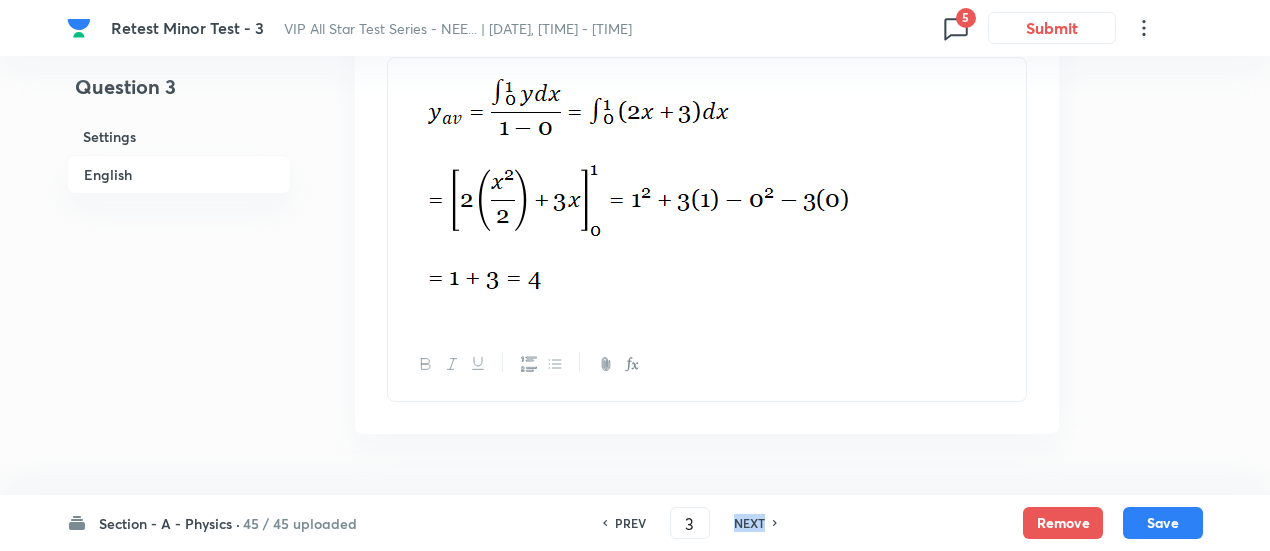 click on "NEXT" at bounding box center [749, 523] 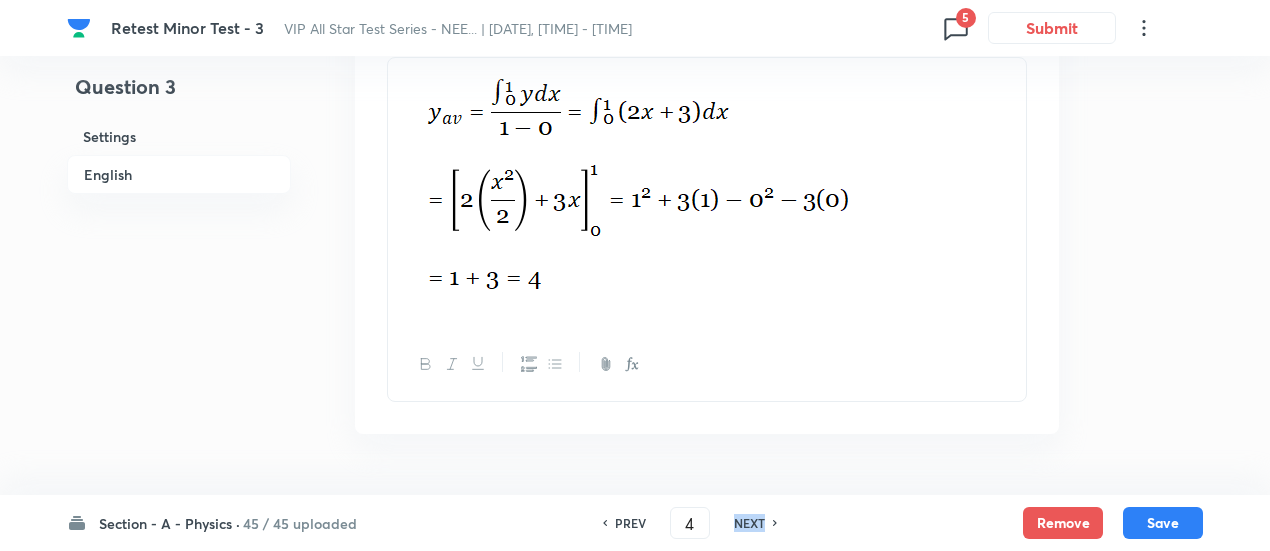 checkbox on "true" 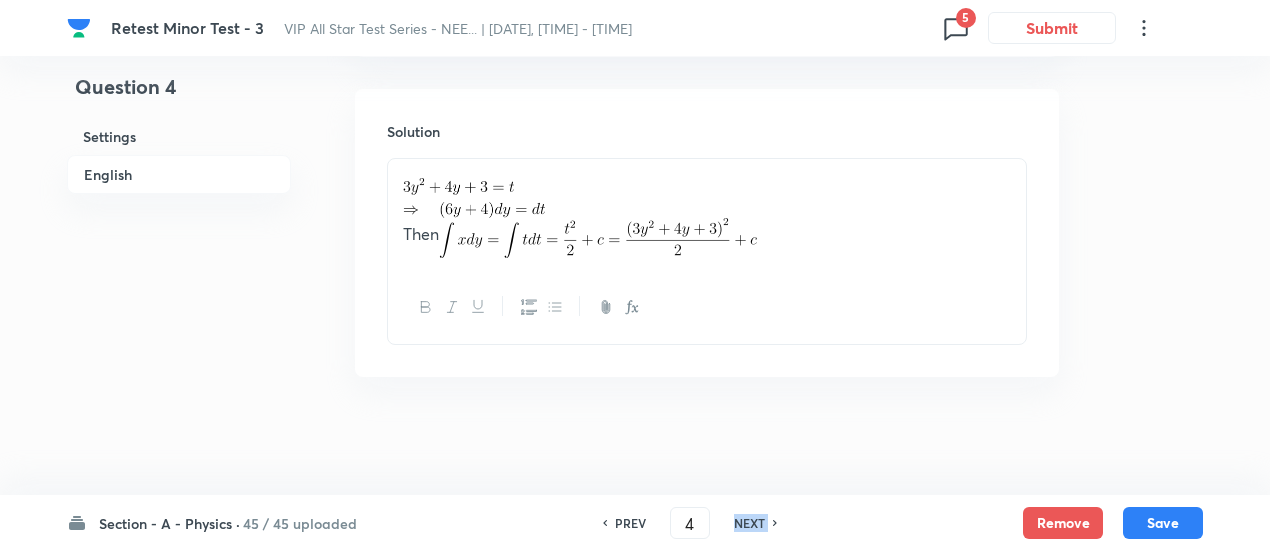click on "NEXT" at bounding box center [749, 523] 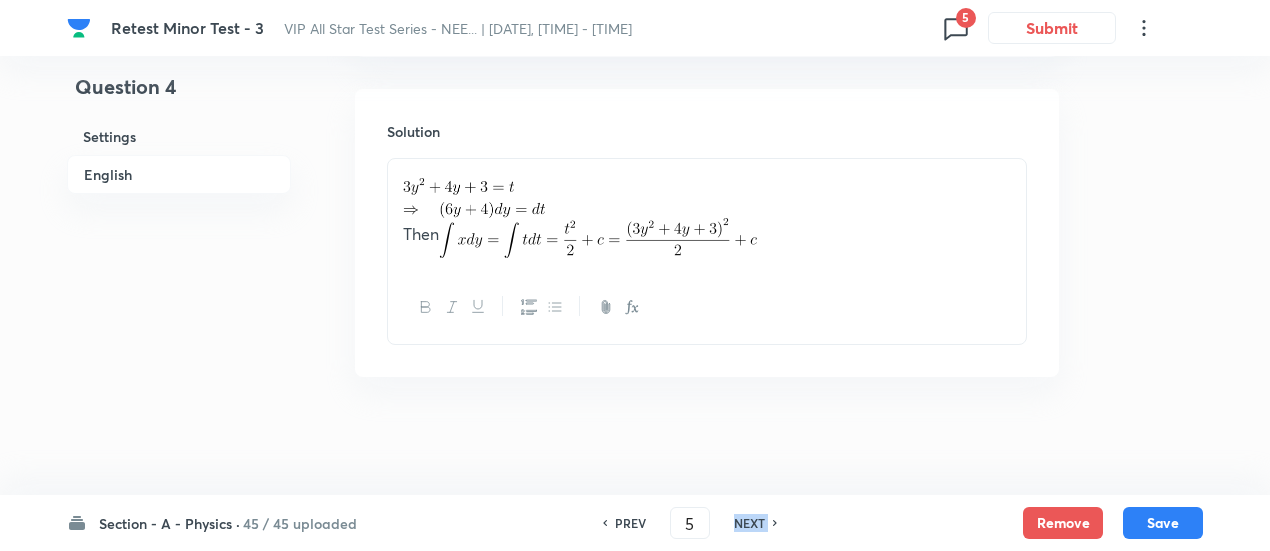 checkbox on "false" 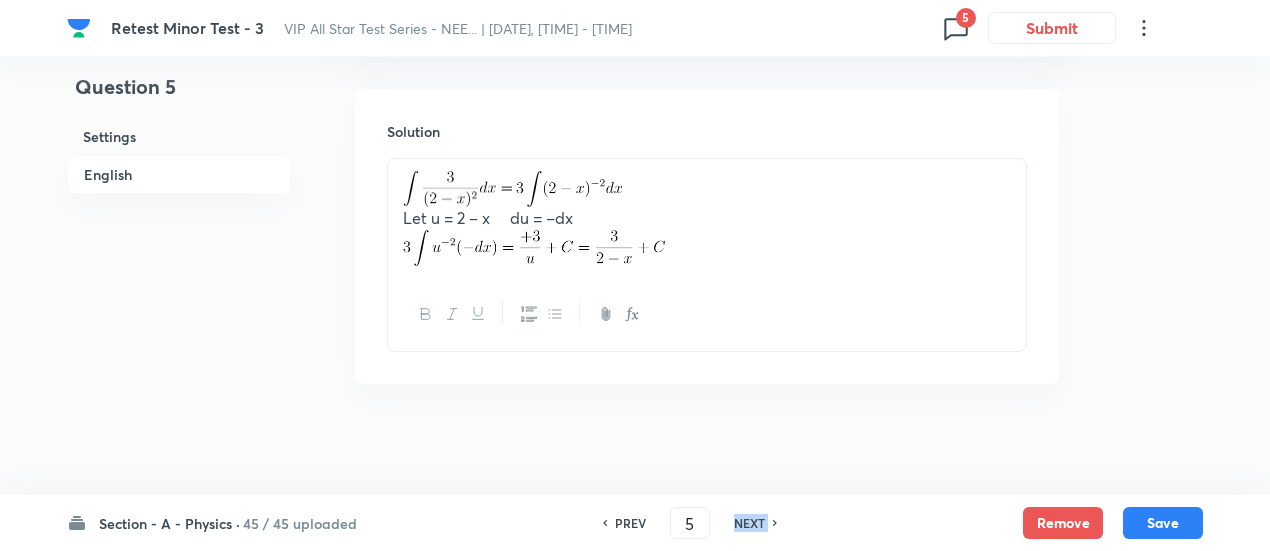checkbox on "true" 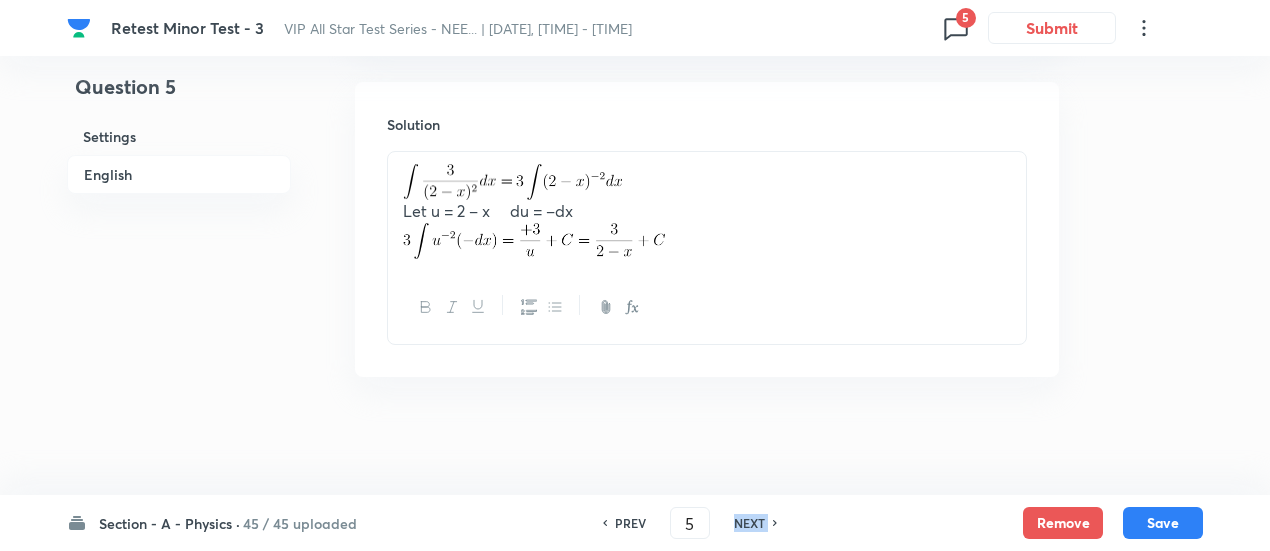 click on "NEXT" at bounding box center [749, 523] 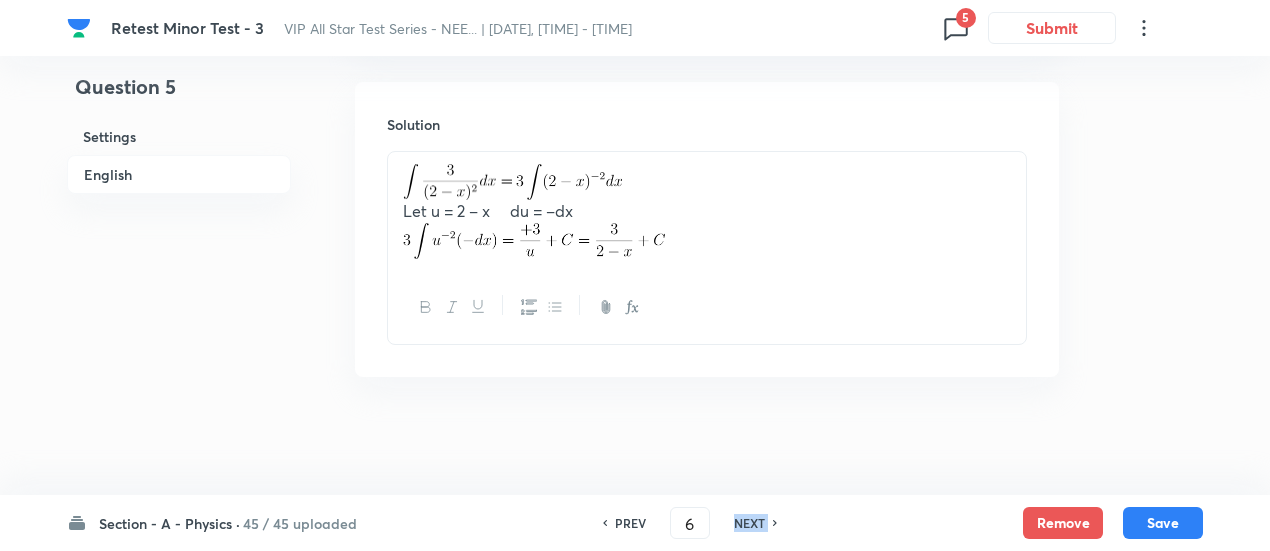 checkbox on "false" 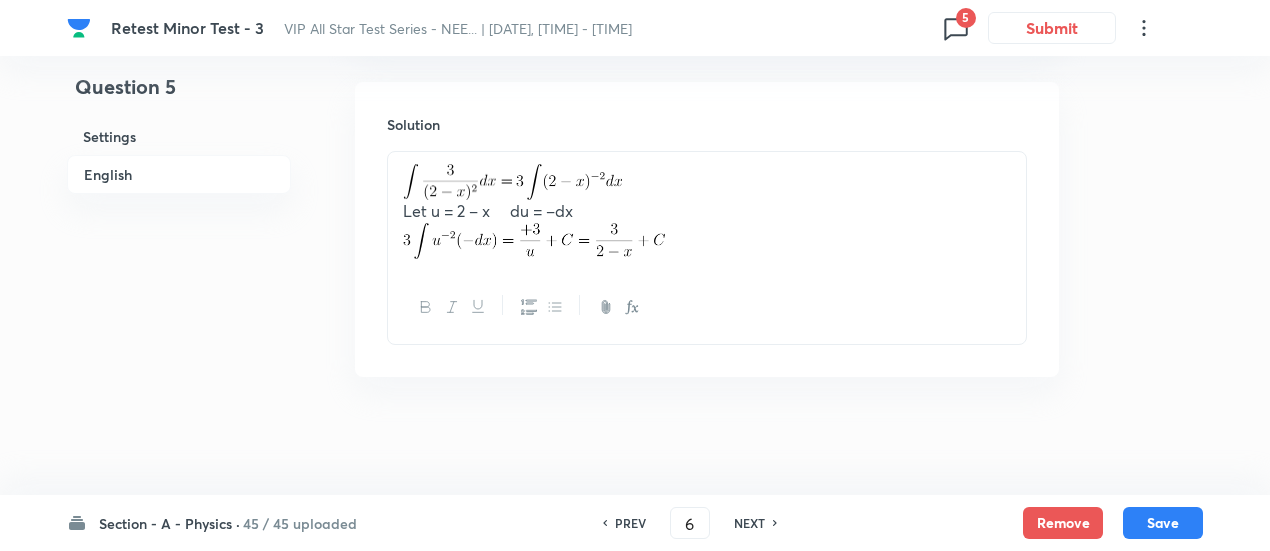 checkbox on "true" 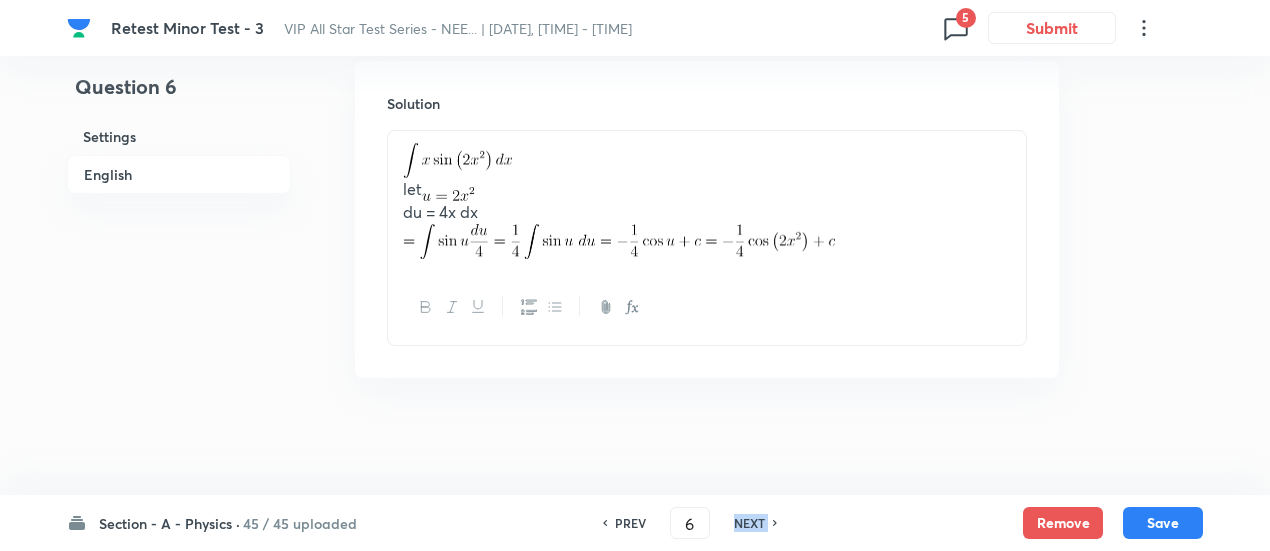 click on "NEXT" at bounding box center (749, 523) 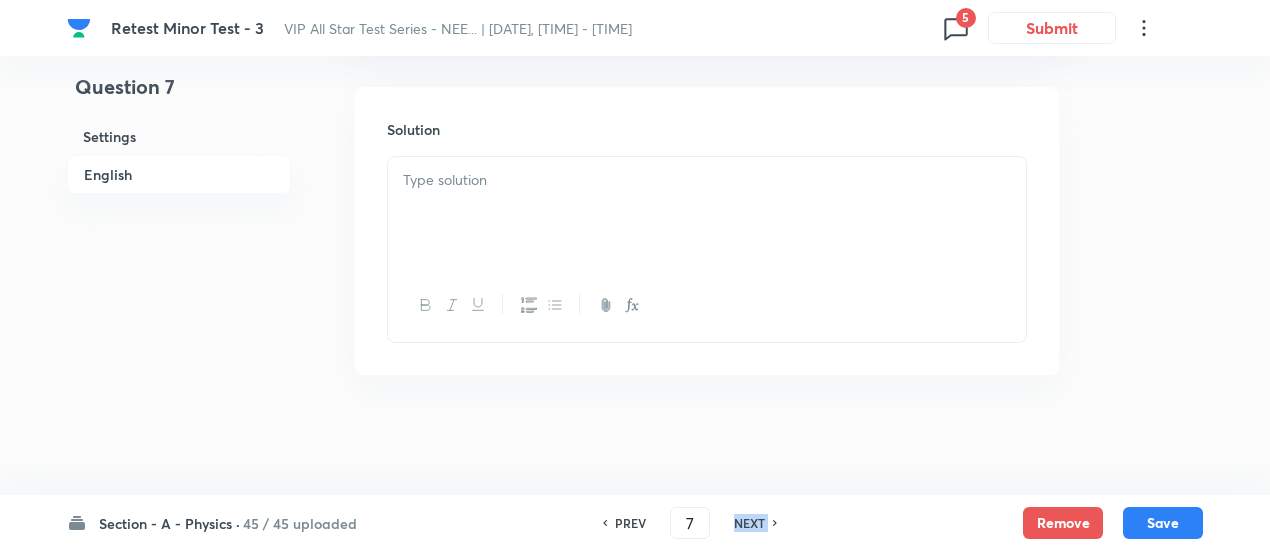 checkbox on "false" 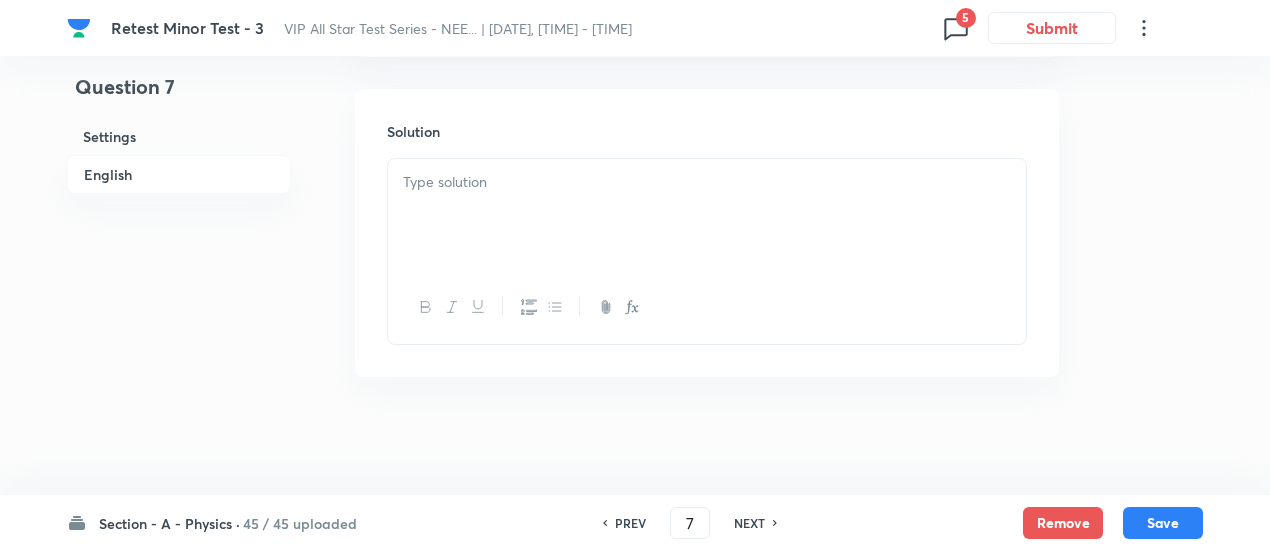 checkbox on "true" 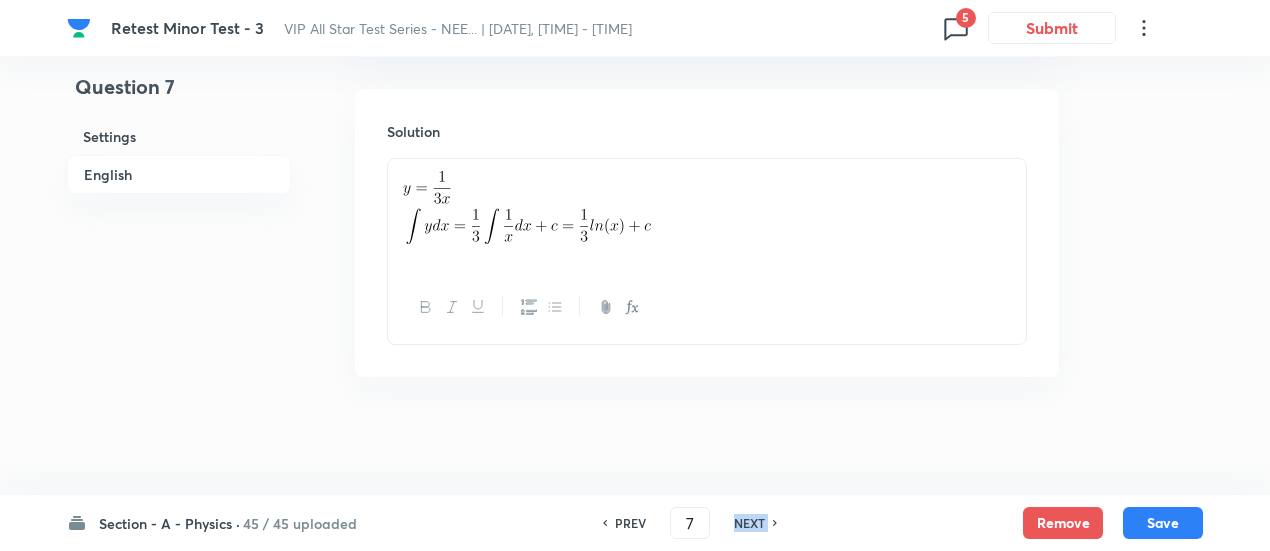 click on "NEXT" at bounding box center (749, 523) 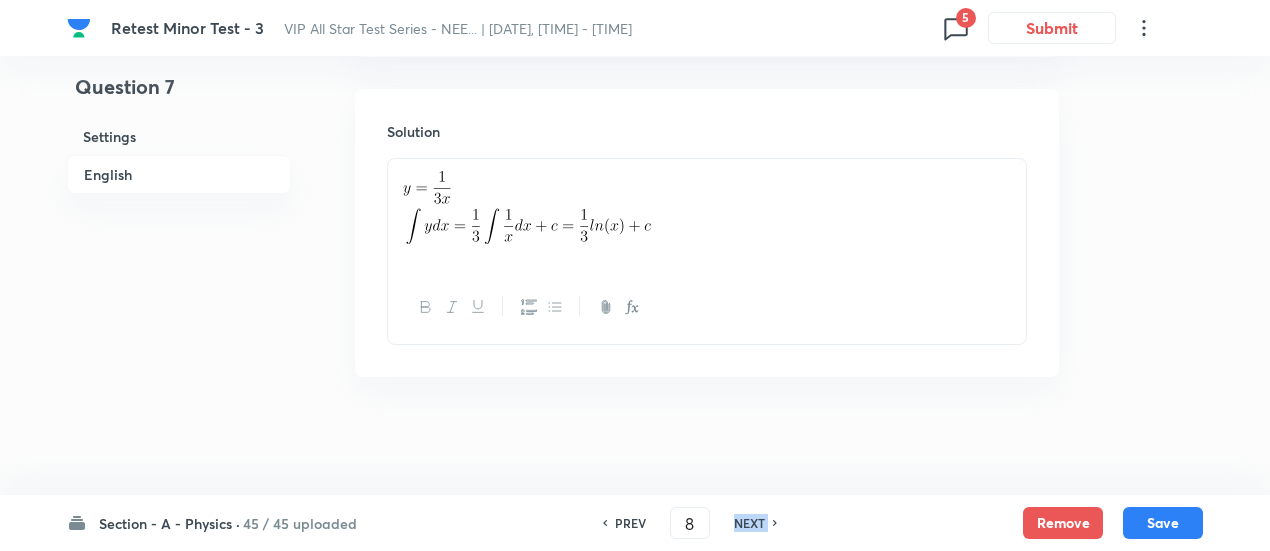 checkbox on "true" 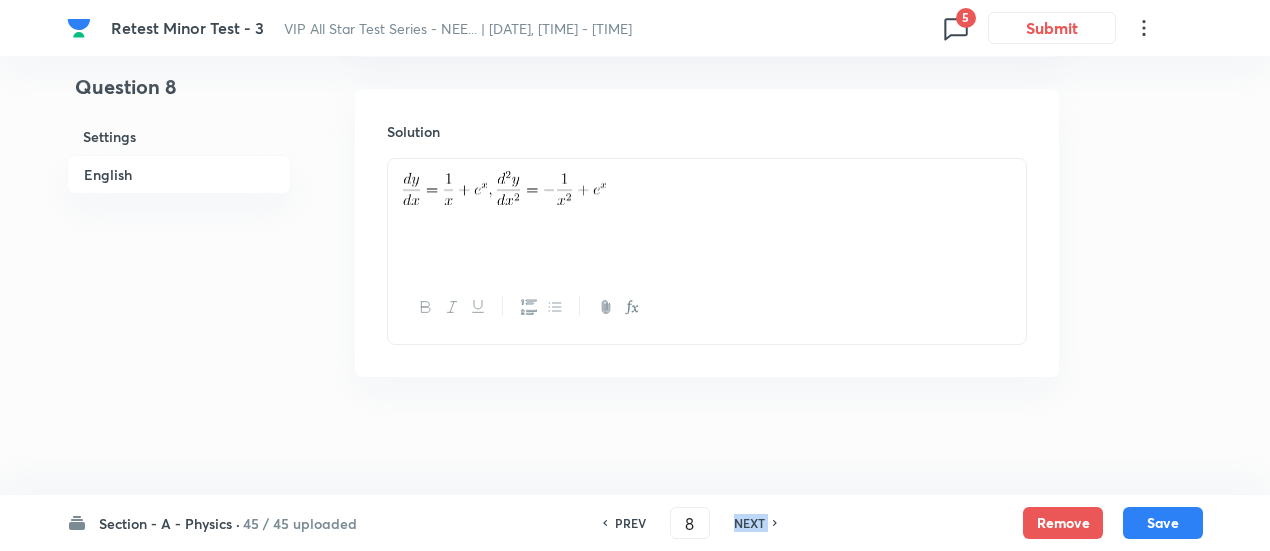 click on "NEXT" at bounding box center (749, 523) 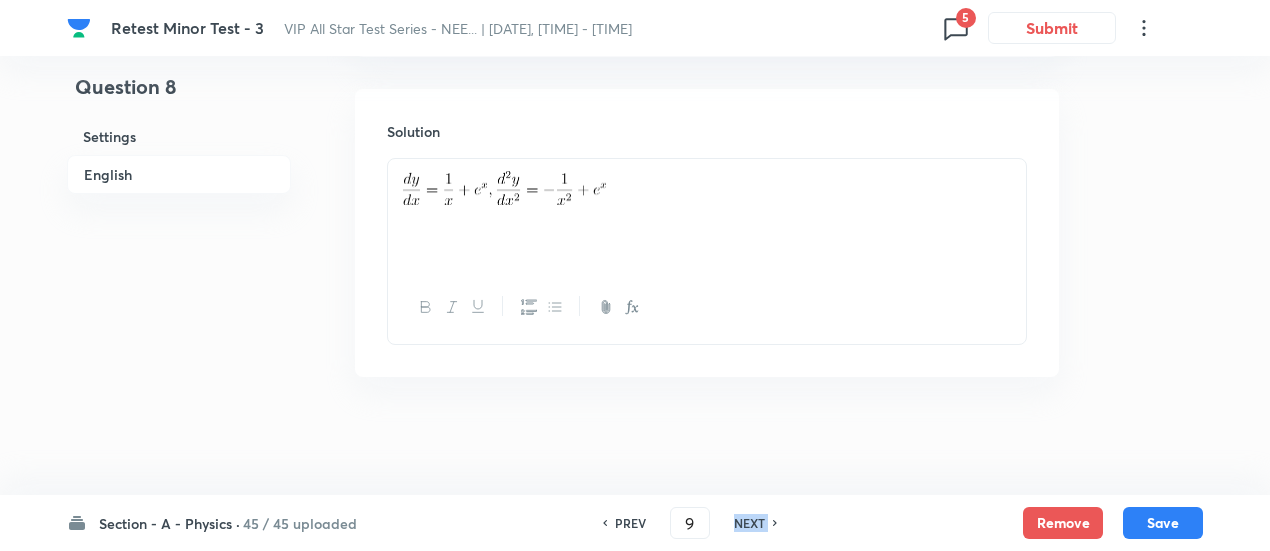 checkbox on "true" 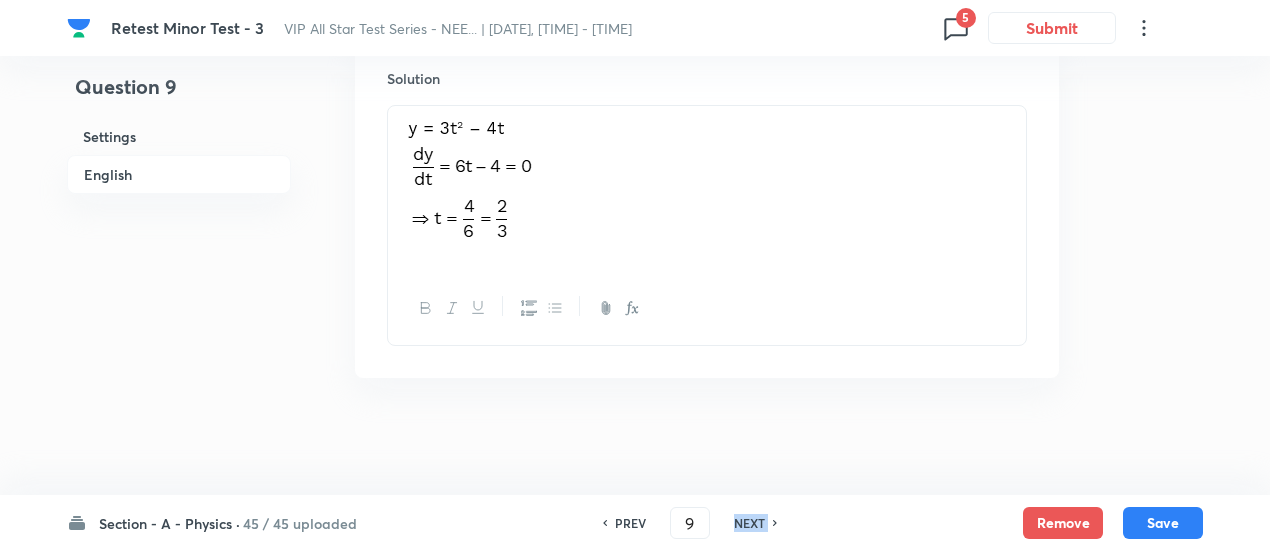 click on "NEXT" at bounding box center (749, 523) 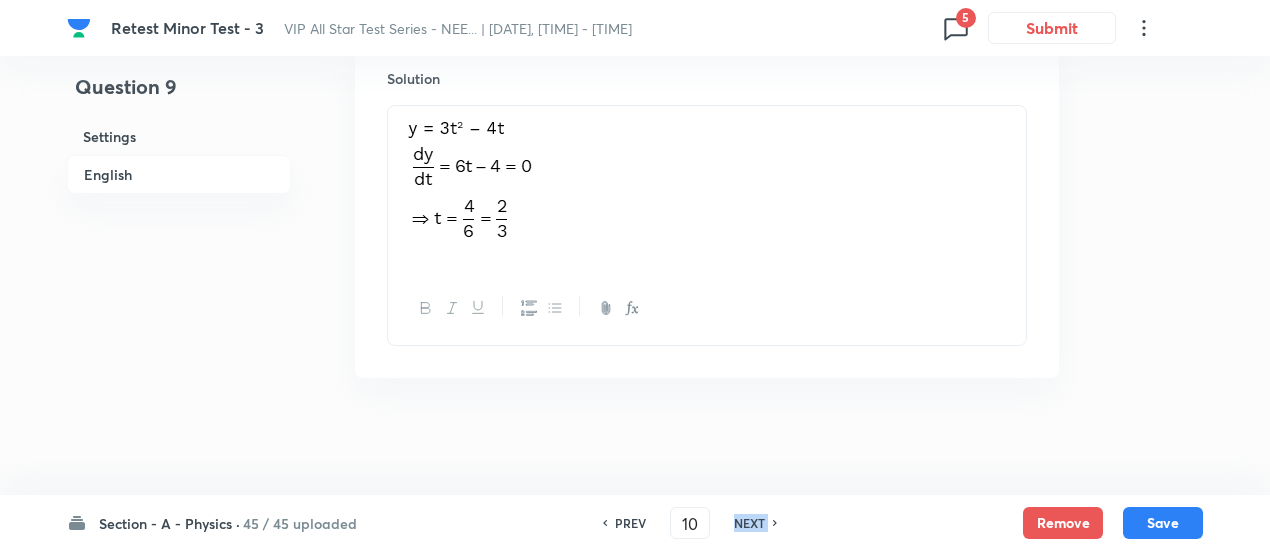checkbox on "true" 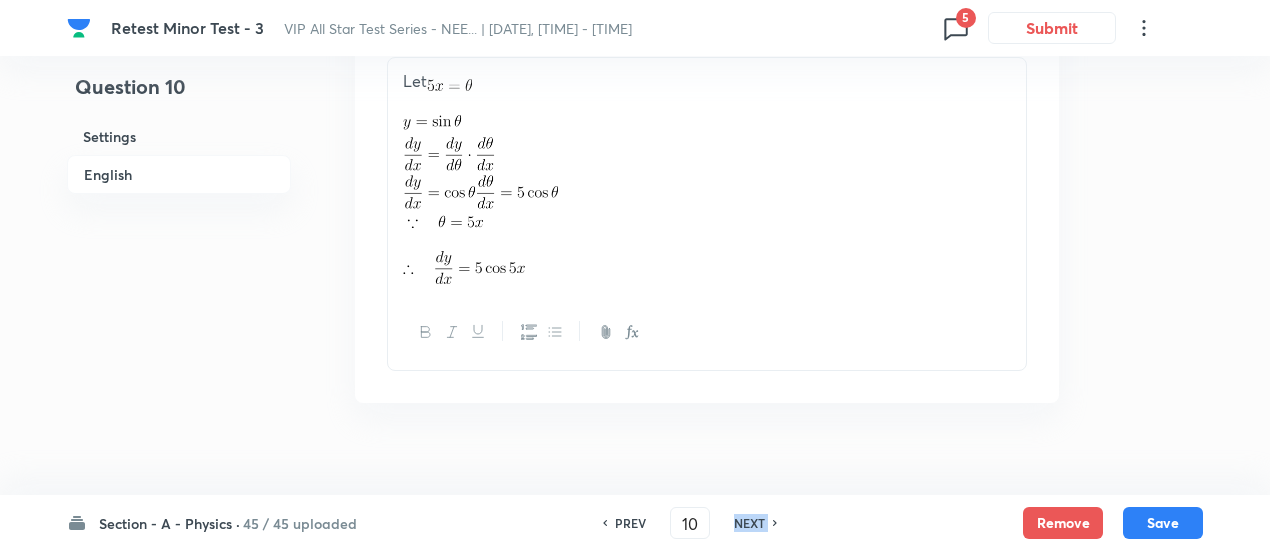 click on "NEXT" at bounding box center [749, 523] 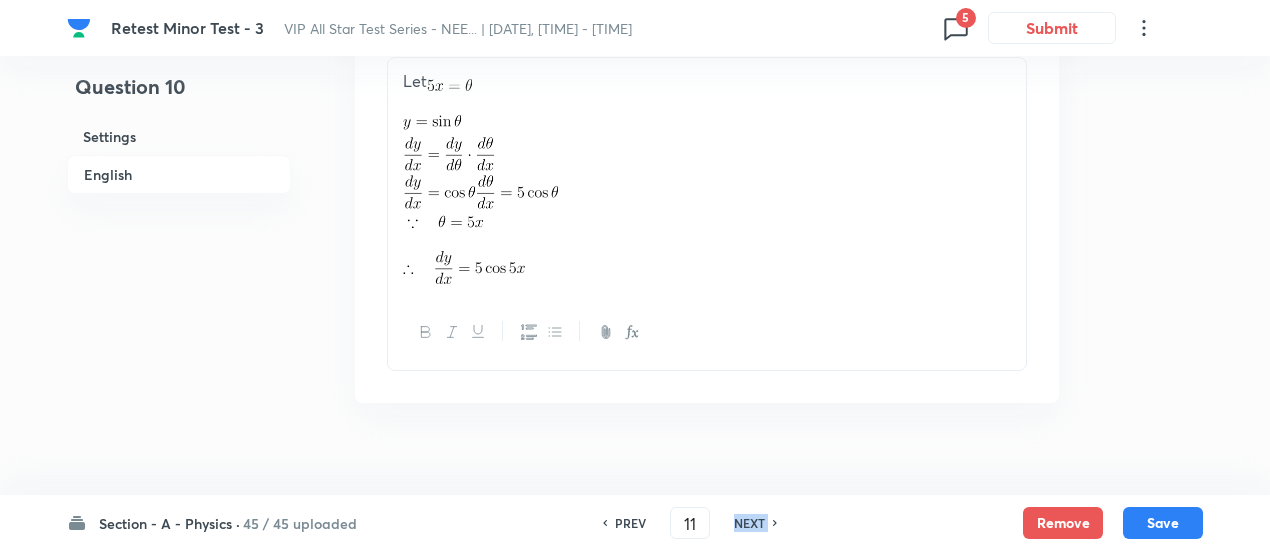 checkbox on "true" 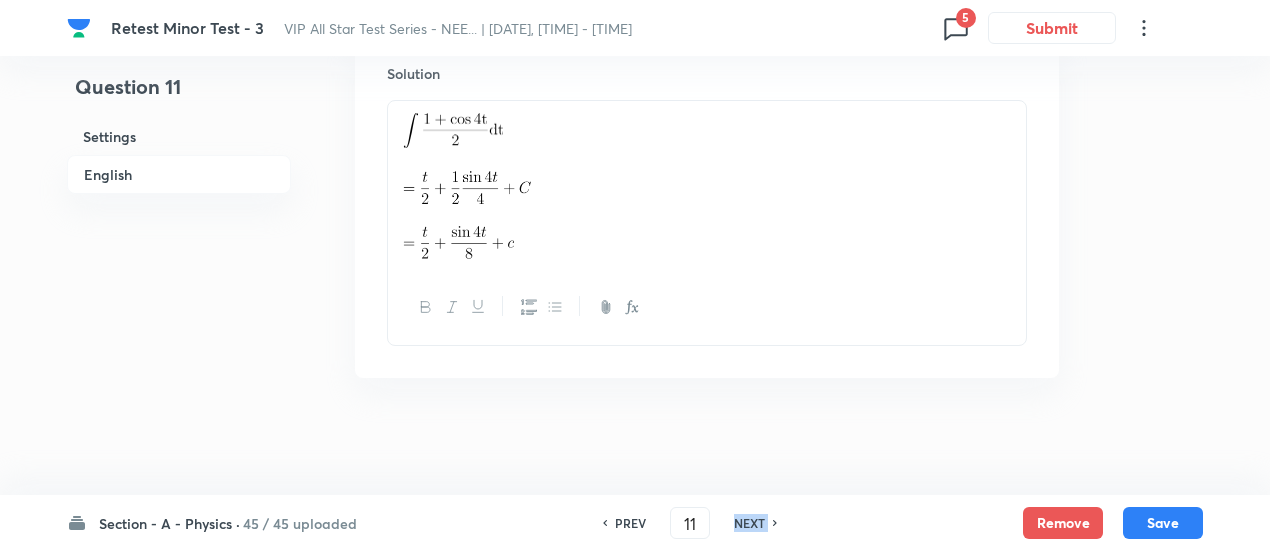 click on "NEXT" at bounding box center [749, 523] 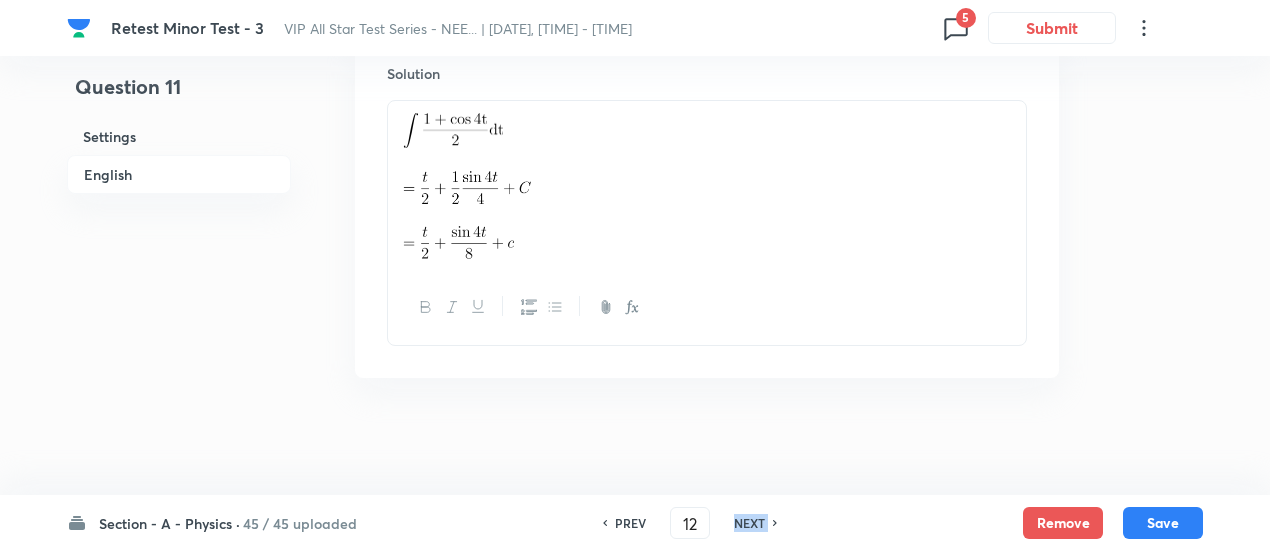 checkbox on "false" 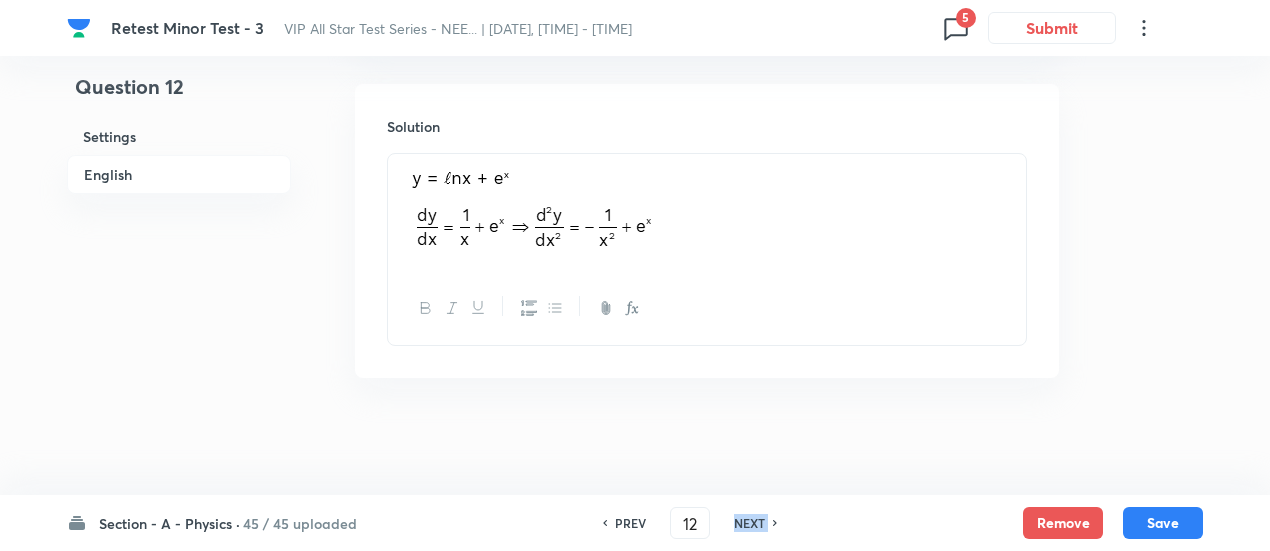 click on "NEXT" at bounding box center [749, 523] 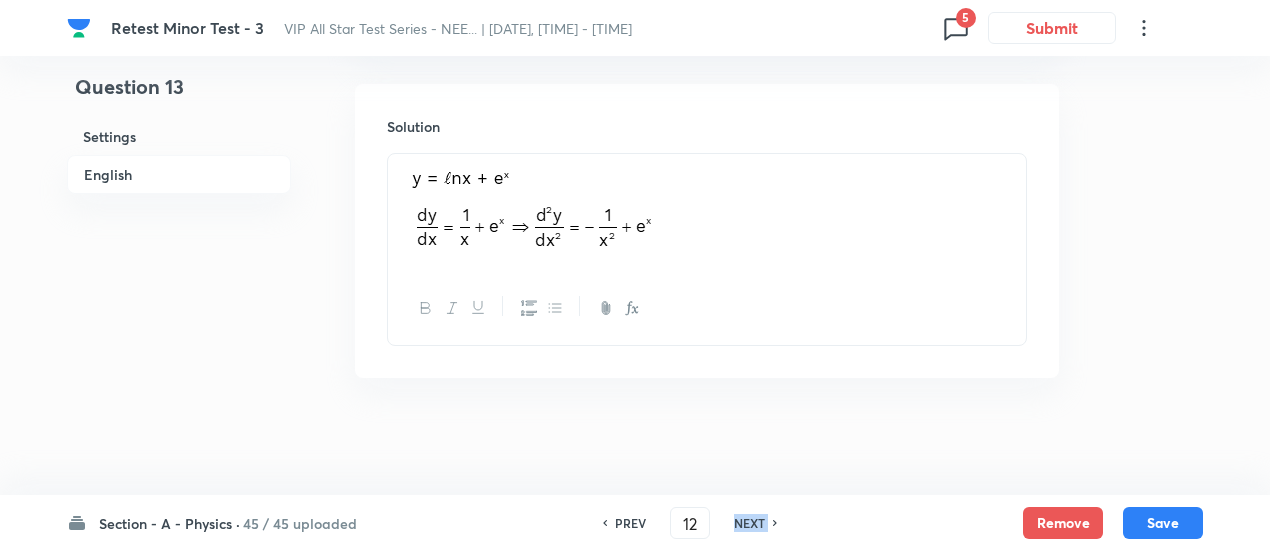 type on "13" 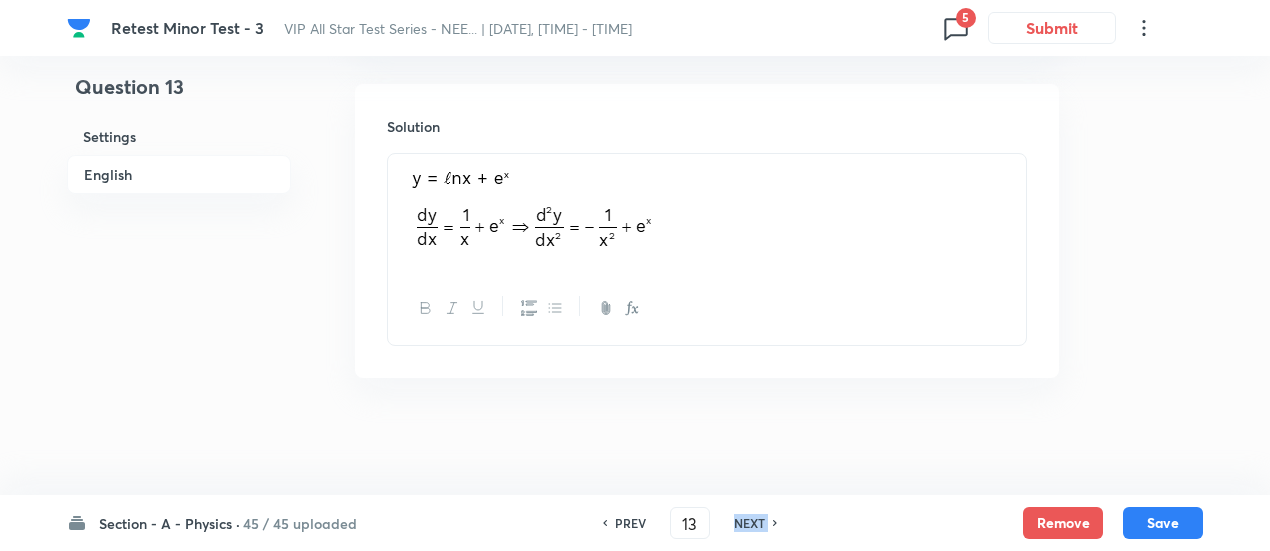 checkbox on "true" 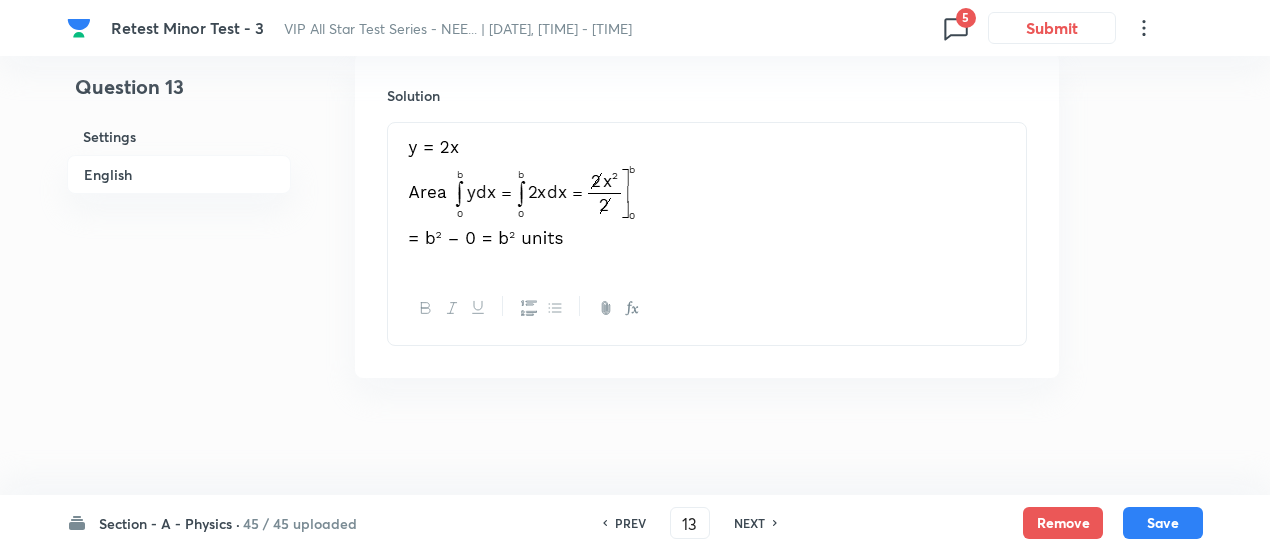 click on "NEXT" at bounding box center [749, 523] 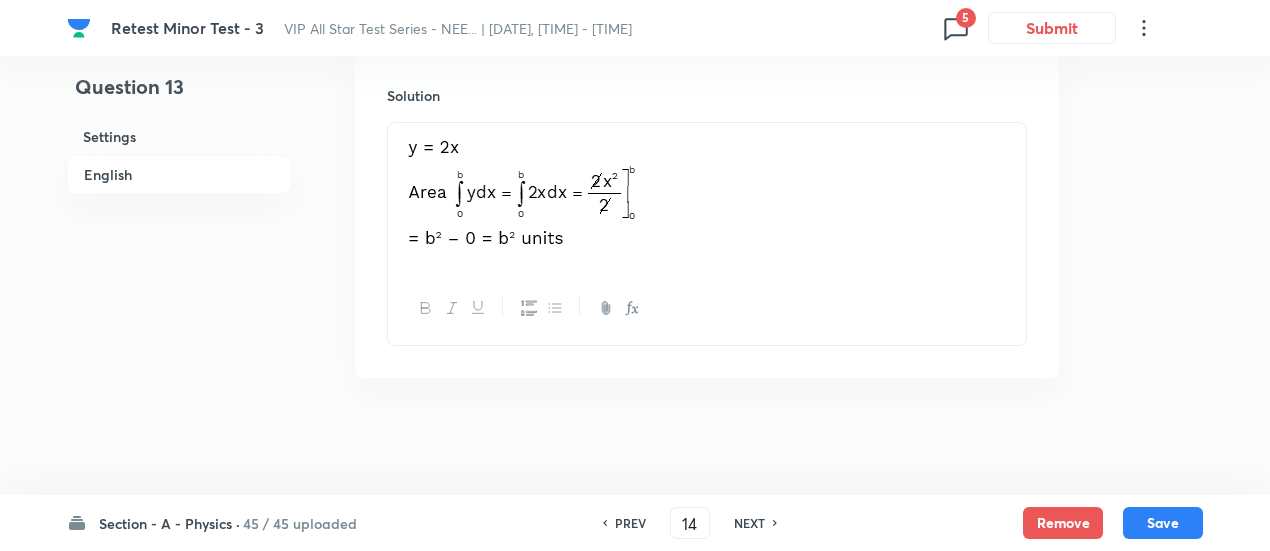 checkbox on "false" 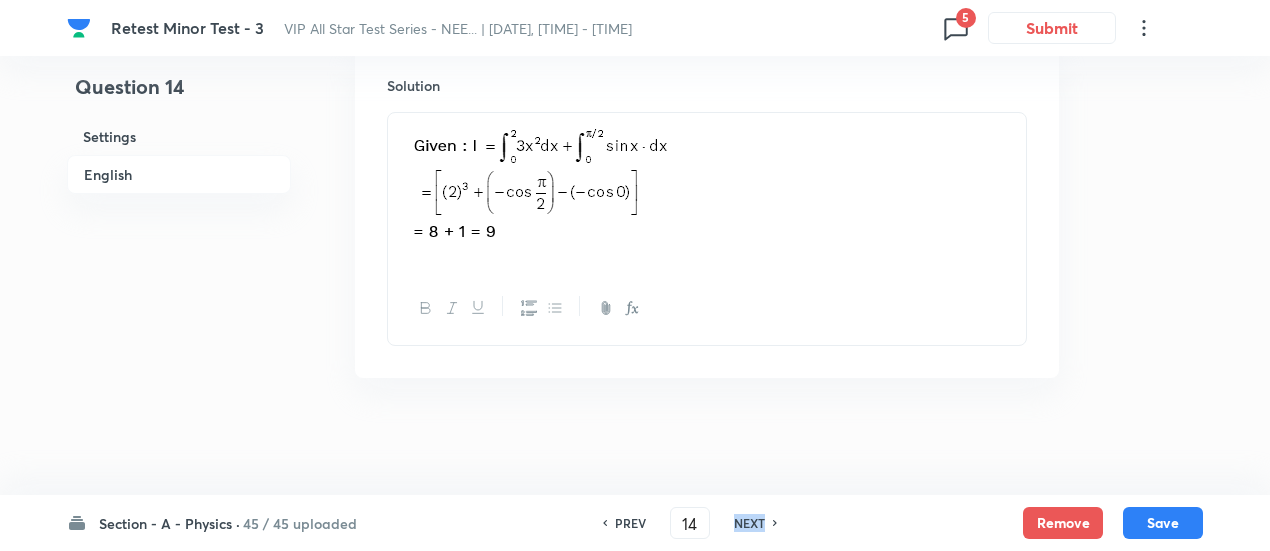 click on "NEXT" at bounding box center [749, 523] 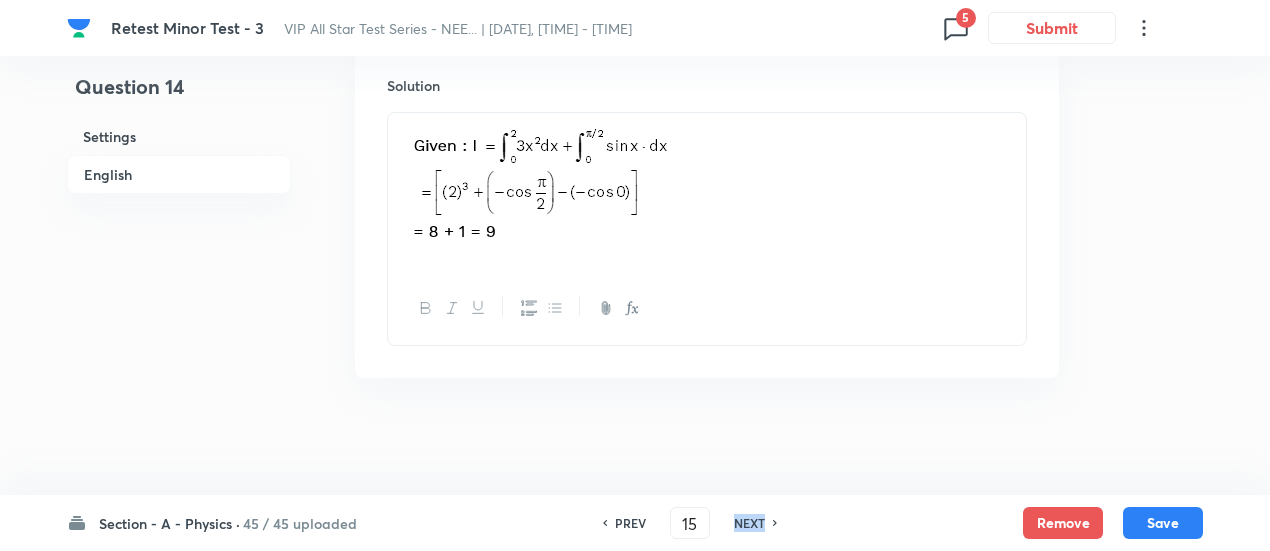 checkbox on "true" 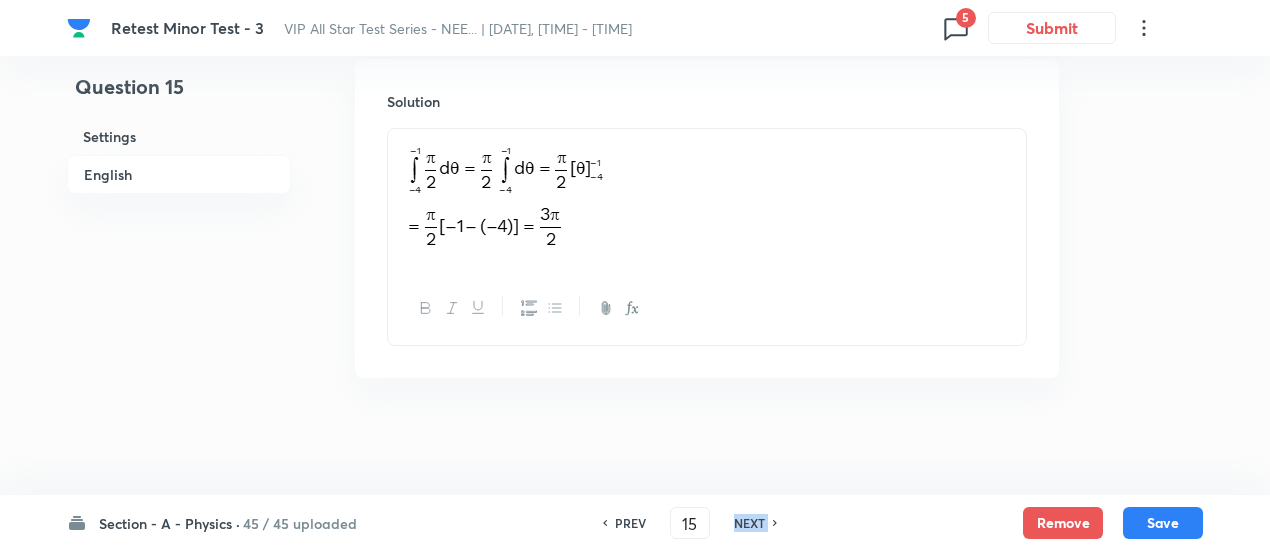 click on "NEXT" at bounding box center [749, 523] 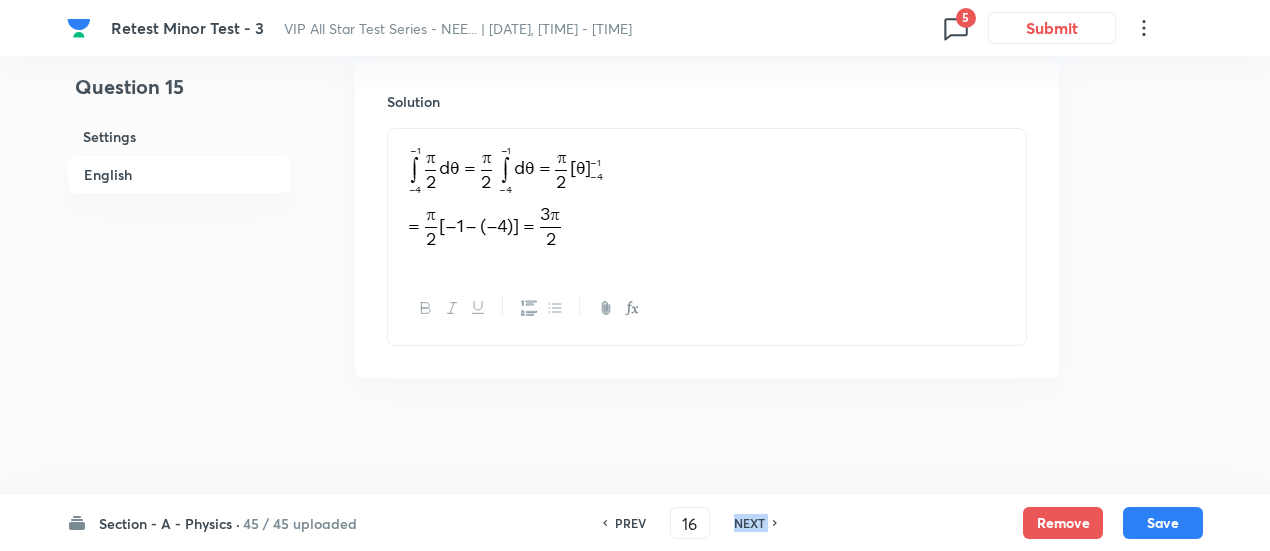 checkbox on "true" 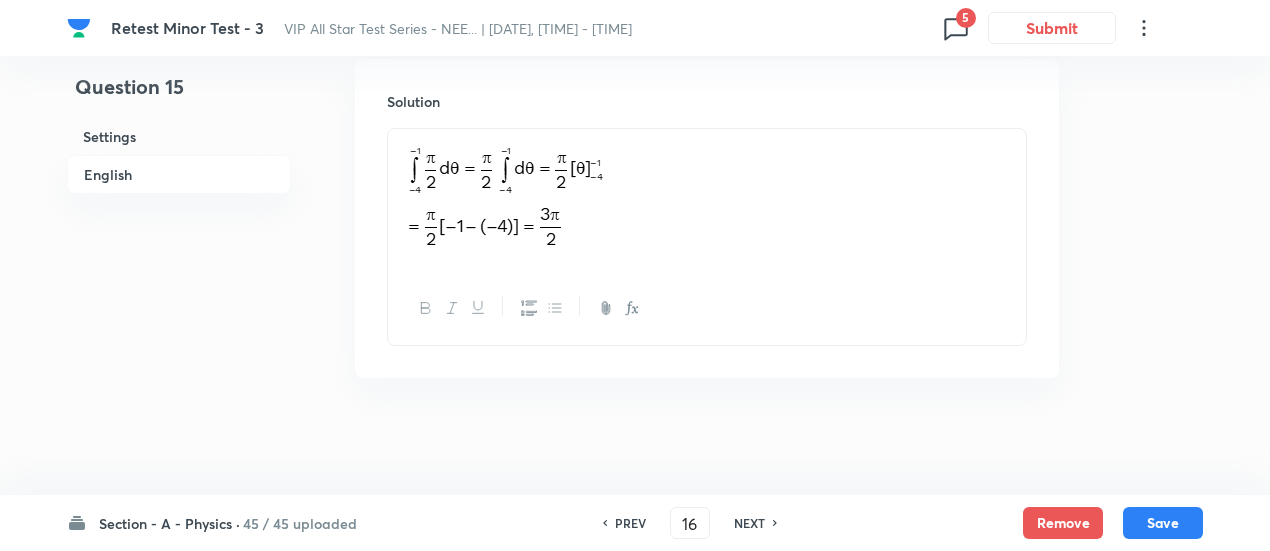 scroll, scrollTop: 2180, scrollLeft: 0, axis: vertical 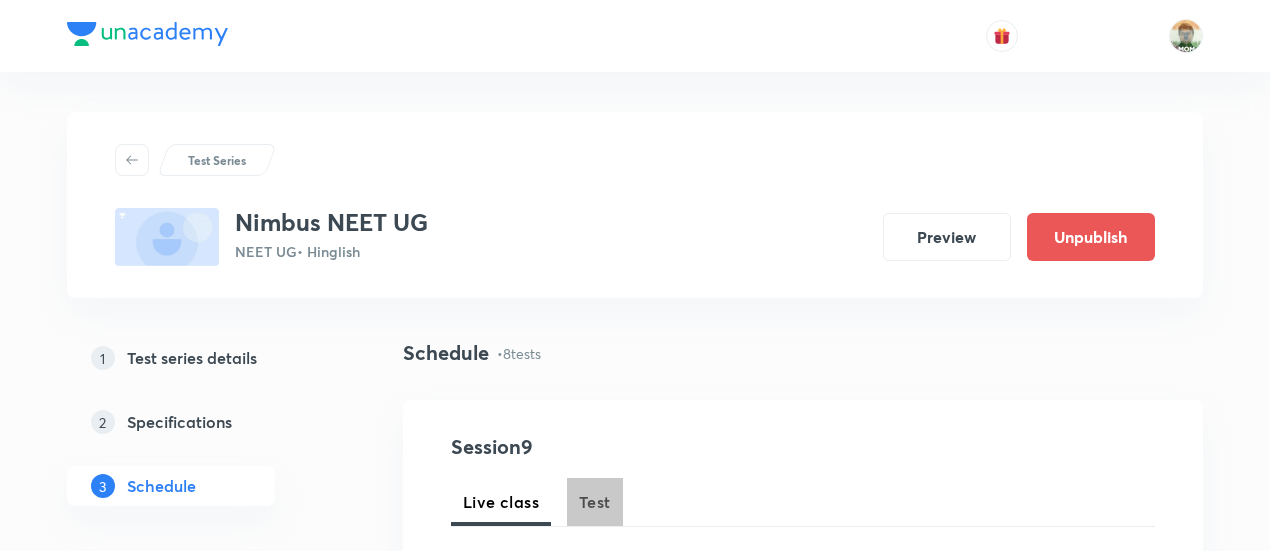 click on "Test" at bounding box center [595, 502] 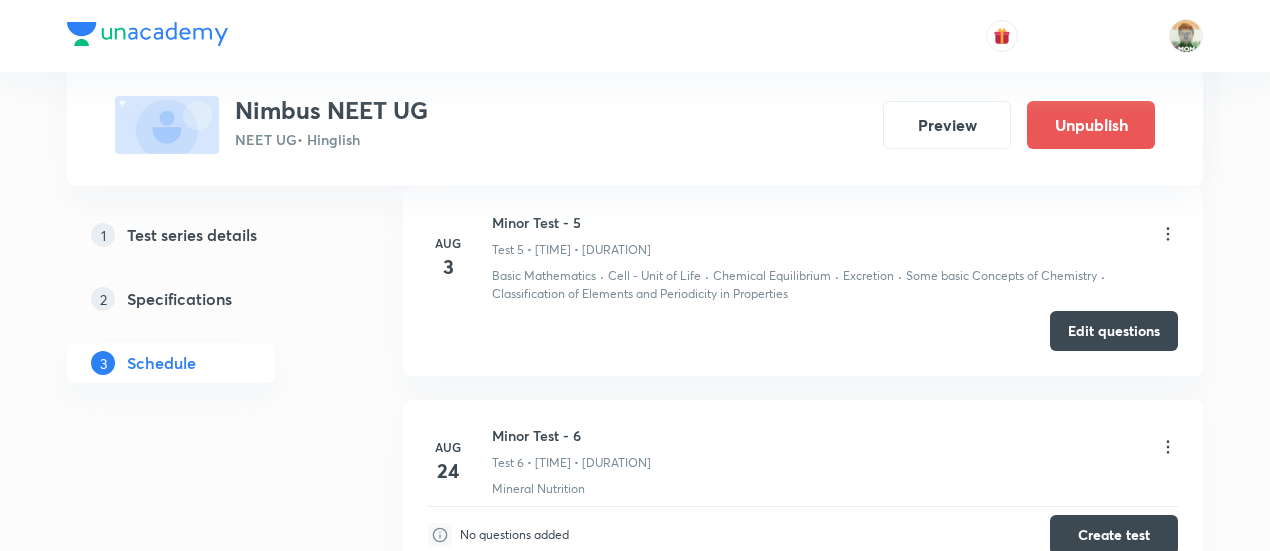 scroll, scrollTop: 1990, scrollLeft: 0, axis: vertical 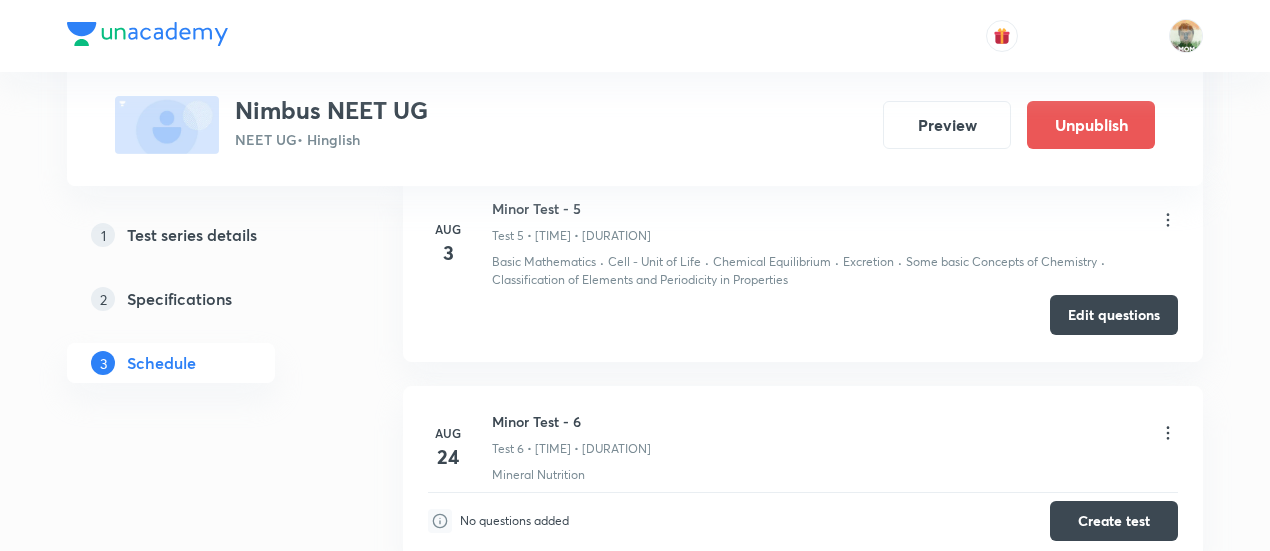 click on "Edit questions" at bounding box center (1114, 315) 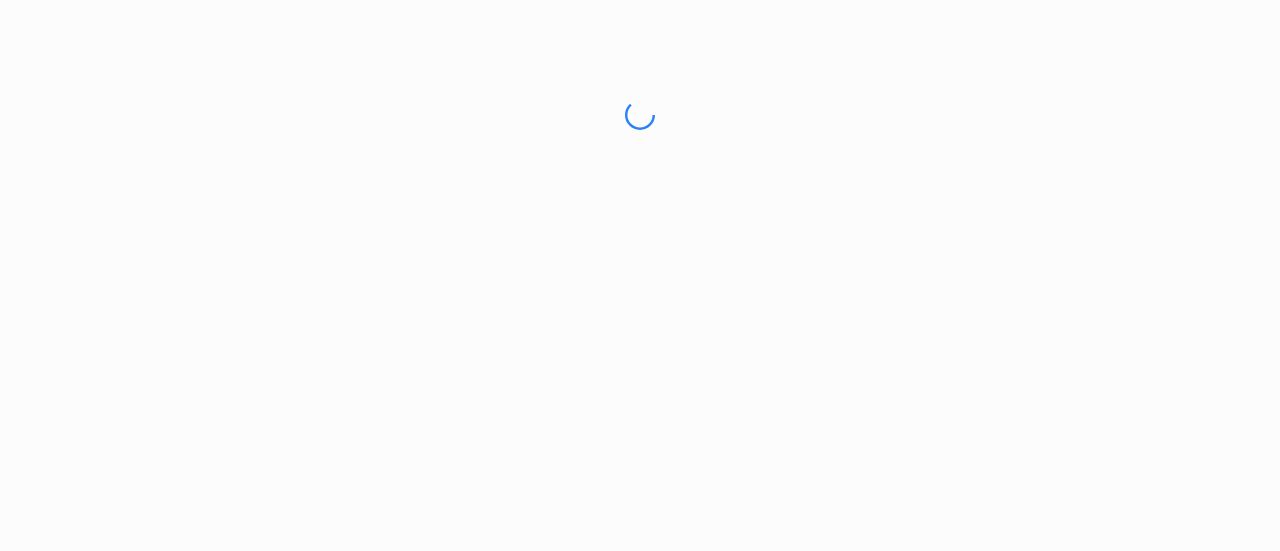 scroll, scrollTop: 0, scrollLeft: 0, axis: both 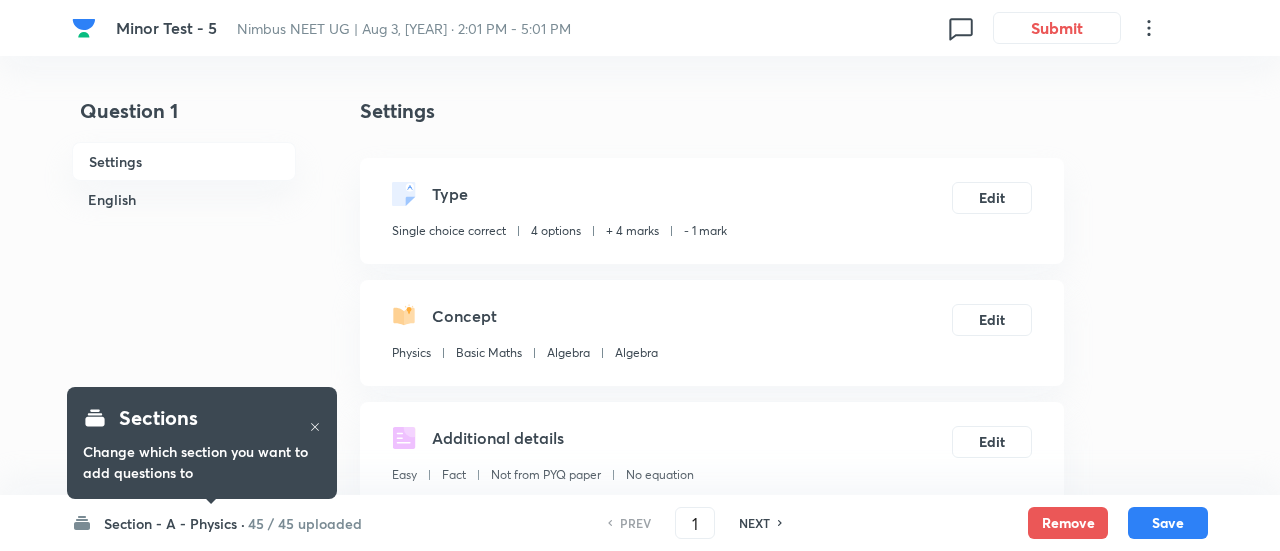 checkbox on "true" 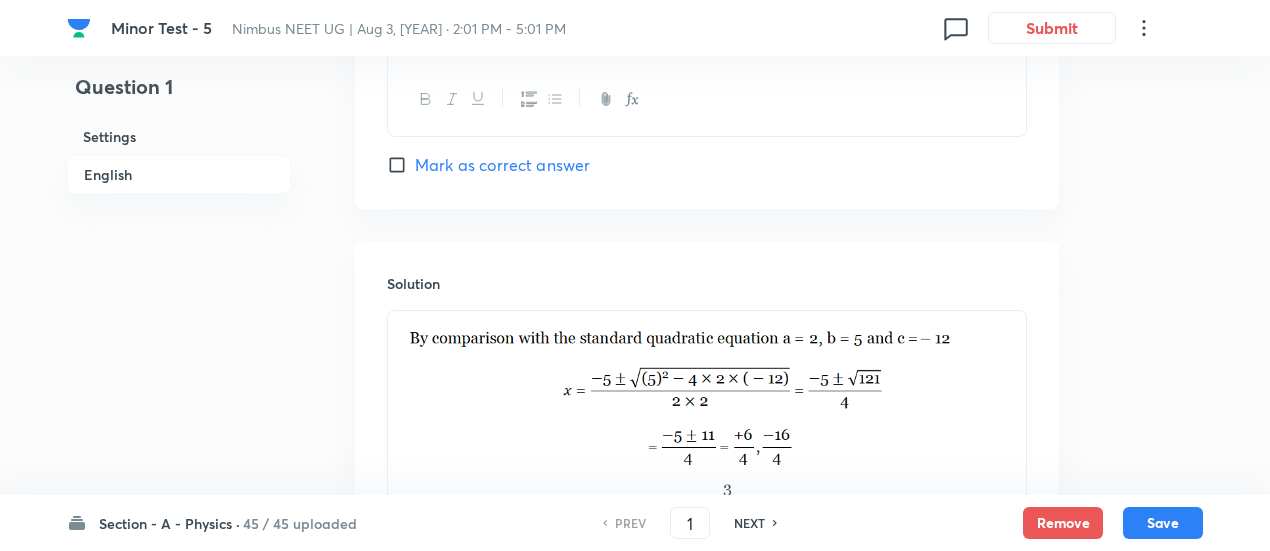 scroll, scrollTop: 2273, scrollLeft: 0, axis: vertical 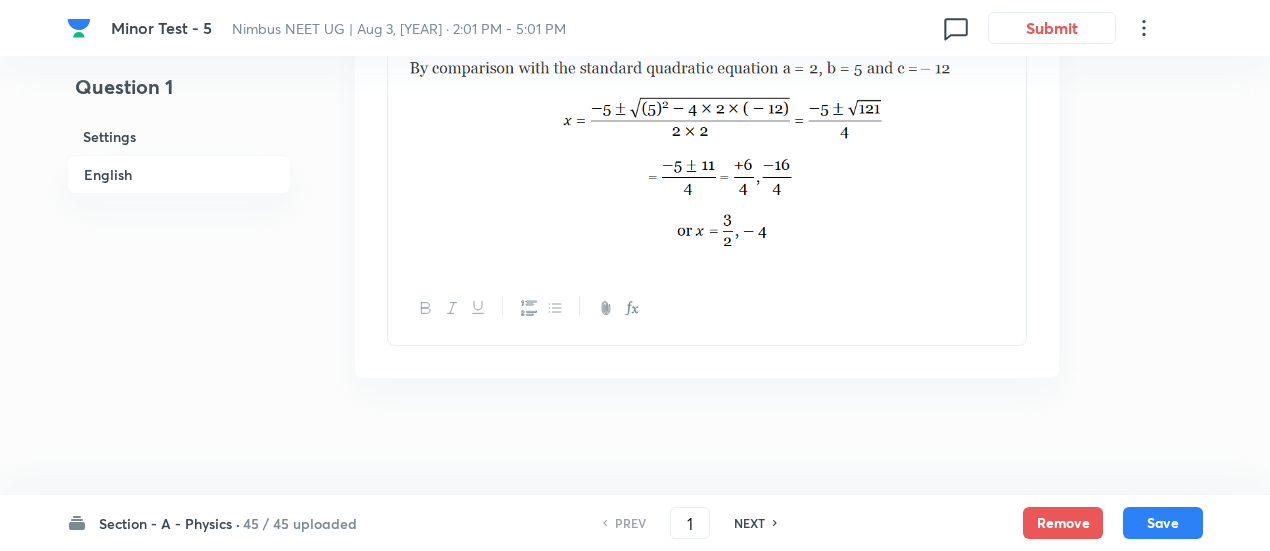 click on "NEXT" at bounding box center (749, 523) 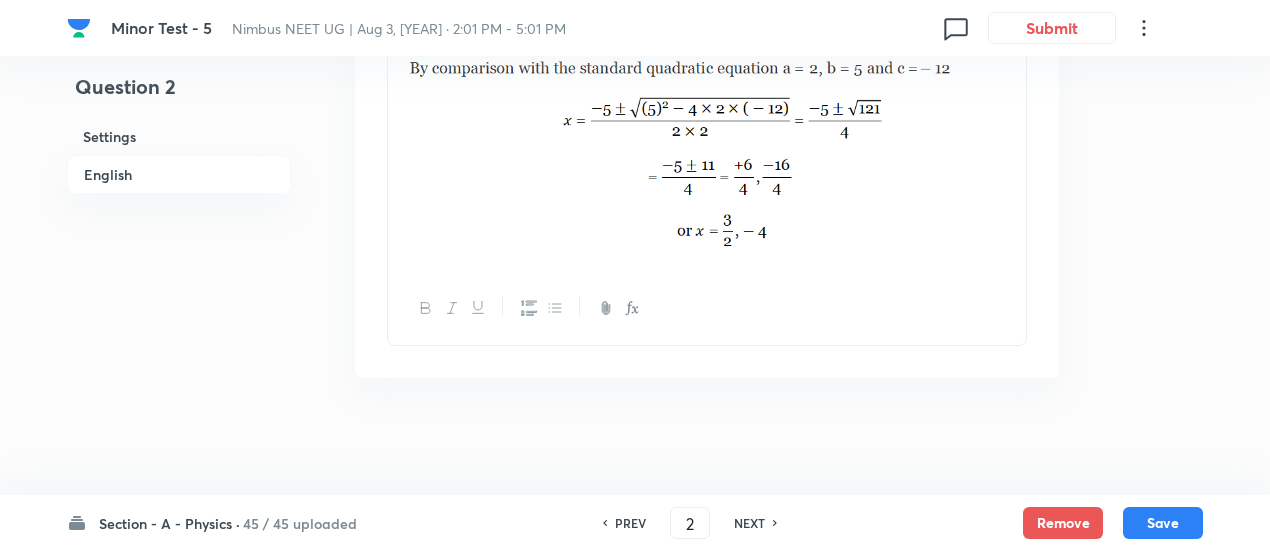 type on "2" 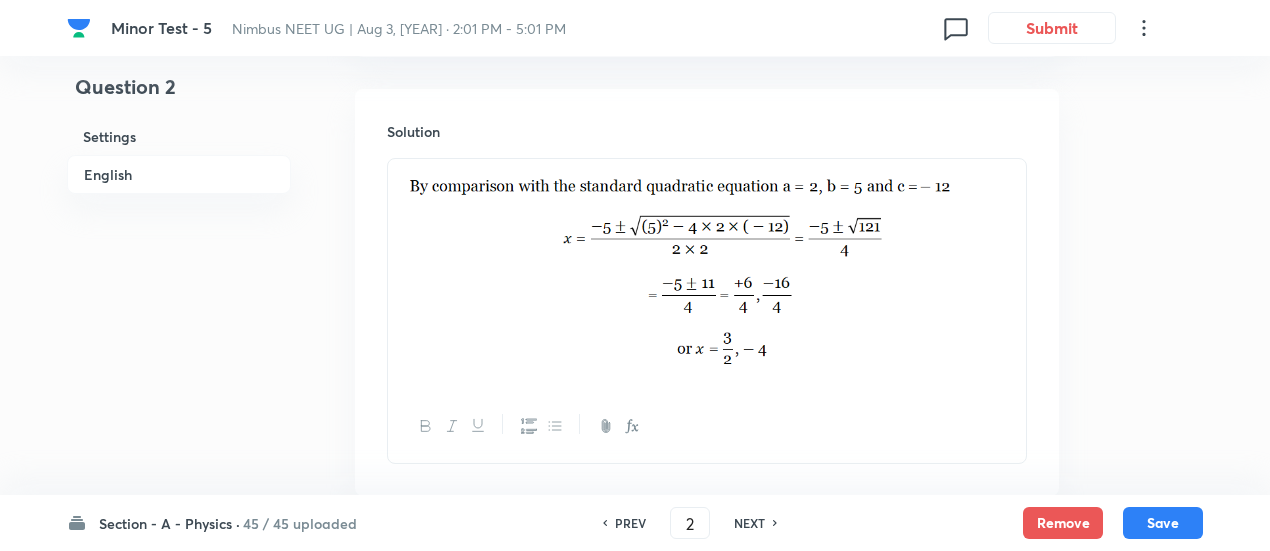 checkbox on "true" 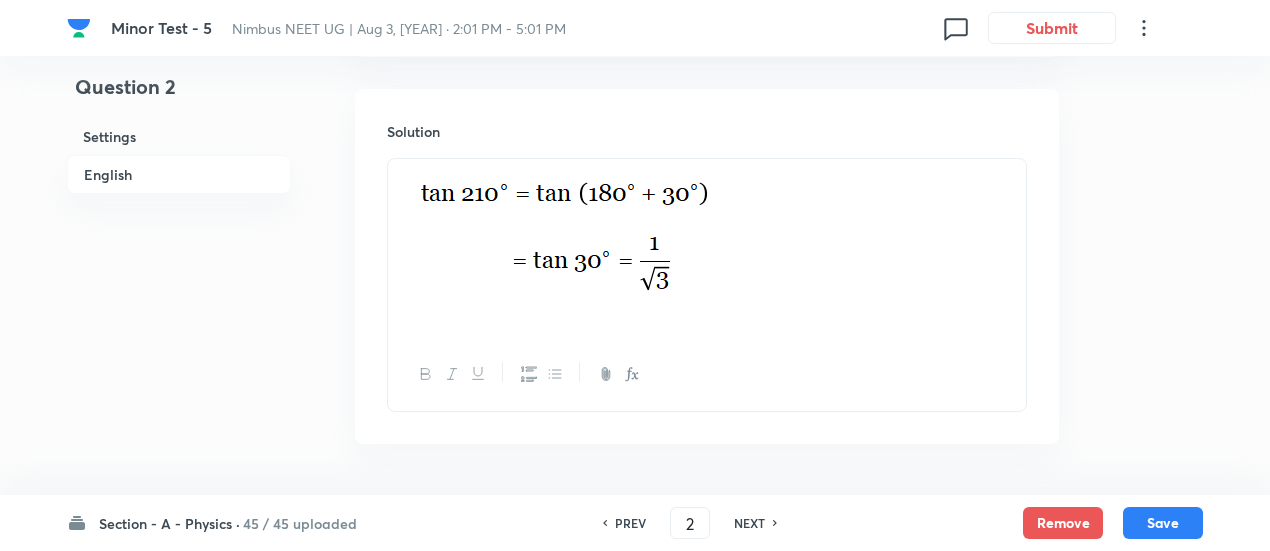 click on "NEXT" at bounding box center (749, 523) 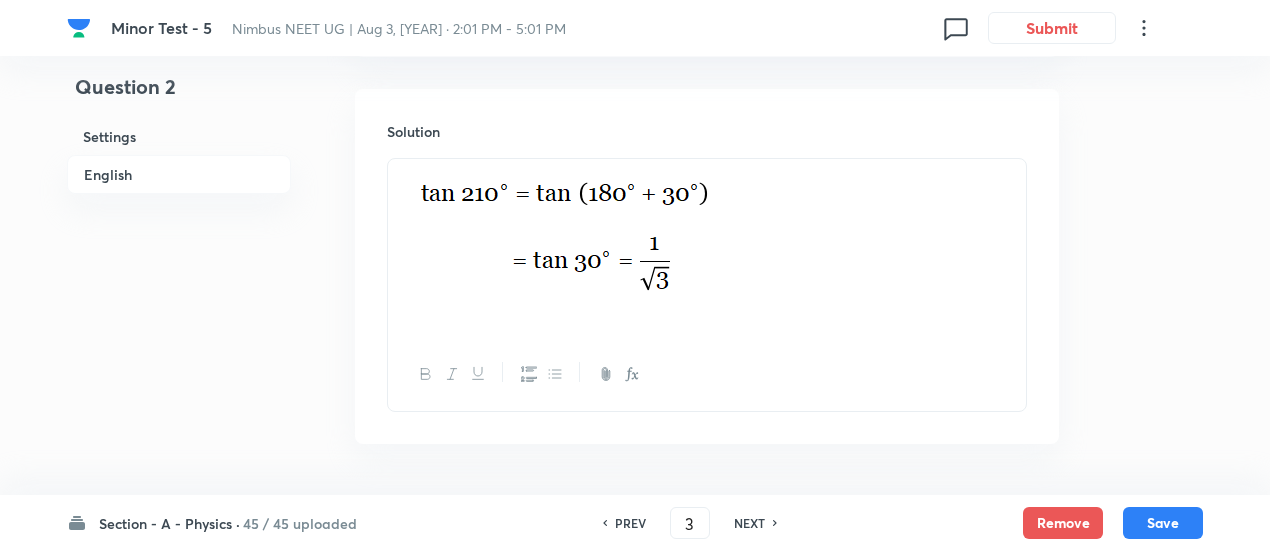 checkbox on "false" 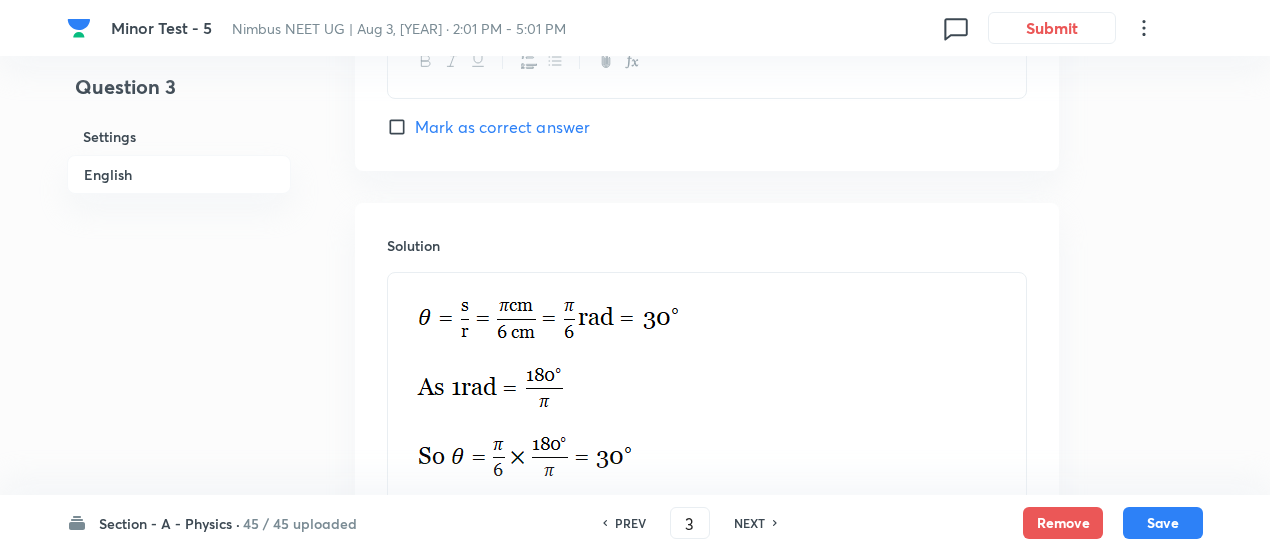 click on "NEXT" at bounding box center [749, 523] 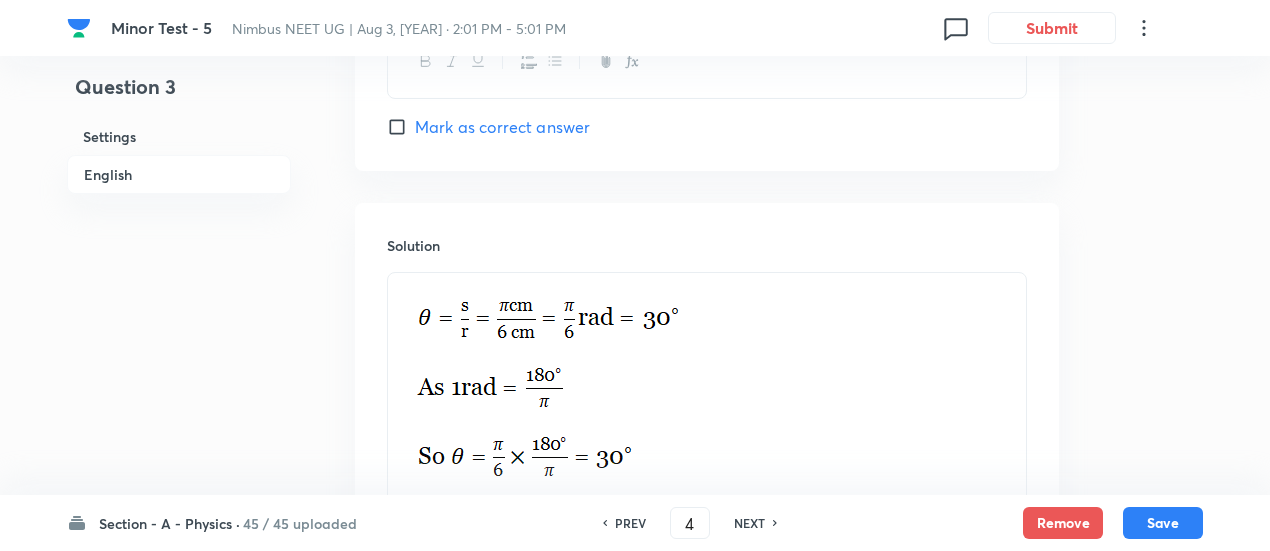 checkbox on "true" 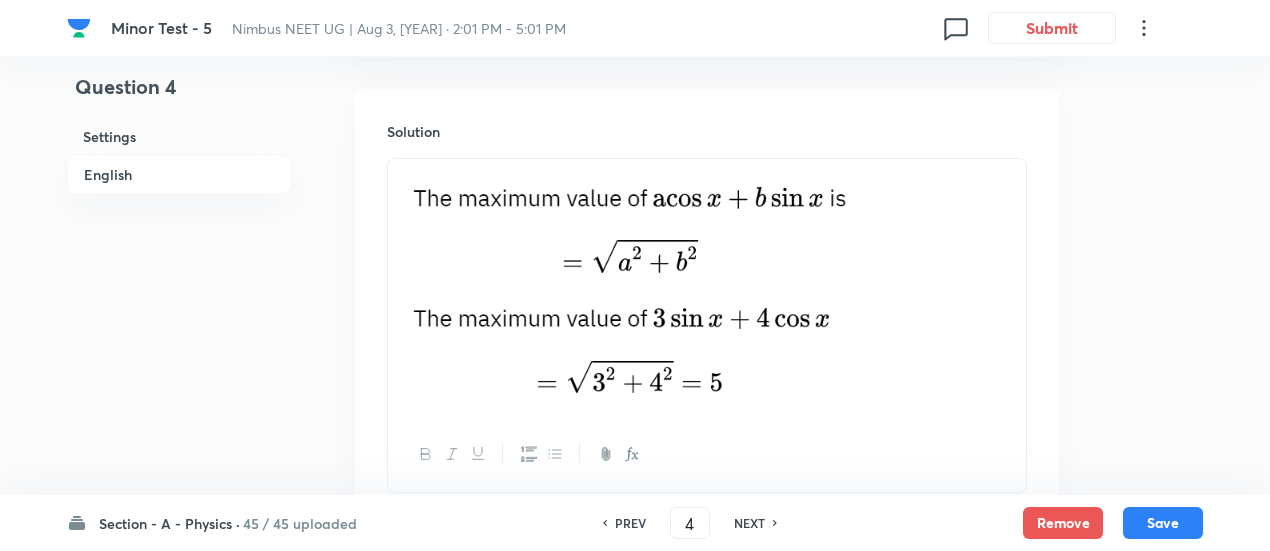 scroll, scrollTop: 2273, scrollLeft: 0, axis: vertical 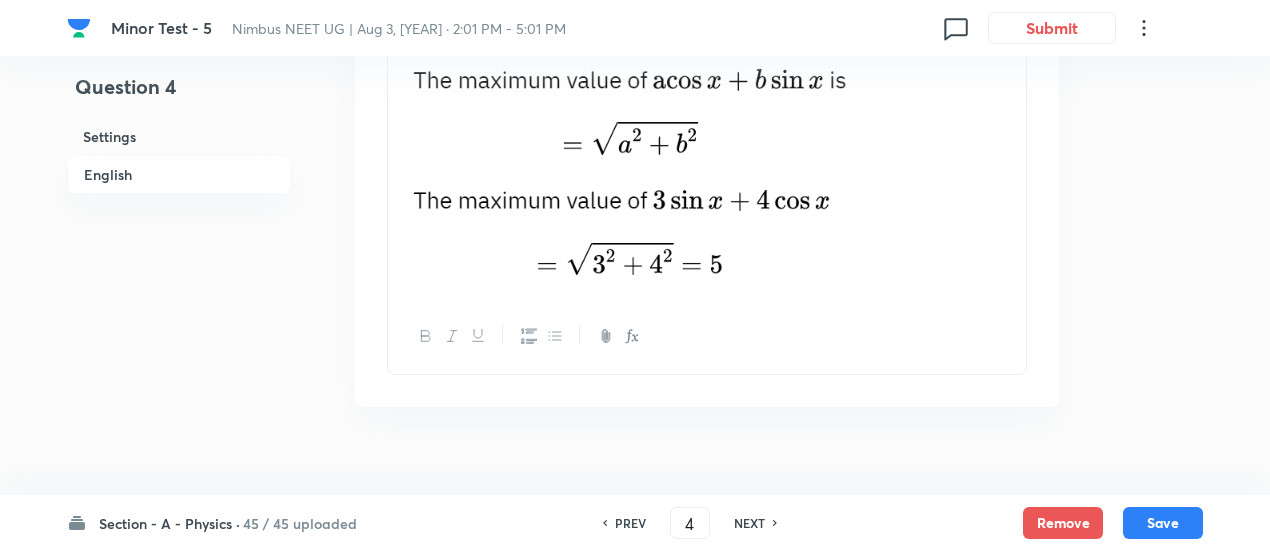 click on "NEXT" at bounding box center [749, 523] 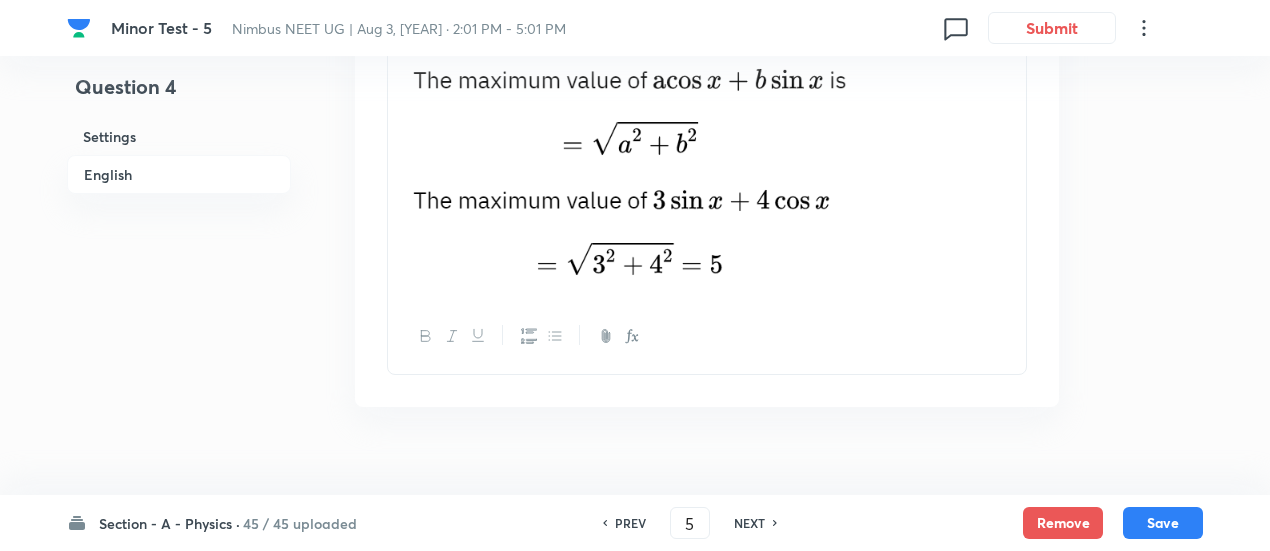 checkbox on "false" 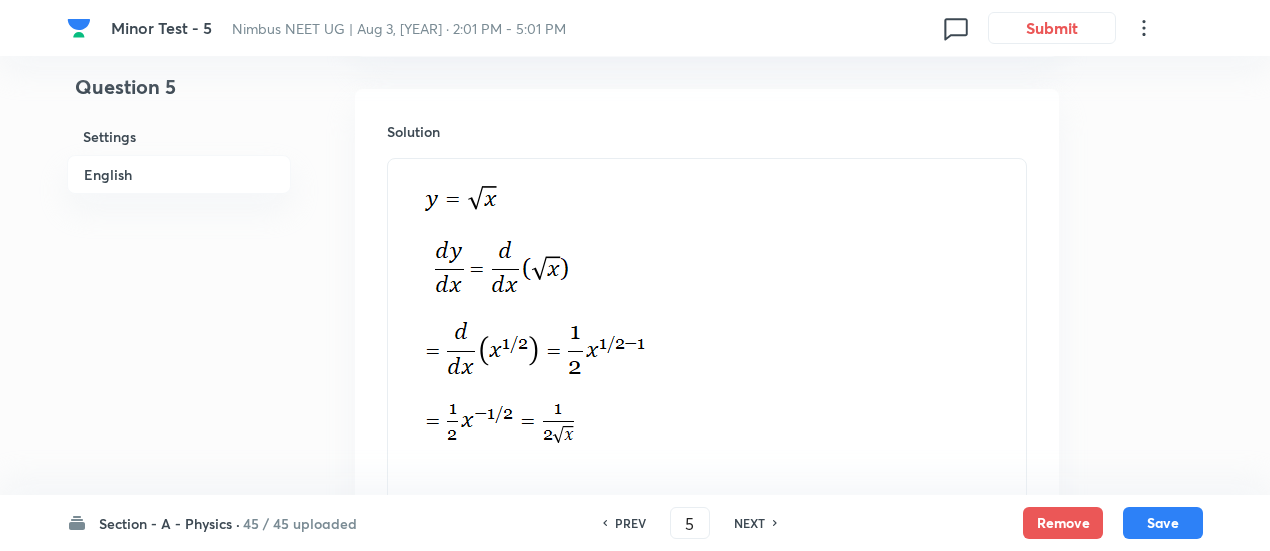 scroll, scrollTop: 2273, scrollLeft: 0, axis: vertical 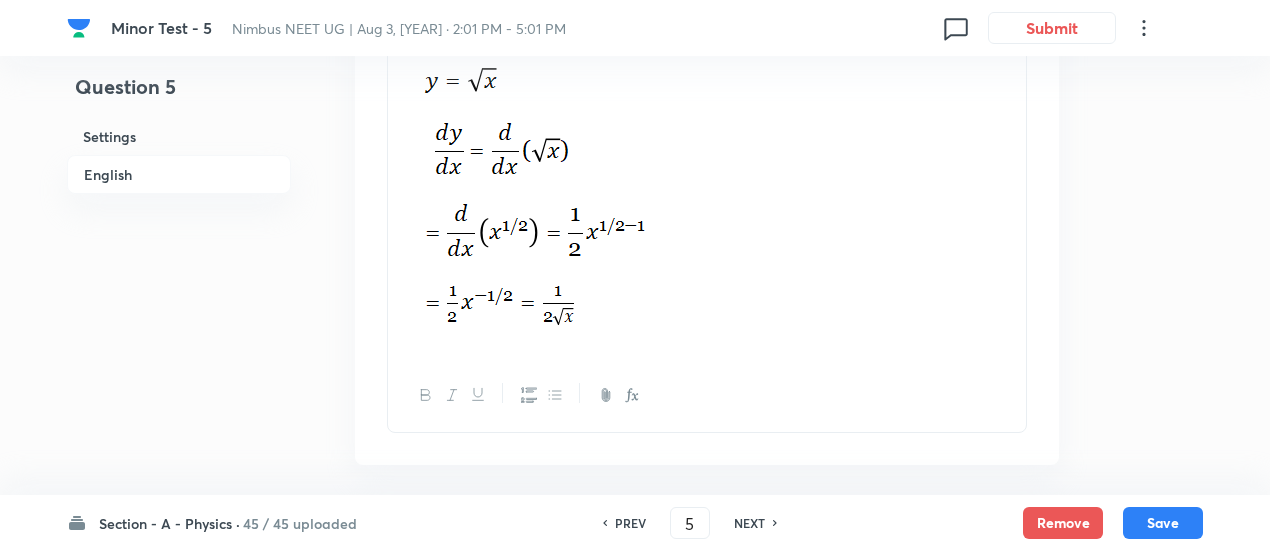 click on "NEXT" at bounding box center [749, 523] 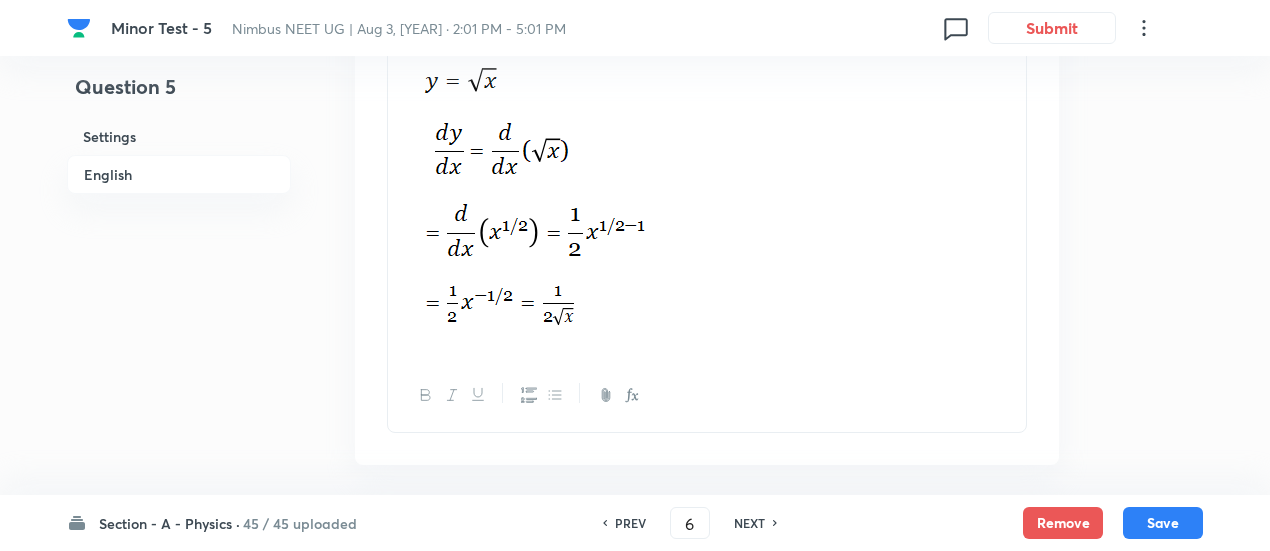 checkbox on "false" 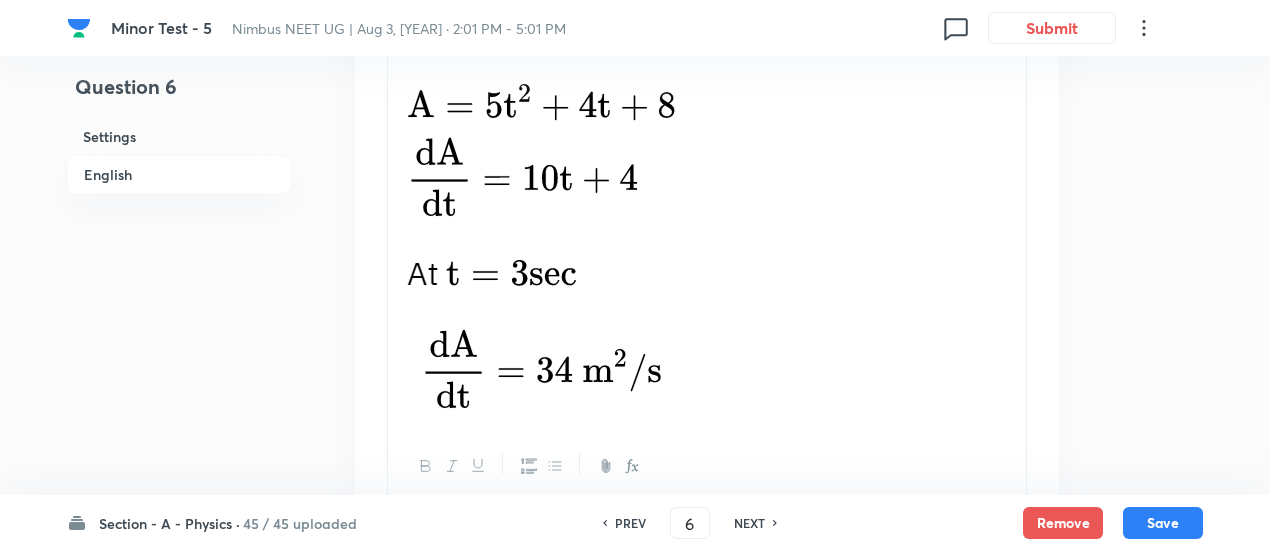 click on "NEXT" at bounding box center [749, 523] 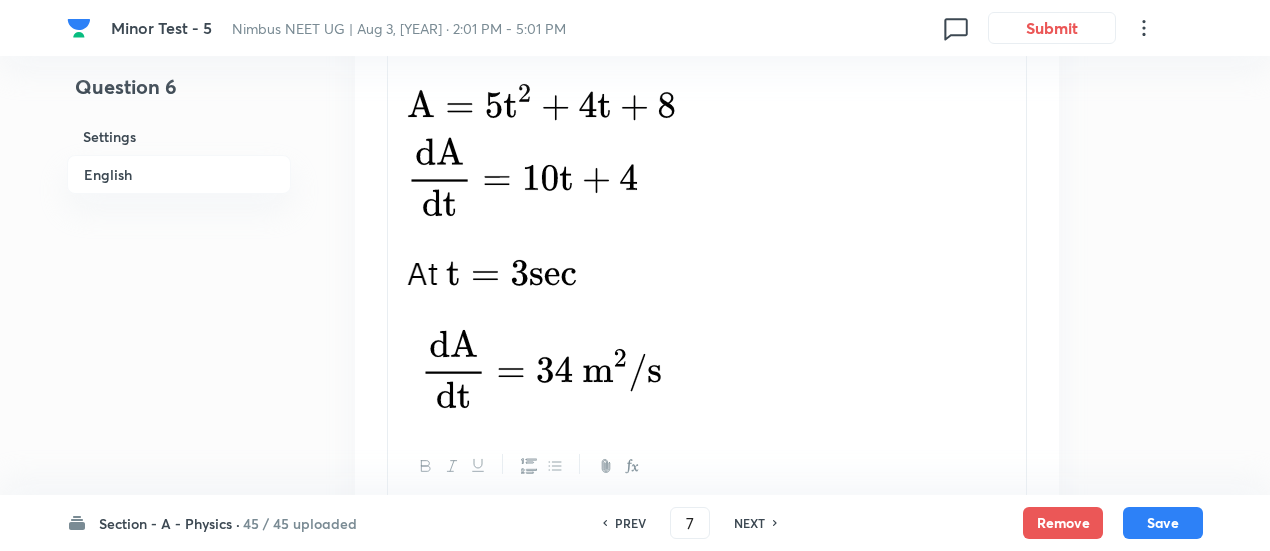 checkbox on "false" 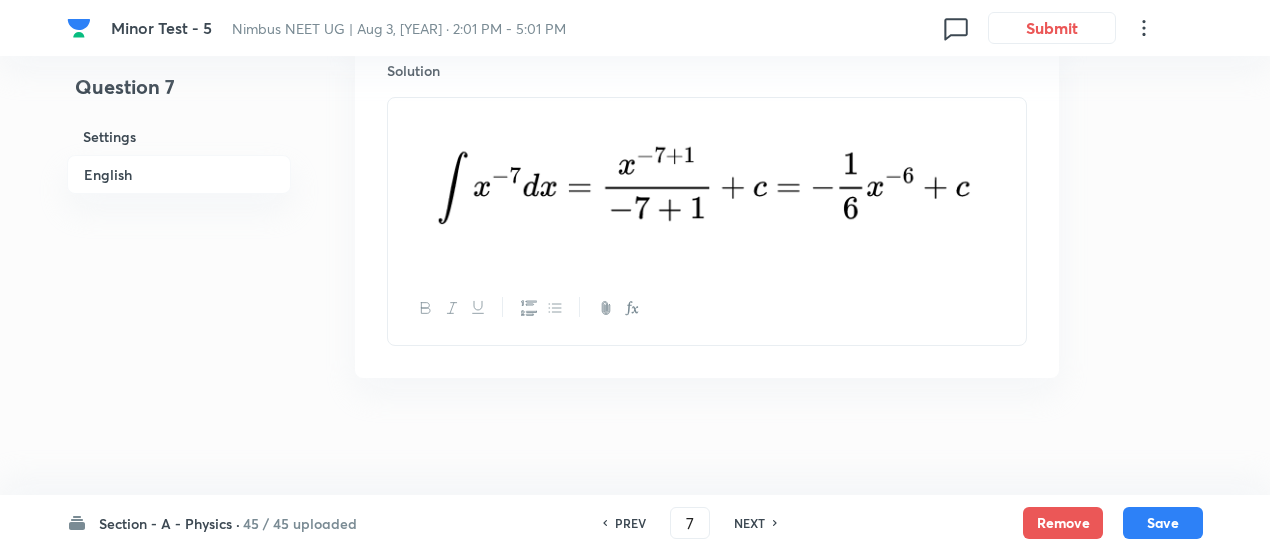 click on "NEXT" at bounding box center [749, 523] 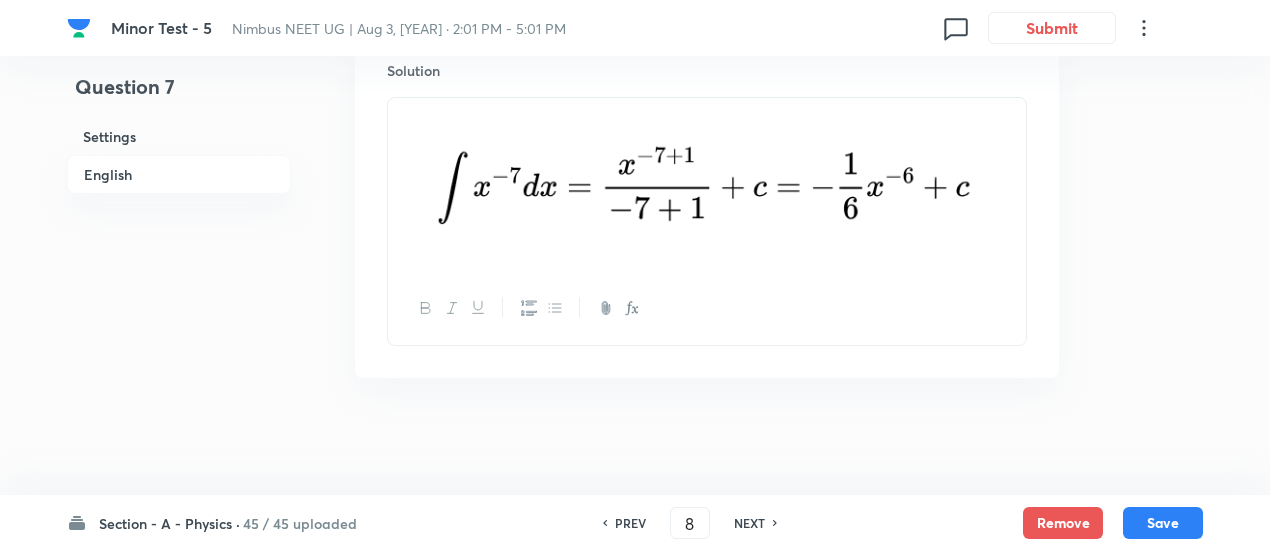 checkbox on "true" 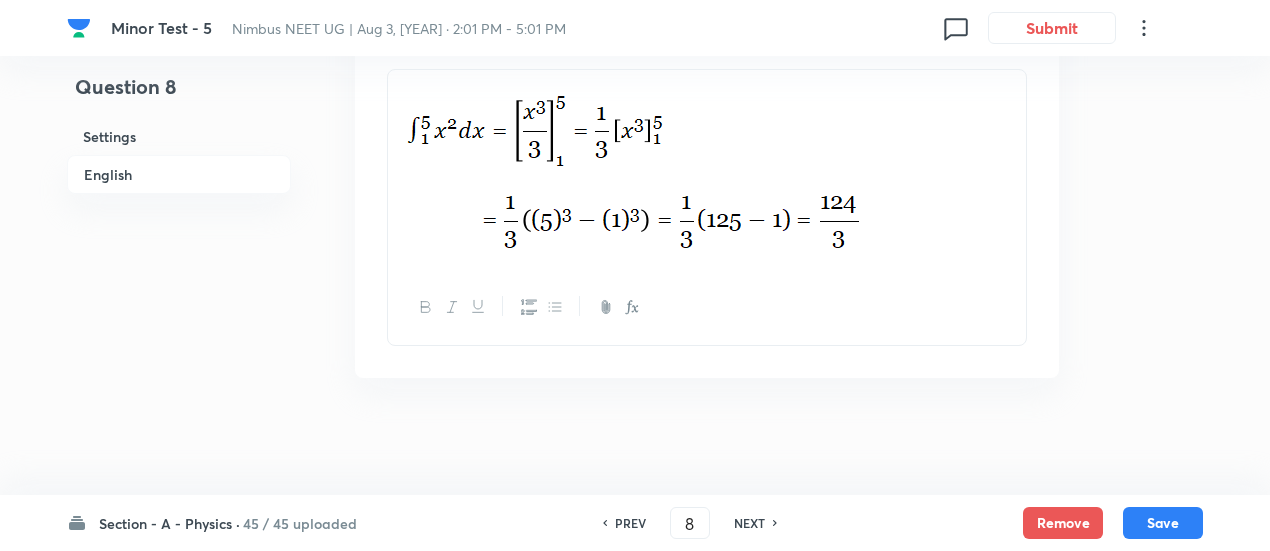 click on "NEXT" at bounding box center [749, 523] 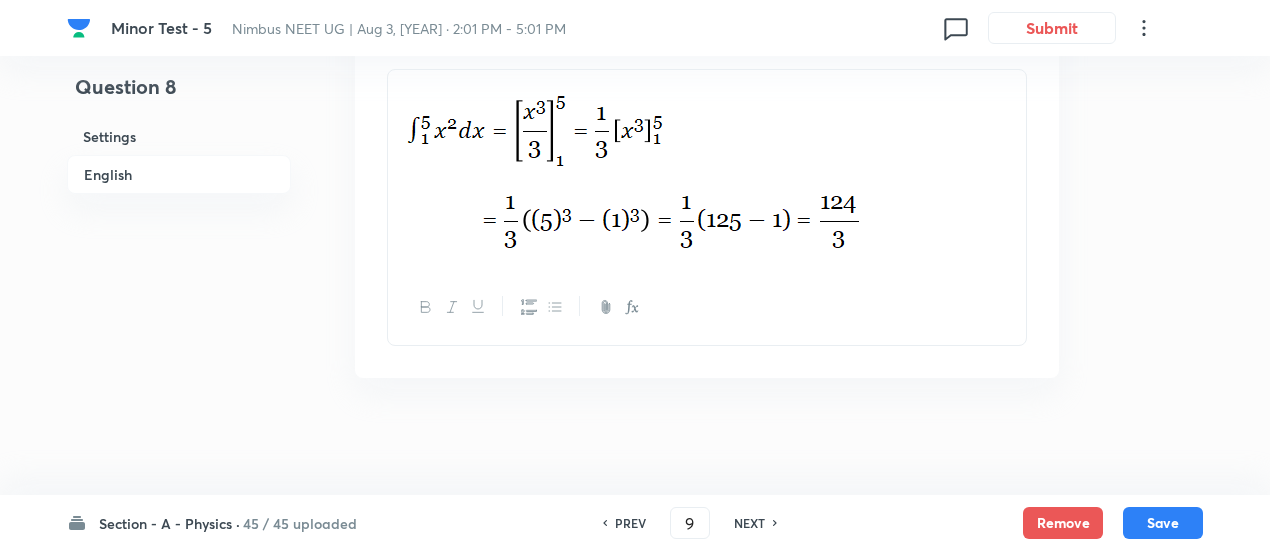 checkbox on "false" 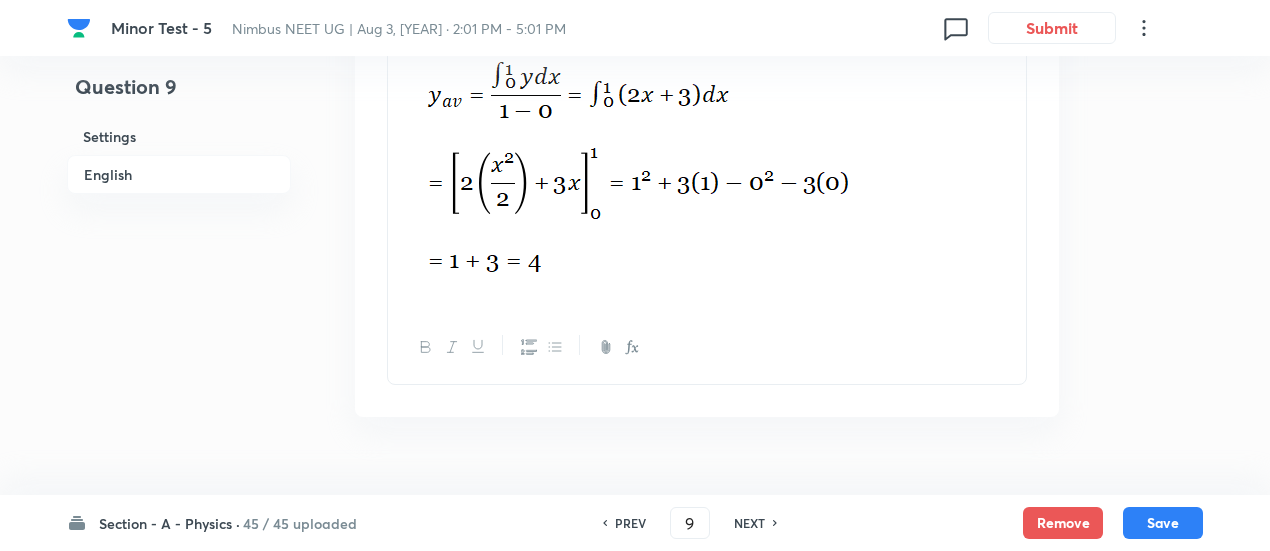 click on "NEXT" at bounding box center [749, 523] 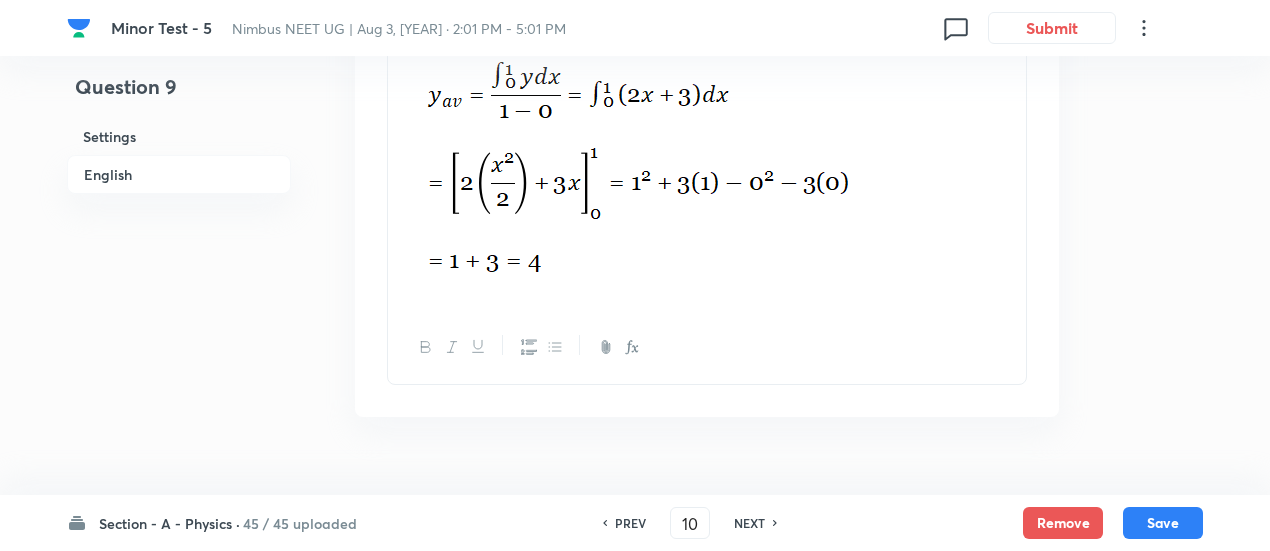 checkbox on "false" 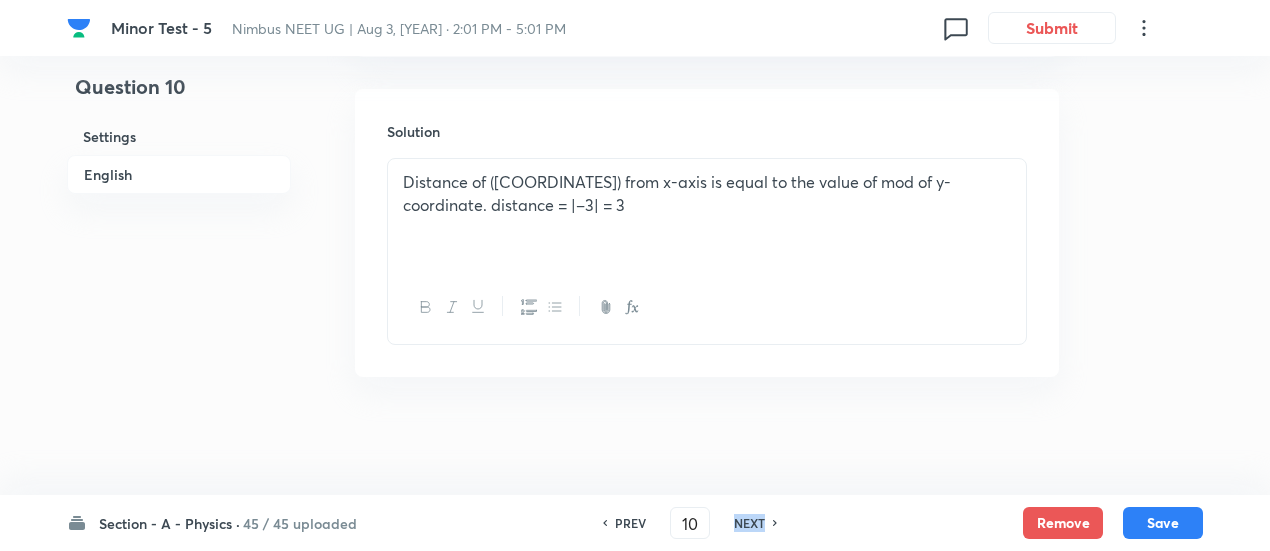 click on "NEXT" at bounding box center (749, 523) 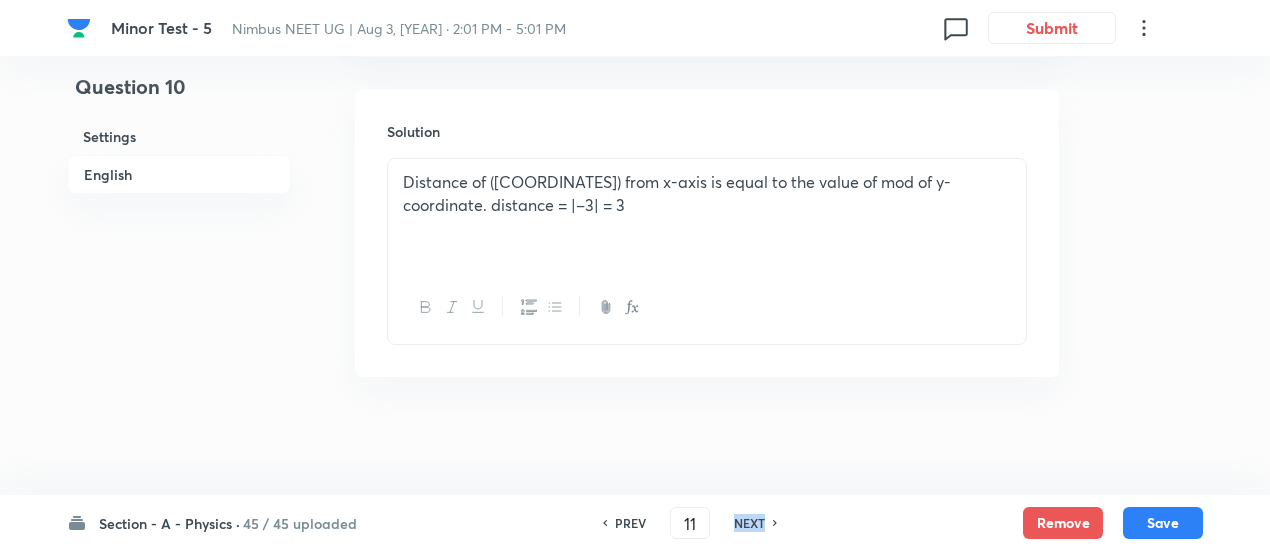 checkbox on "false" 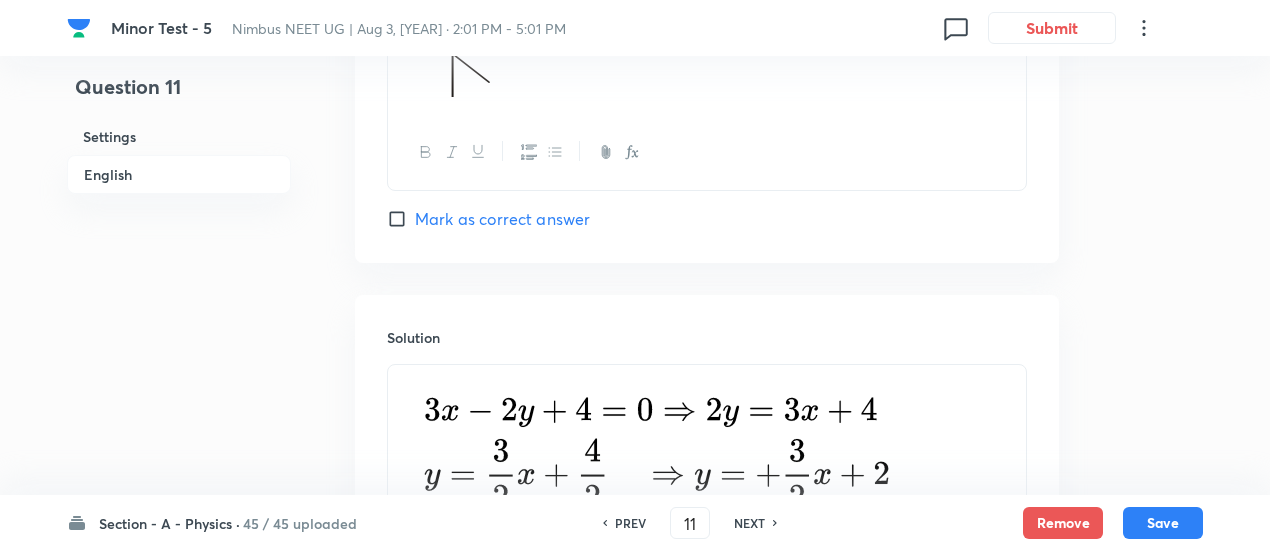 checkbox on "true" 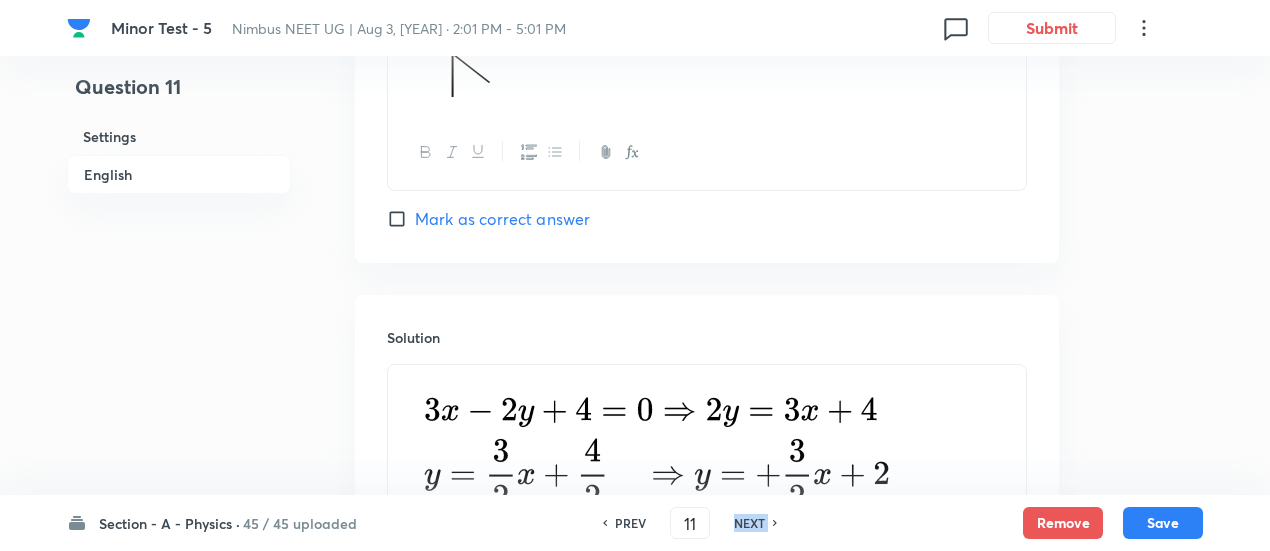 click on "NEXT" at bounding box center (749, 523) 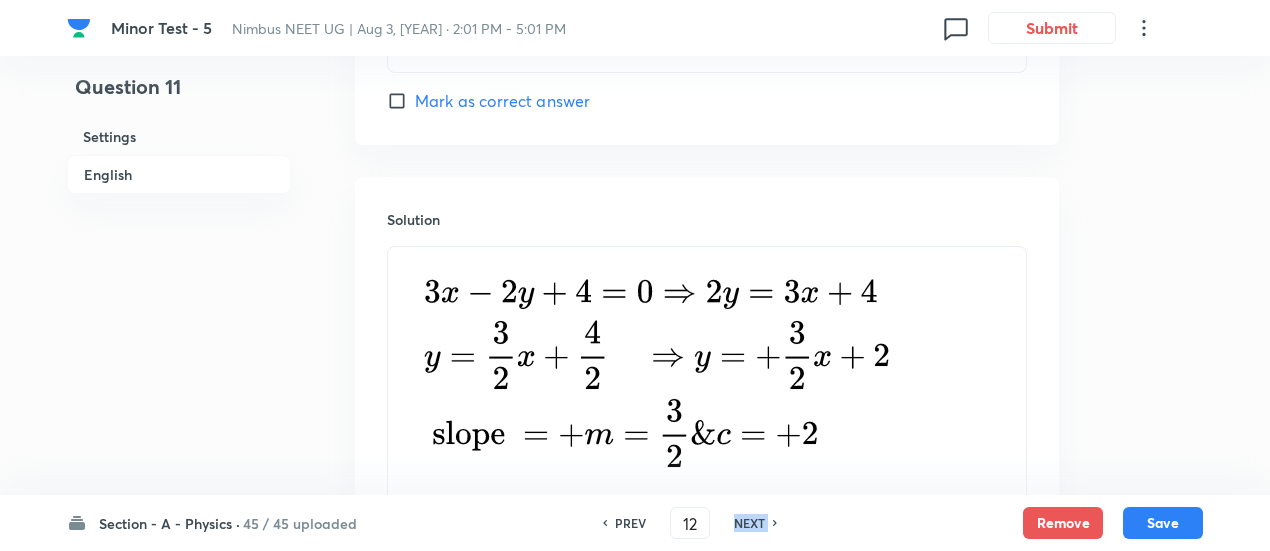 checkbox on "false" 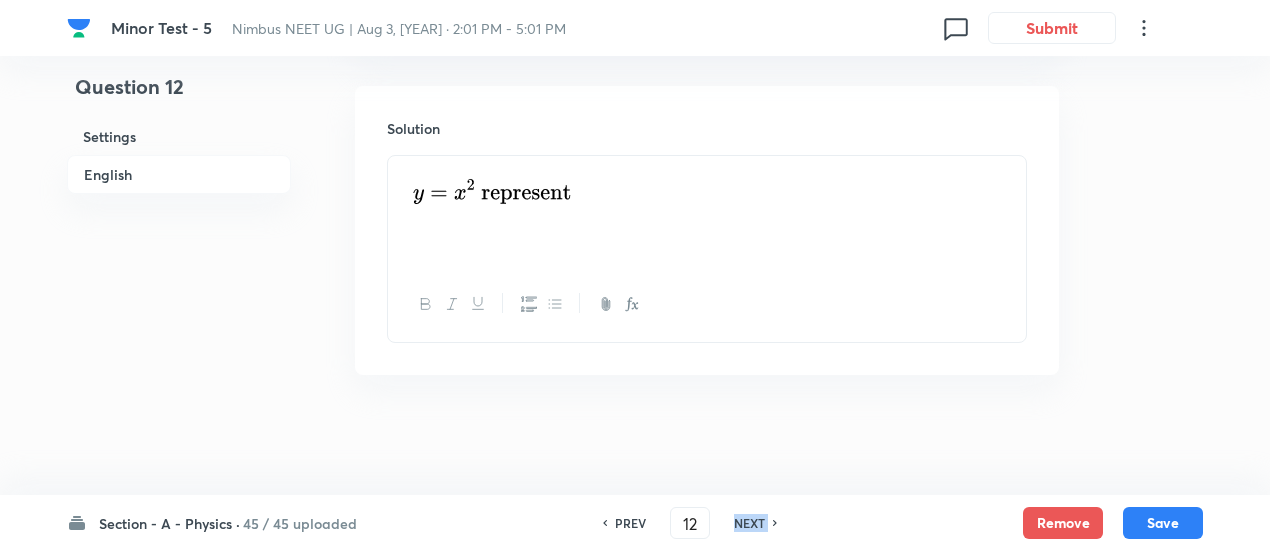 click on "NEXT" at bounding box center [749, 523] 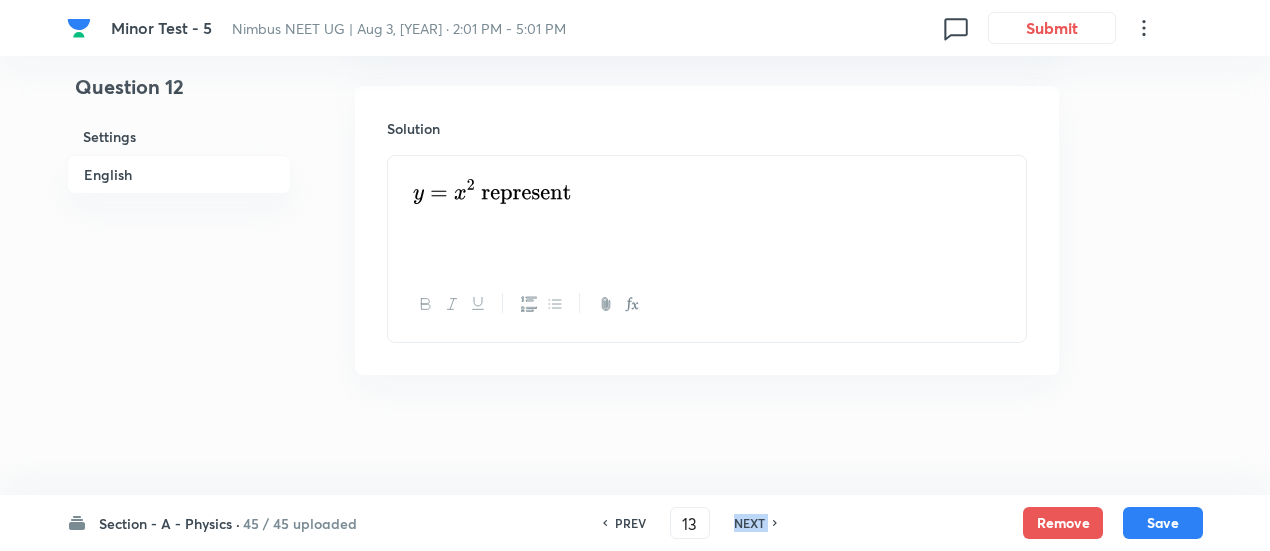 checkbox on "true" 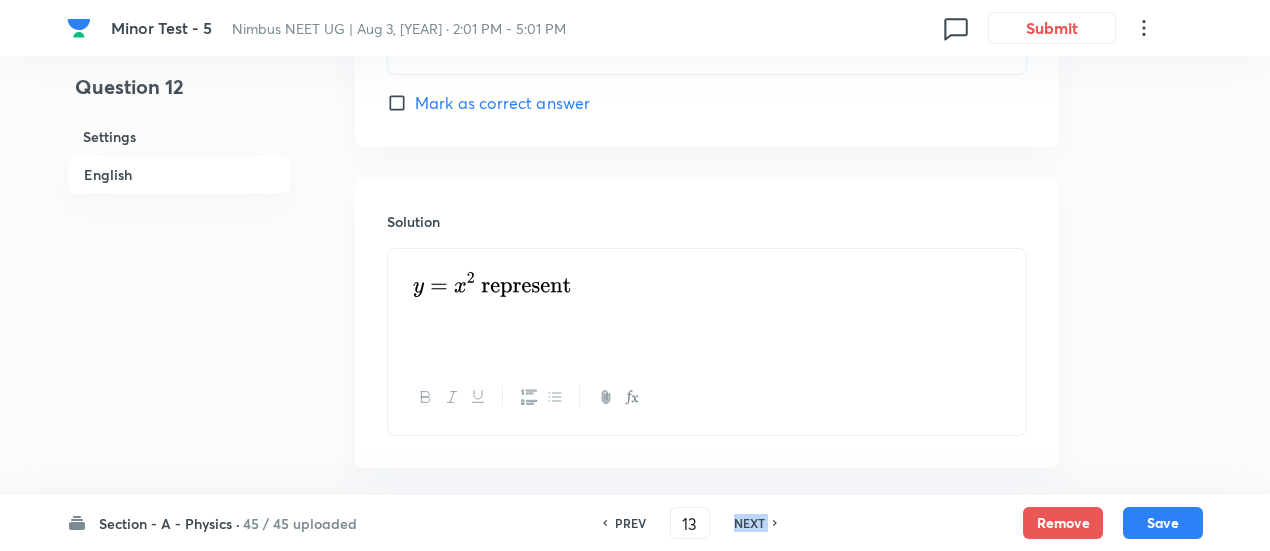 click on "NEXT" at bounding box center (749, 523) 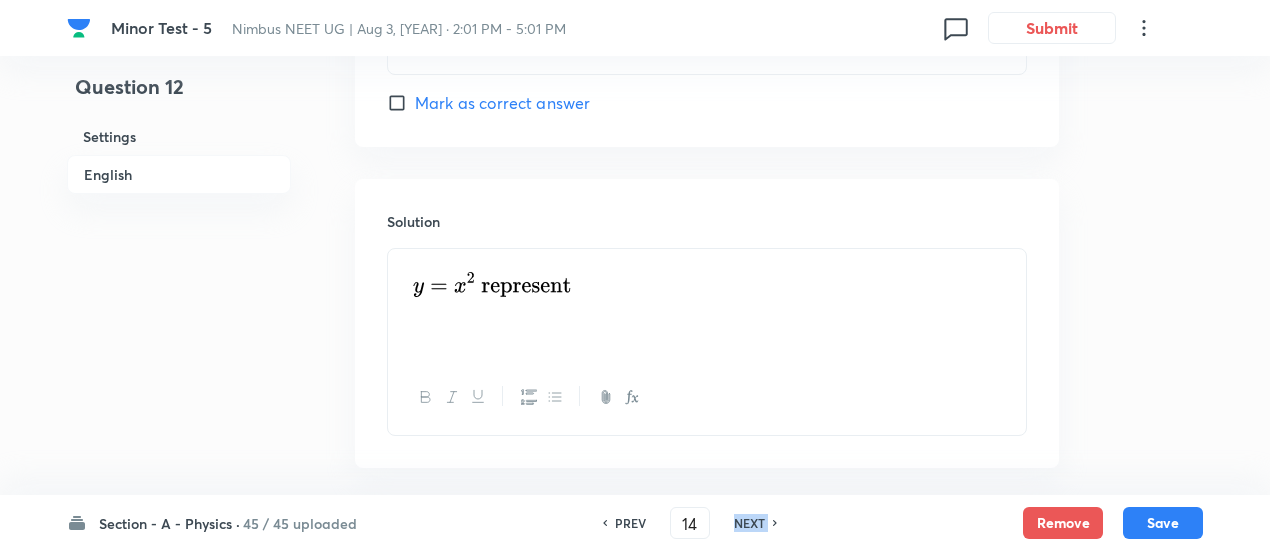 checkbox on "false" 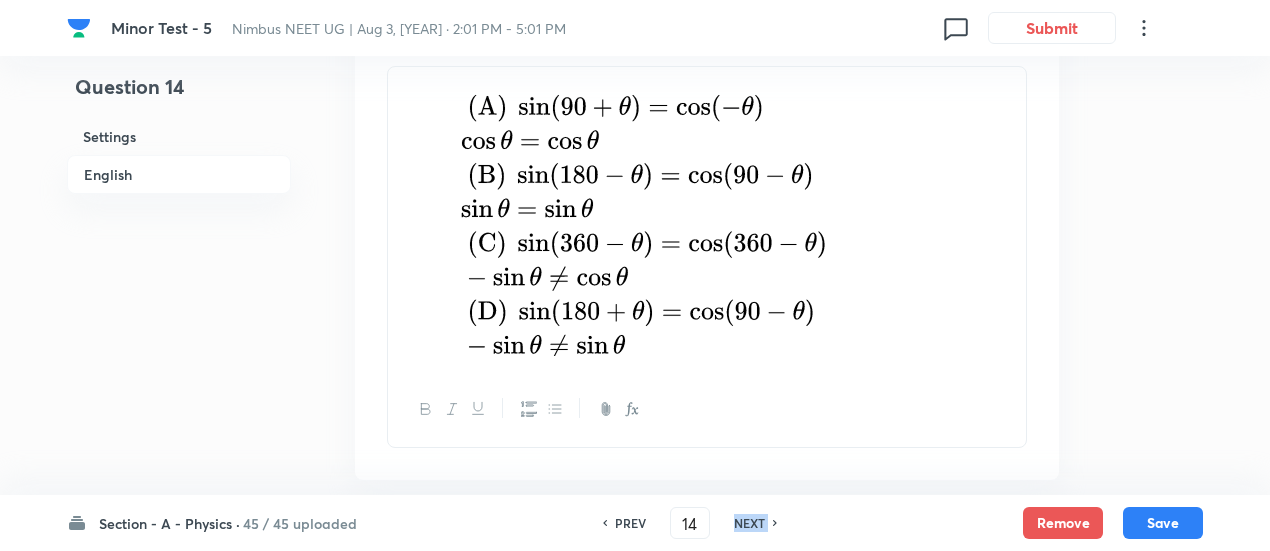 click on "NEXT" at bounding box center [749, 523] 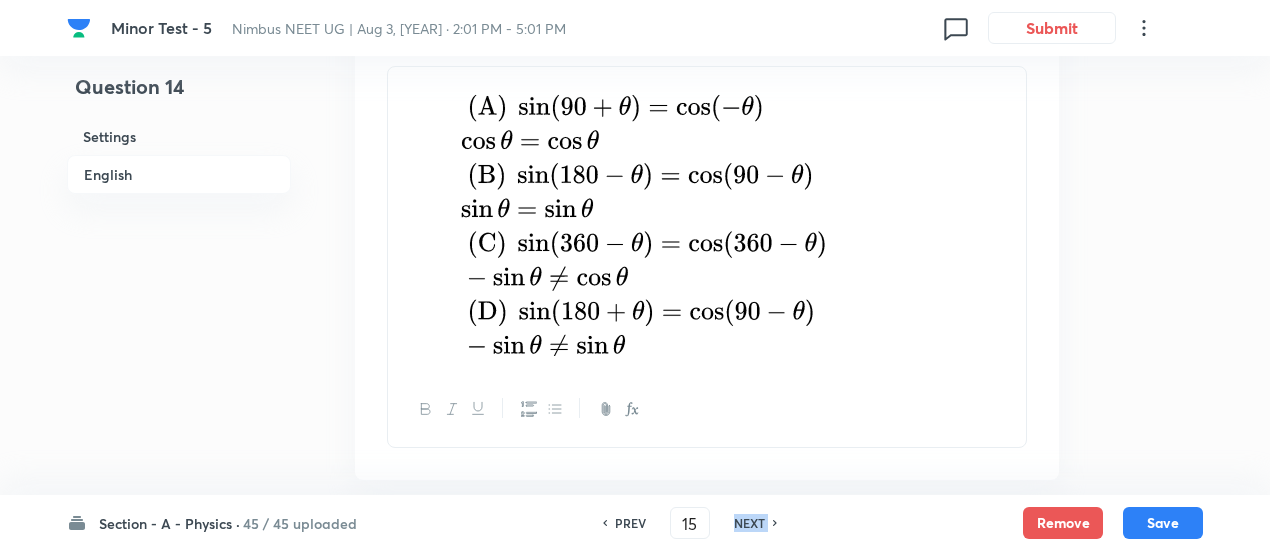 checkbox on "true" 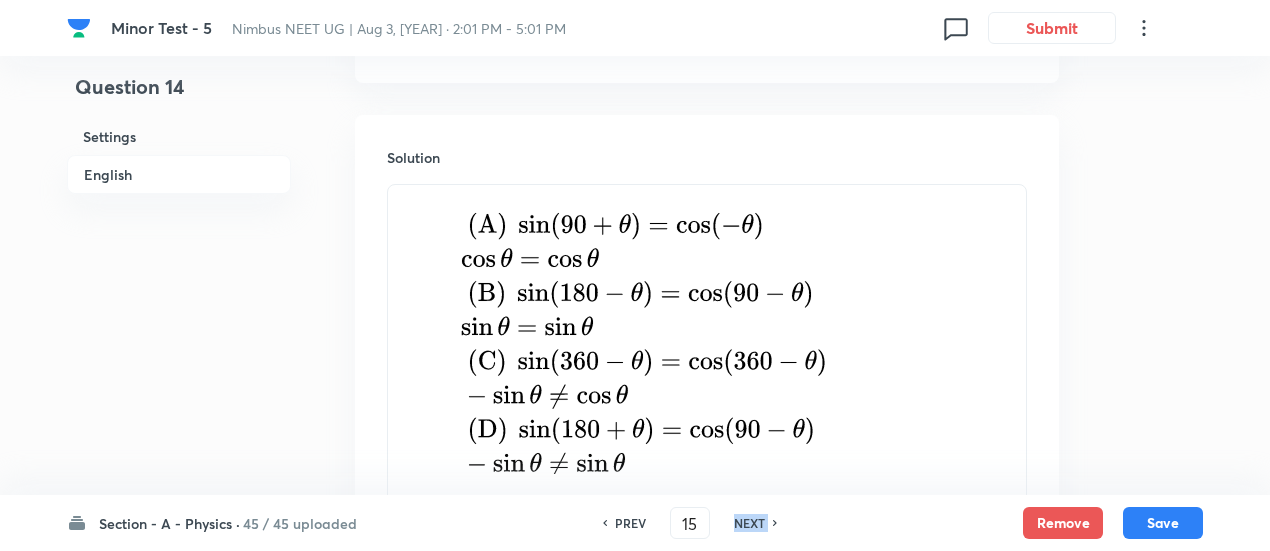 click on "NEXT" at bounding box center [749, 523] 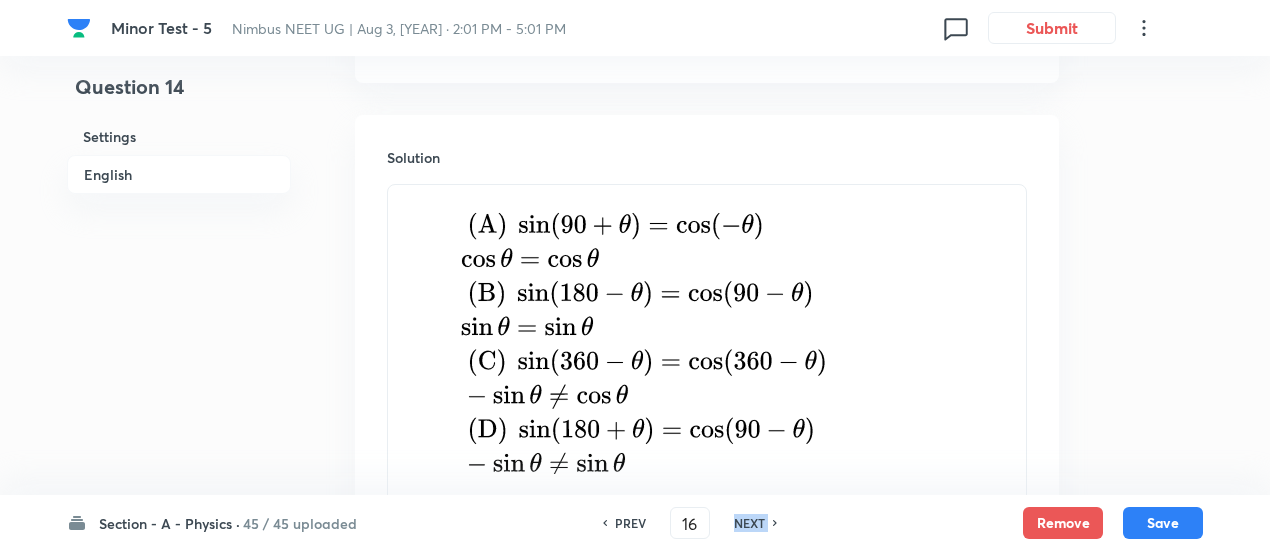 checkbox on "false" 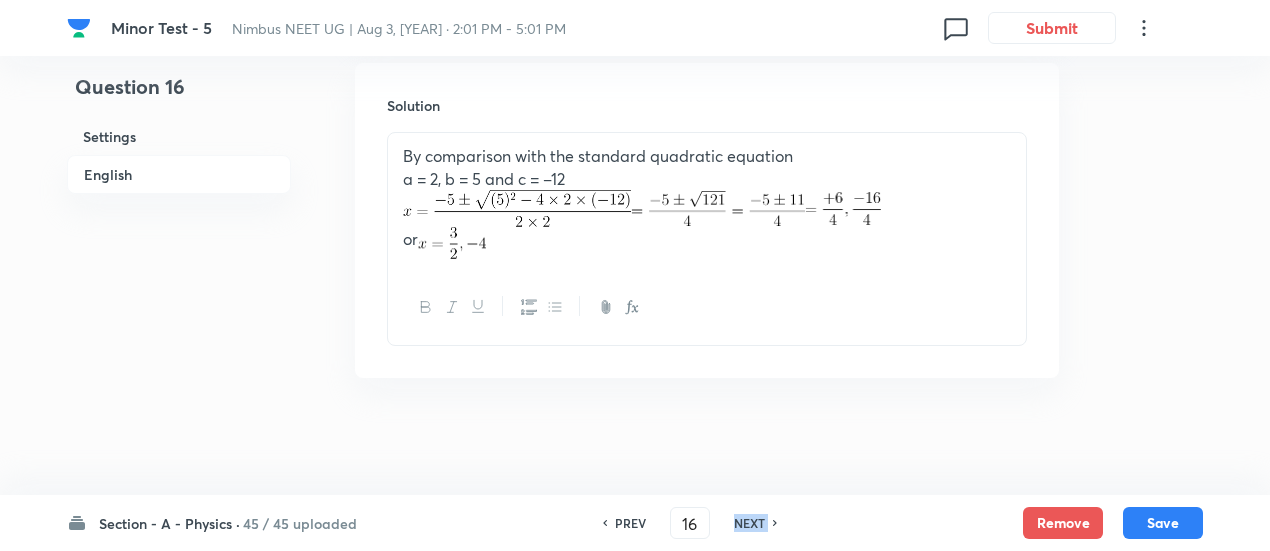 click on "NEXT" at bounding box center (749, 523) 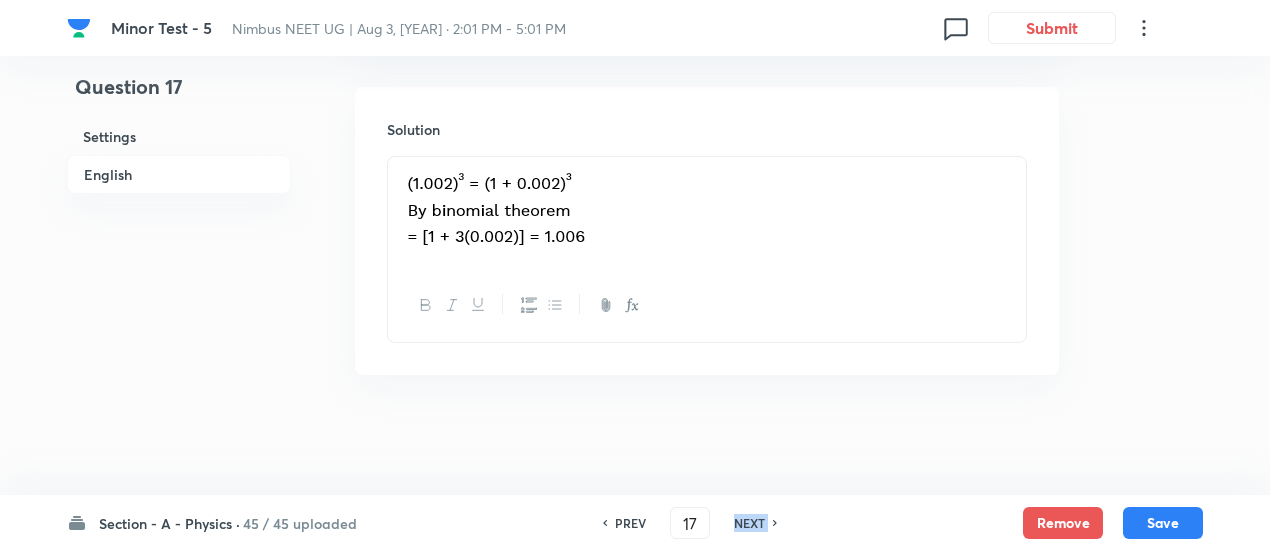 checkbox on "true" 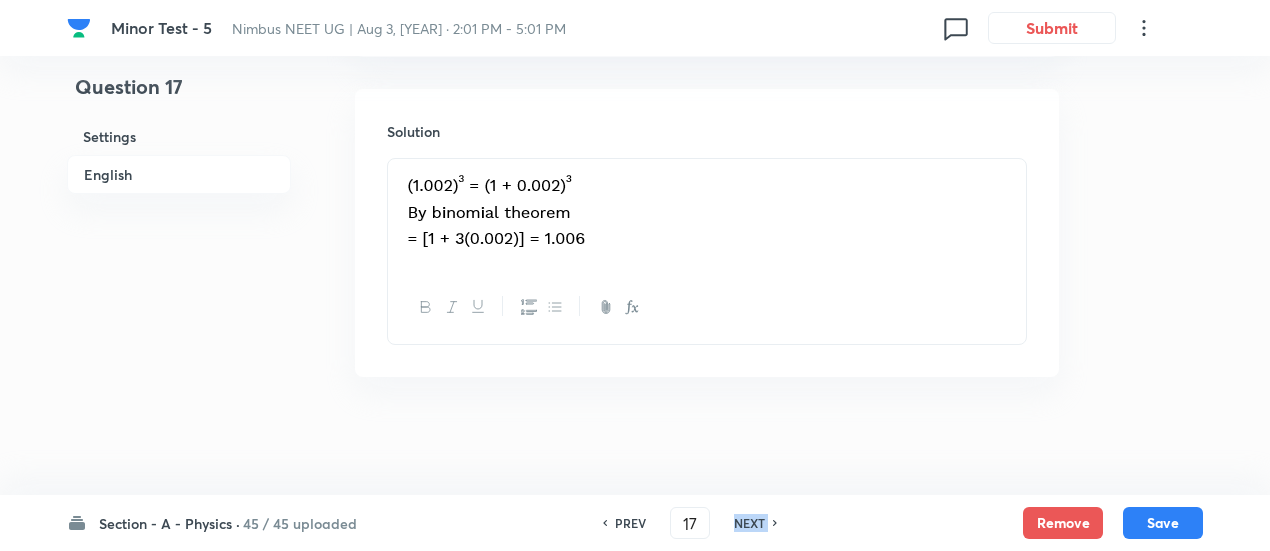 click on "NEXT" at bounding box center [749, 523] 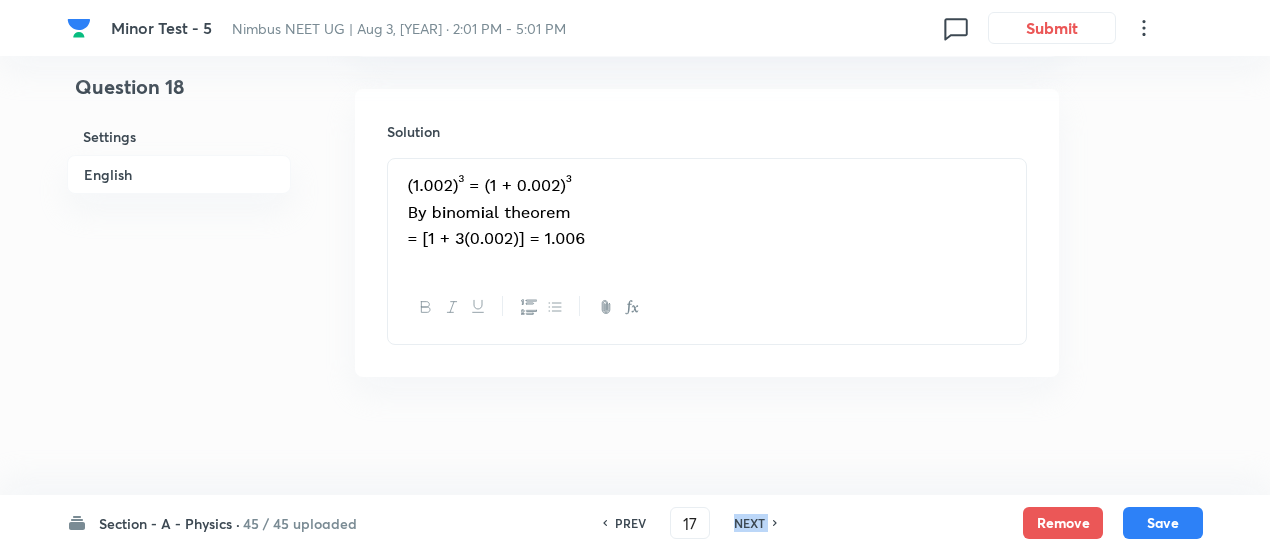 type on "18" 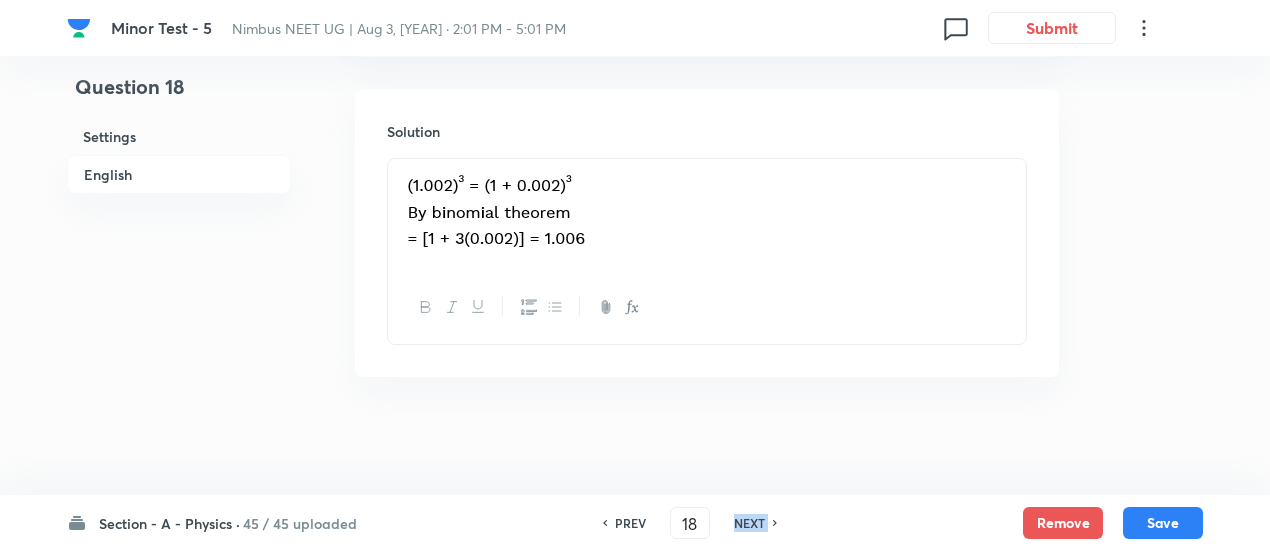 checkbox on "false" 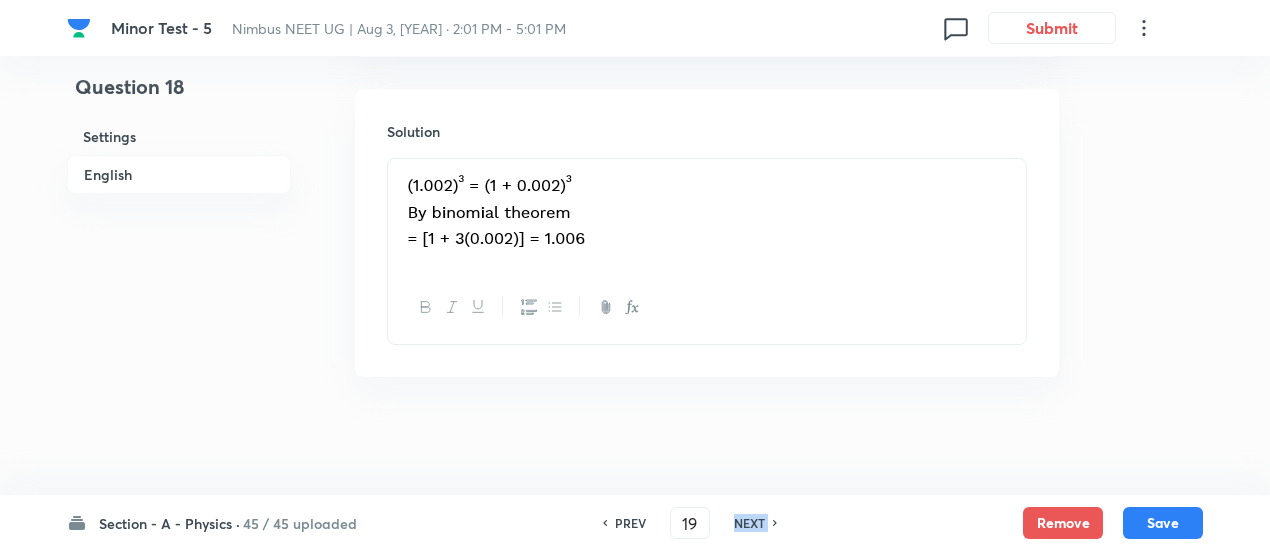 checkbox on "false" 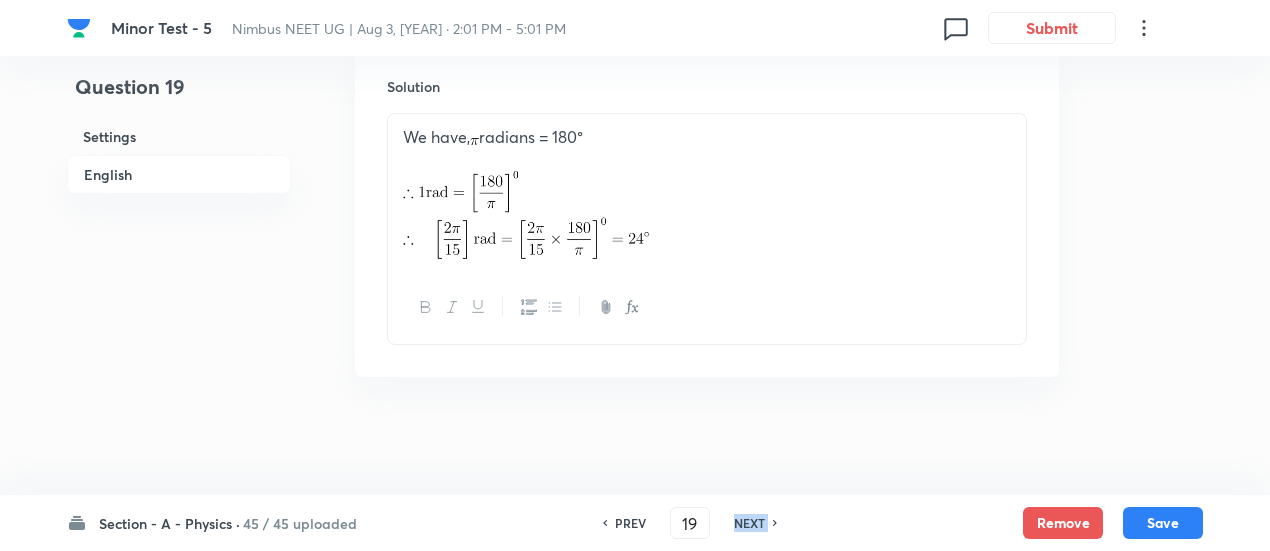 click on "NEXT" at bounding box center [749, 523] 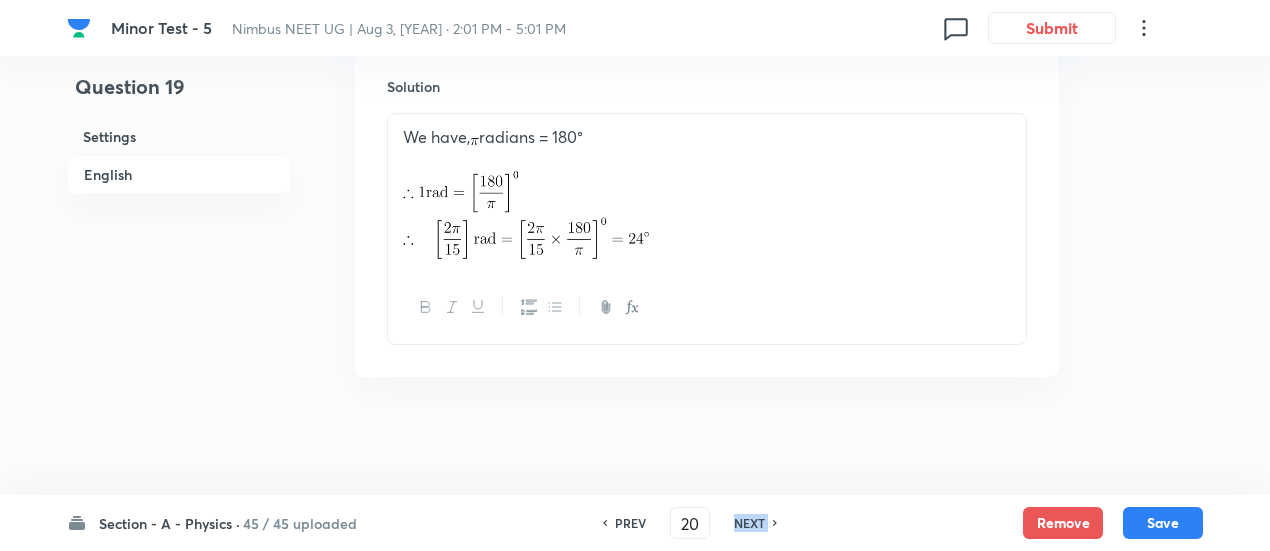 checkbox on "true" 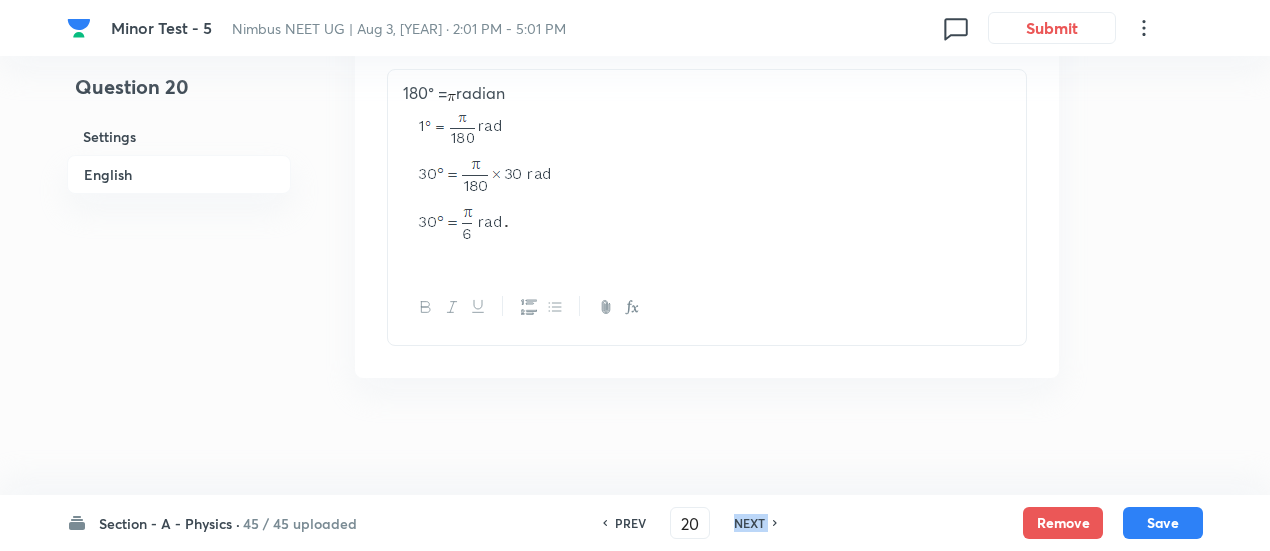 click on "NEXT" at bounding box center (749, 523) 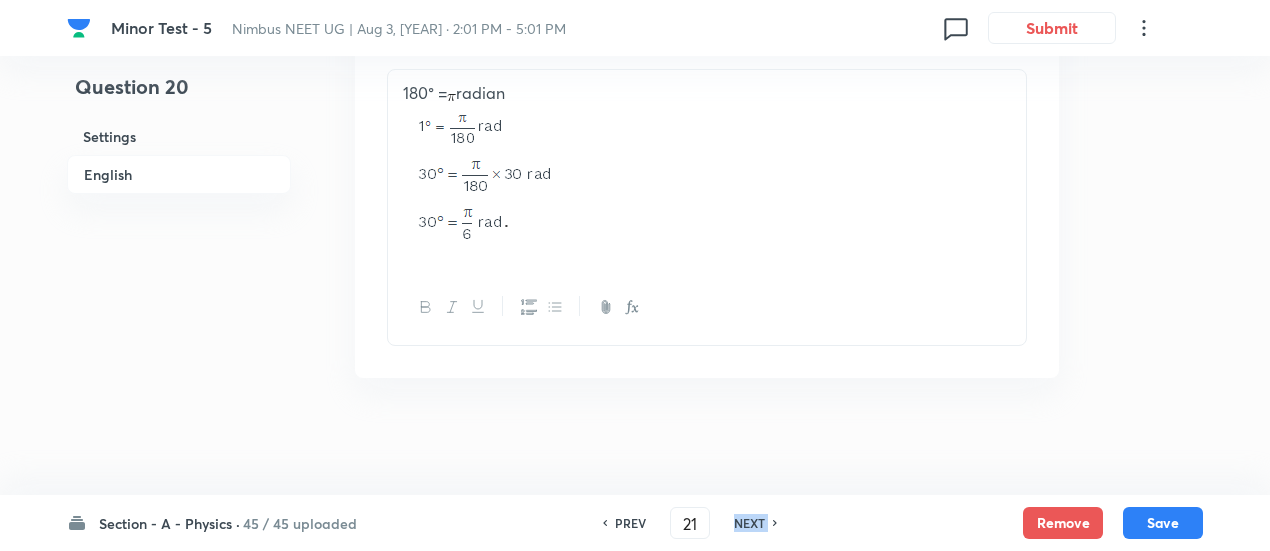 checkbox on "true" 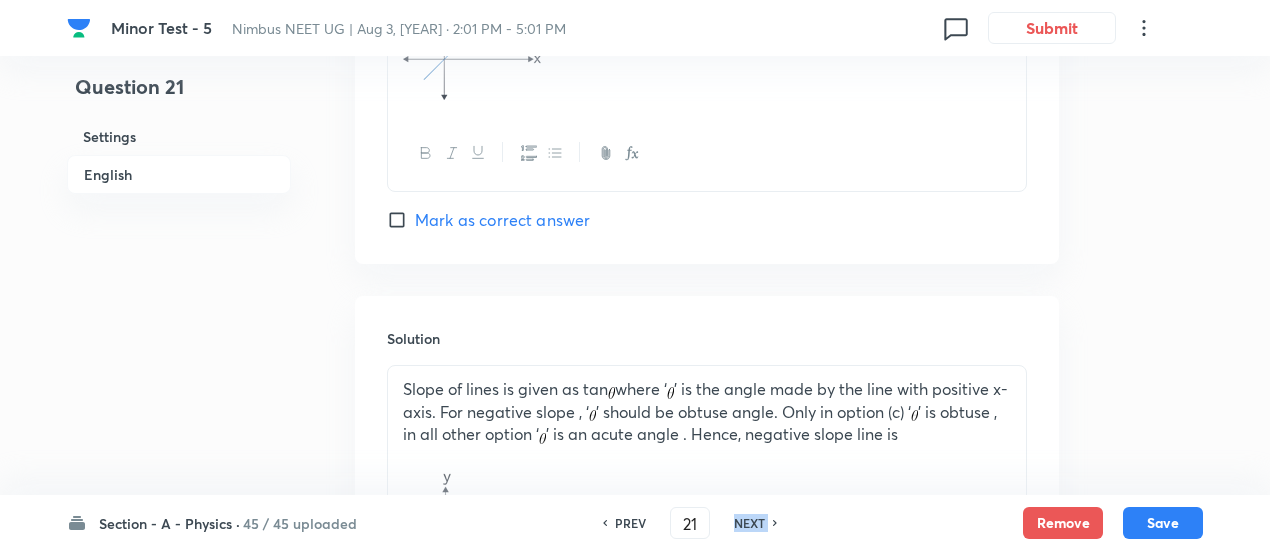 click on "NEXT" at bounding box center (749, 523) 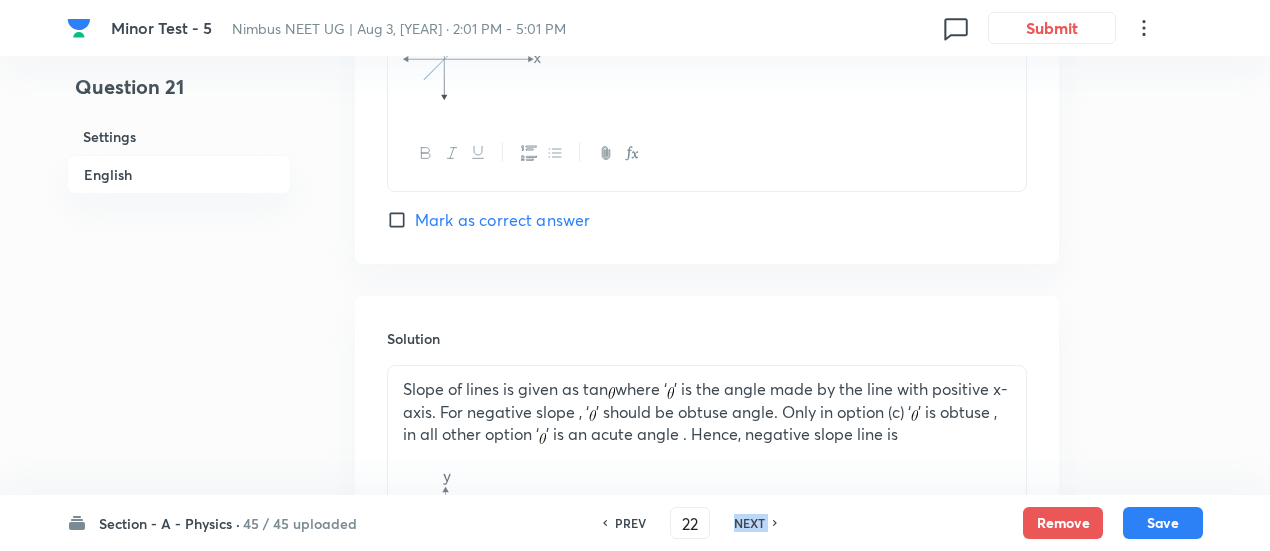 checkbox on "true" 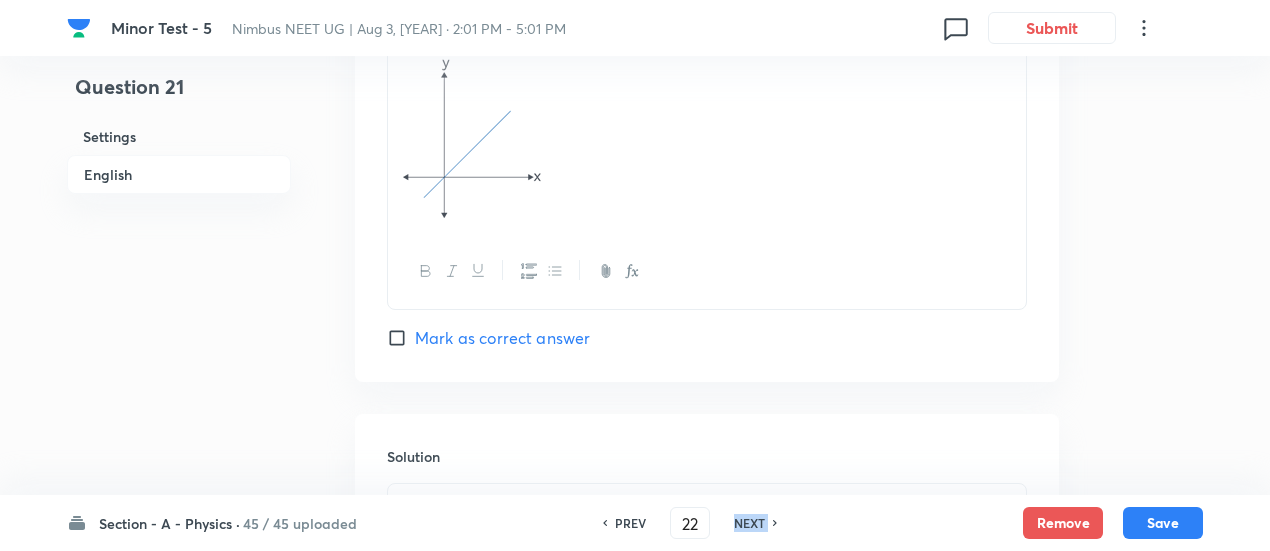 click on "NEXT" at bounding box center (749, 523) 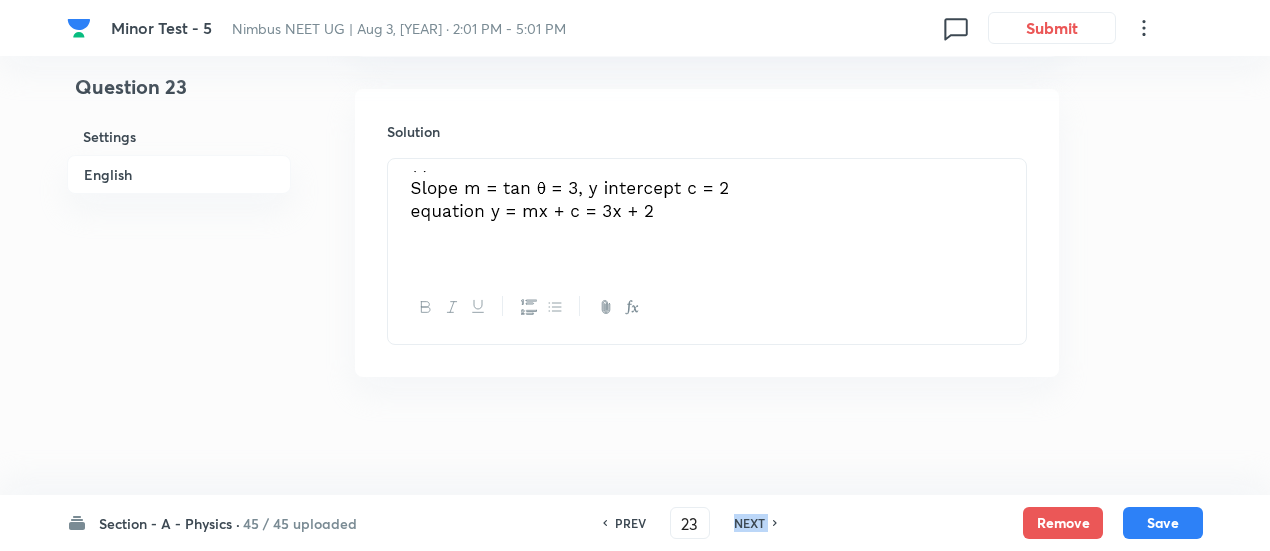 checkbox on "true" 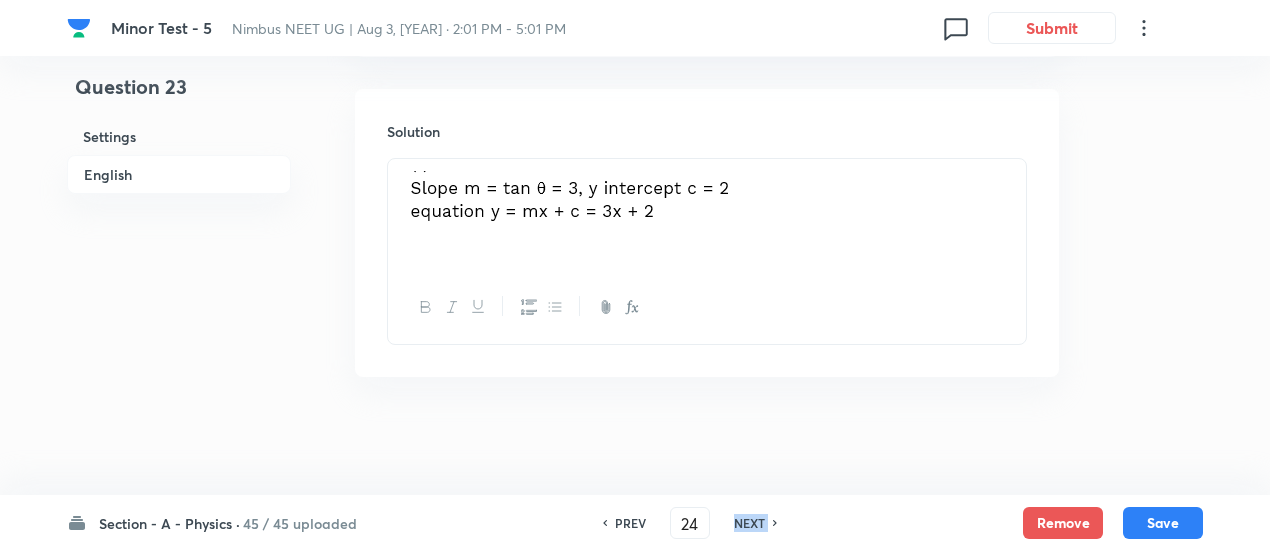 checkbox on "false" 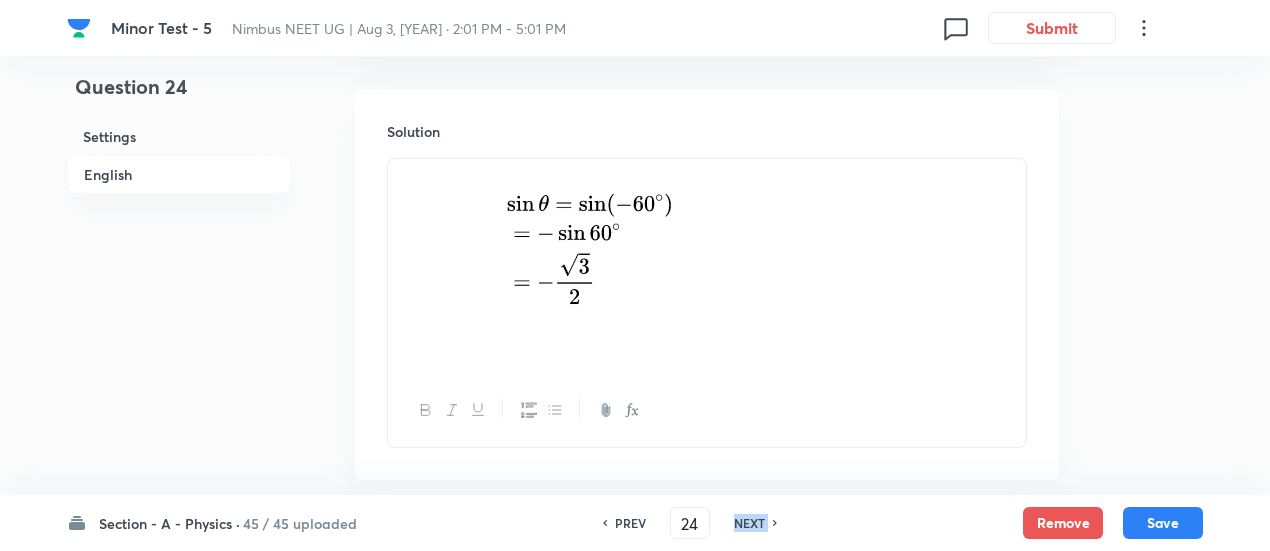 click on "NEXT" at bounding box center (749, 523) 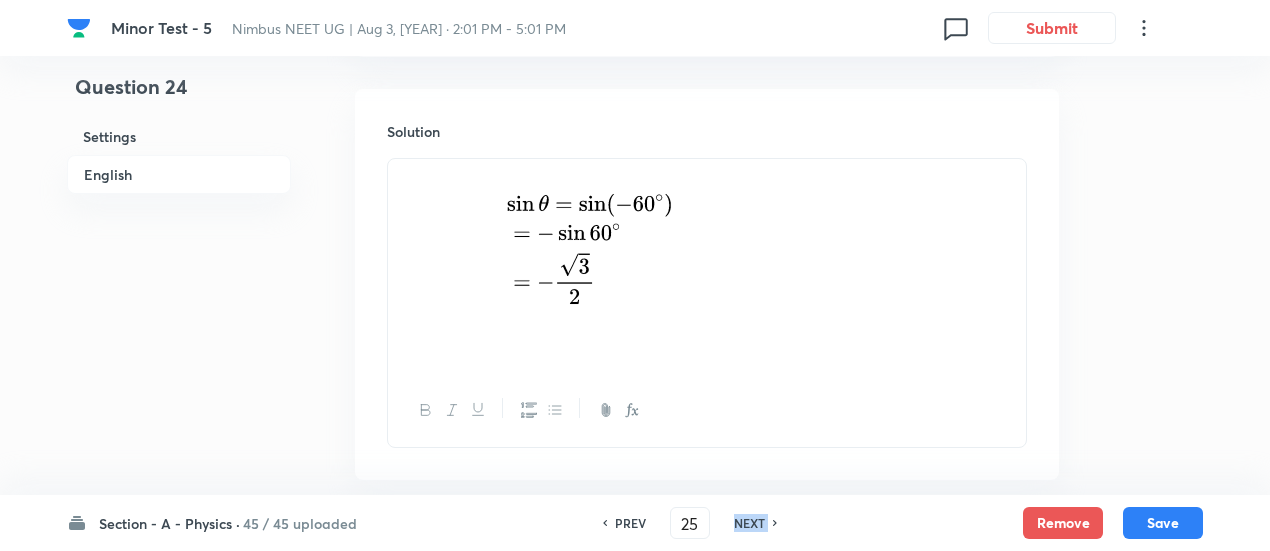 checkbox on "true" 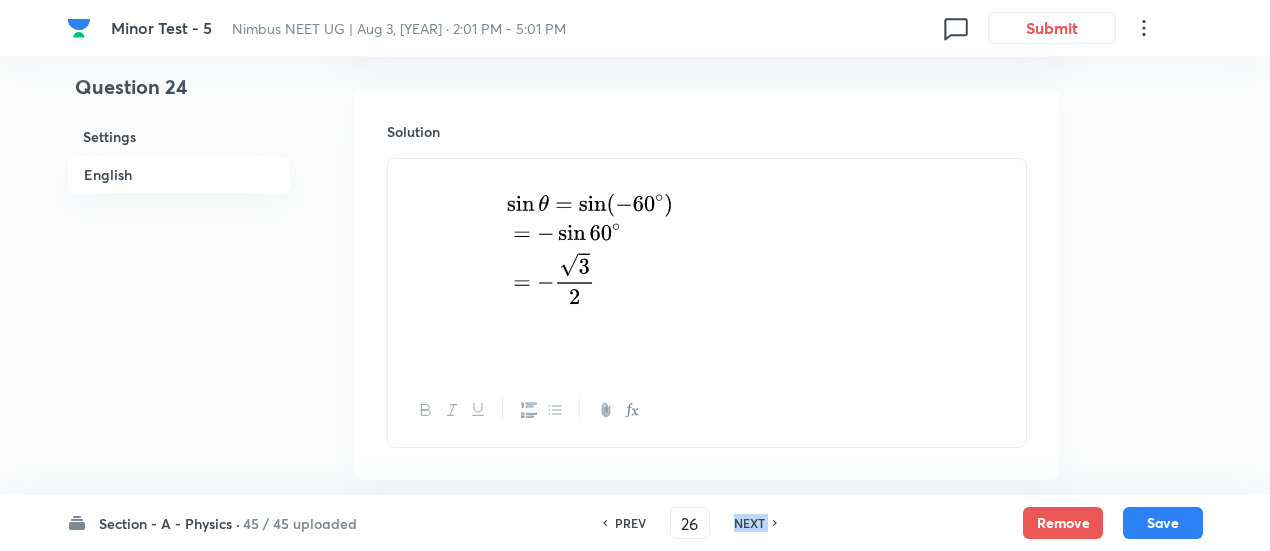 checkbox on "true" 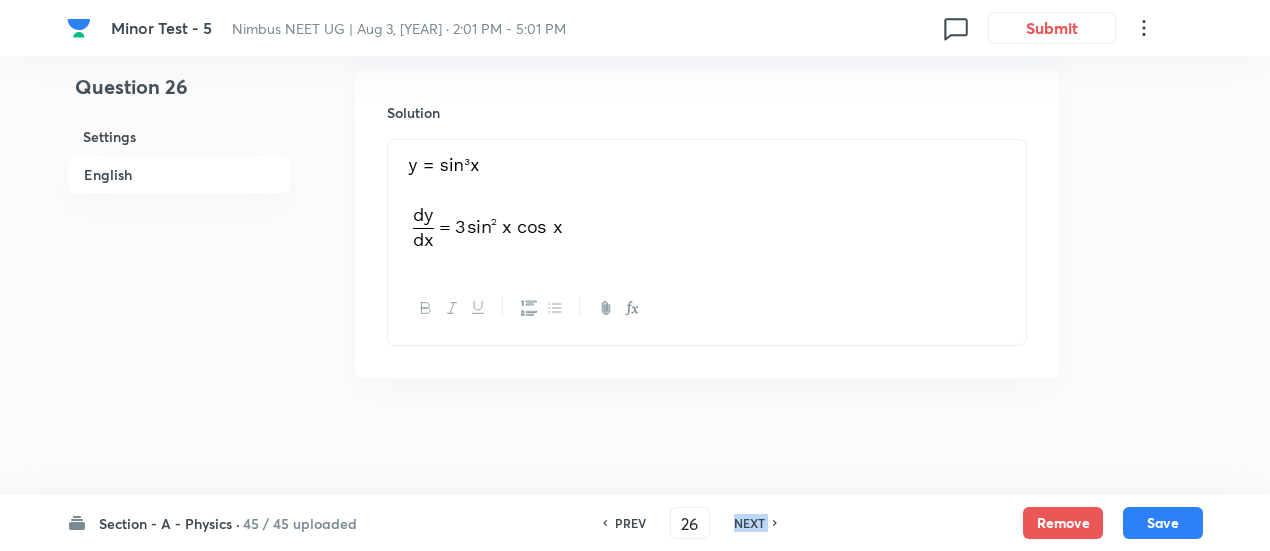 click on "NEXT" at bounding box center (749, 523) 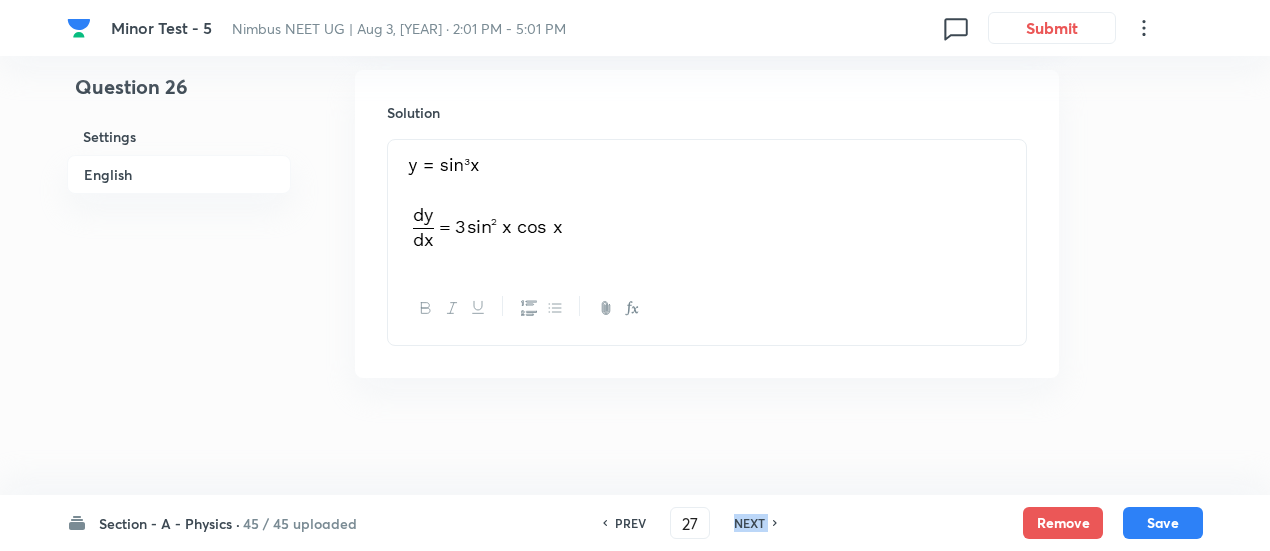 checkbox on "false" 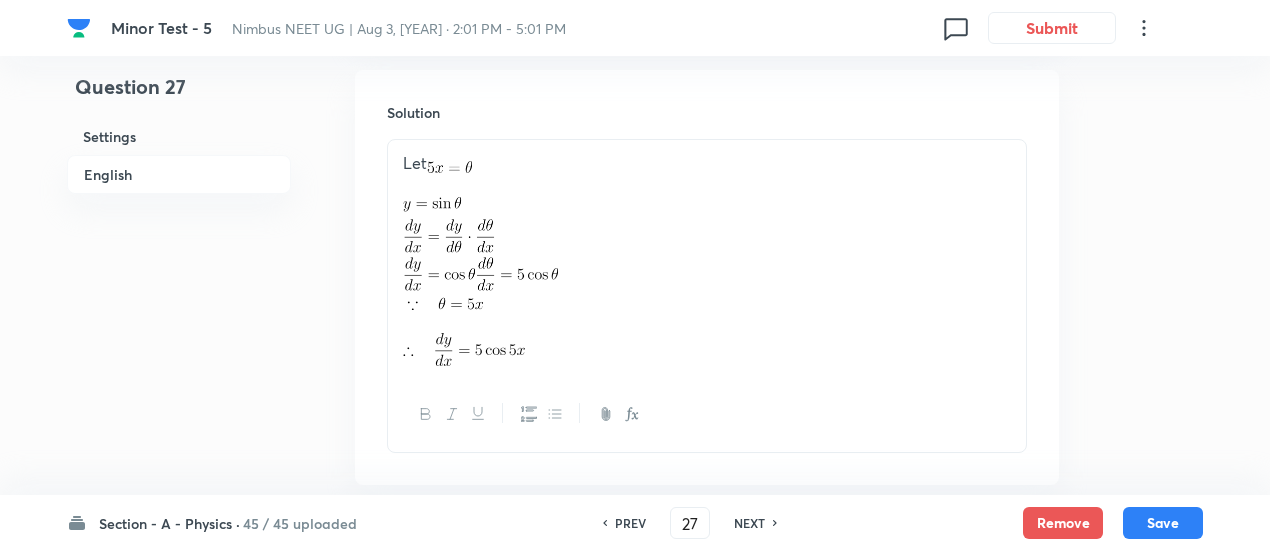 scroll, scrollTop: 2273, scrollLeft: 0, axis: vertical 